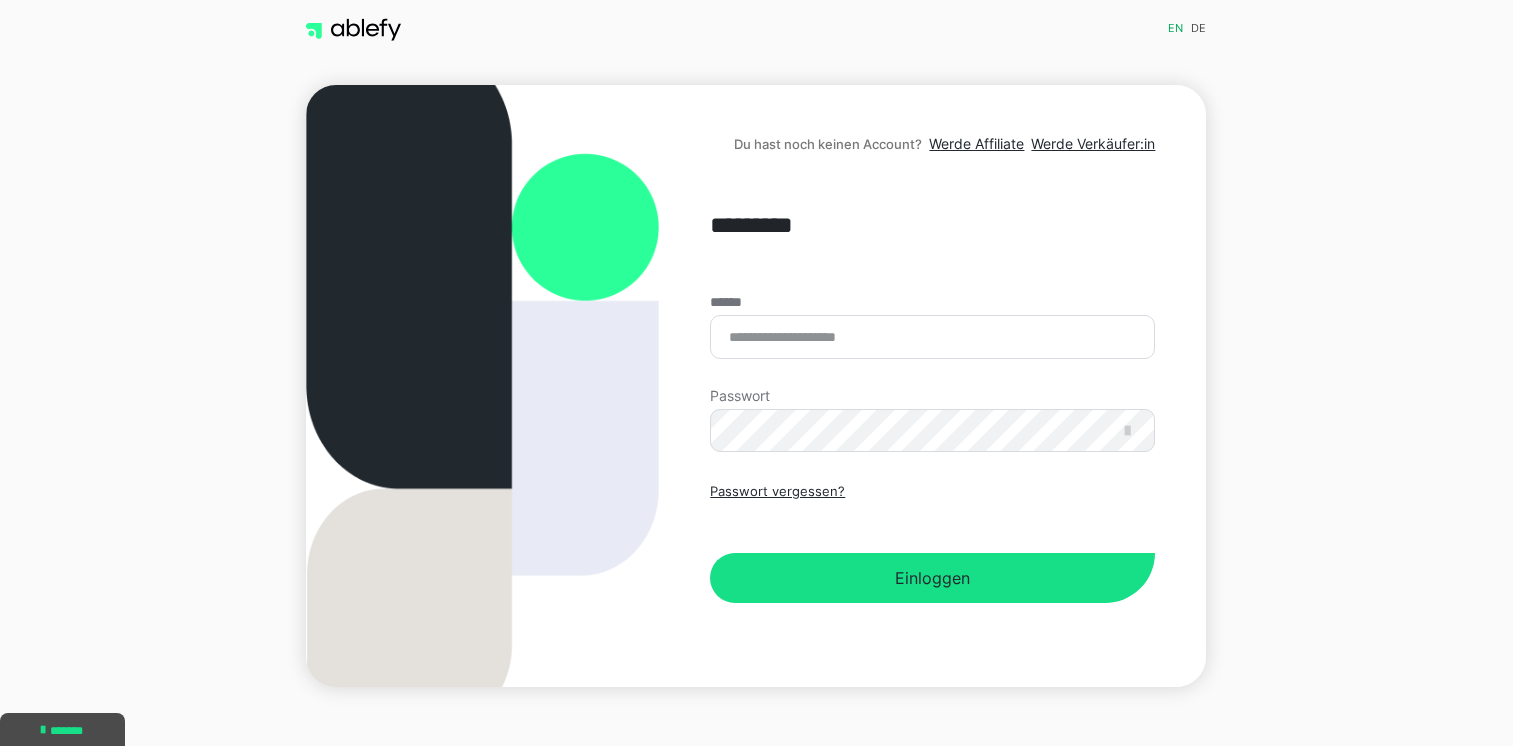 scroll, scrollTop: 0, scrollLeft: 0, axis: both 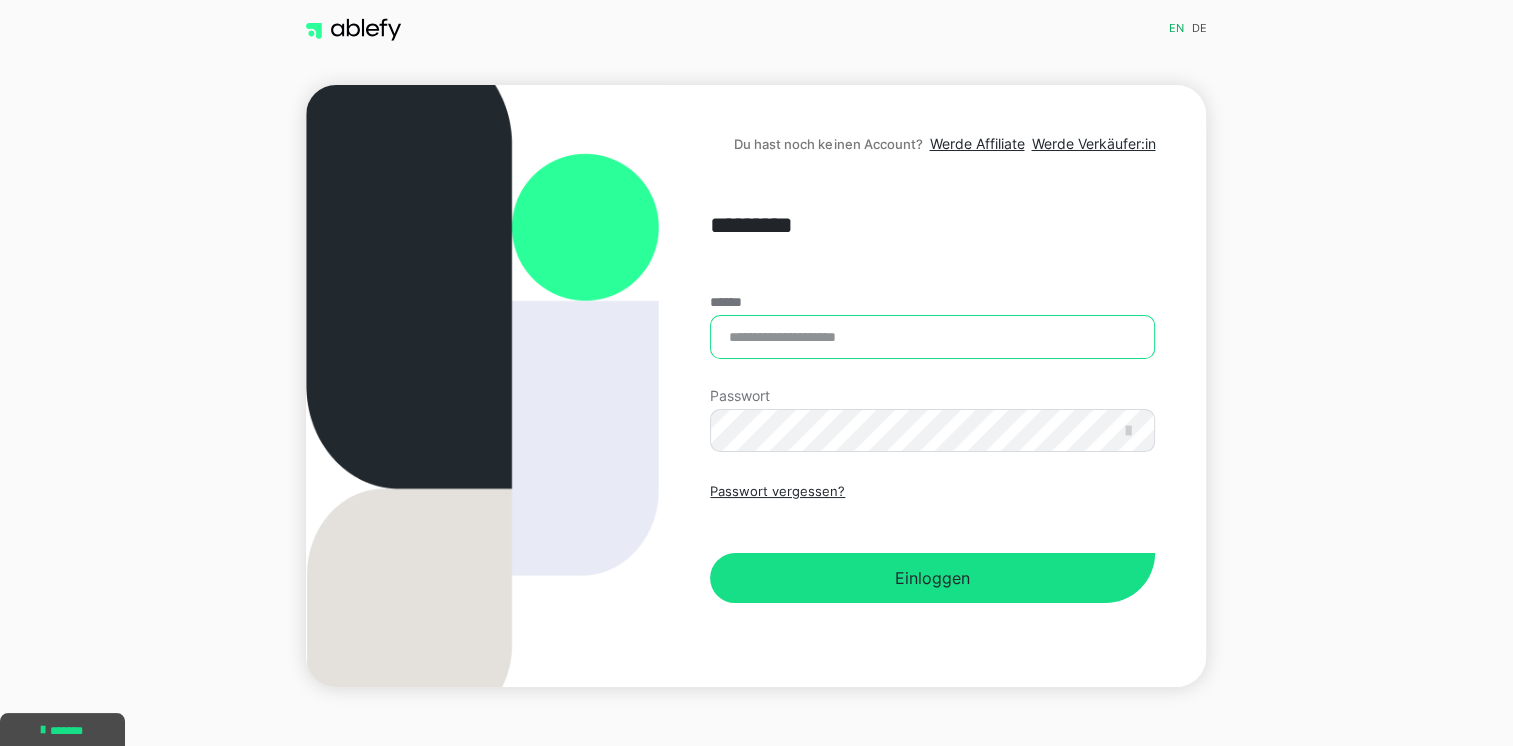 click on "******" at bounding box center [932, 337] 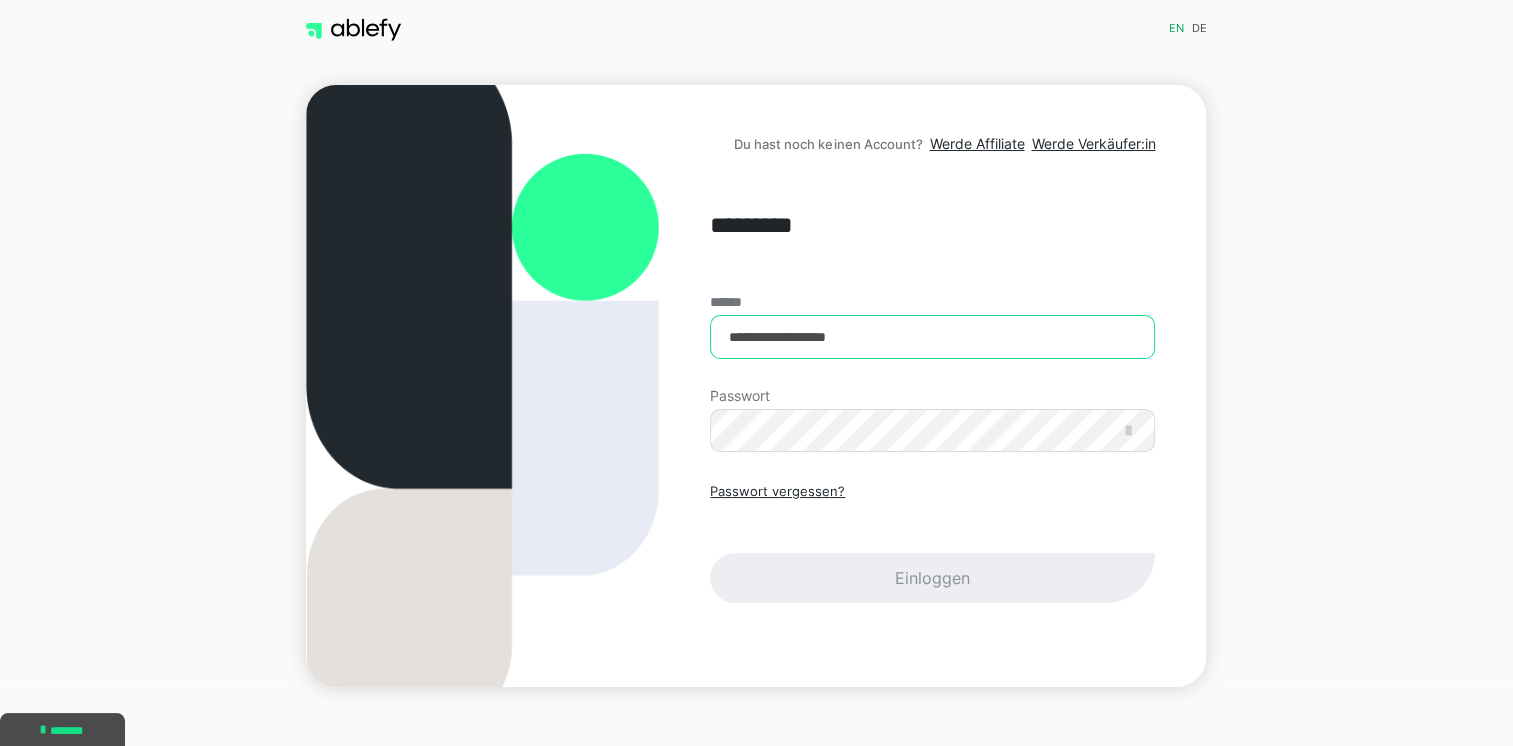 type on "**********" 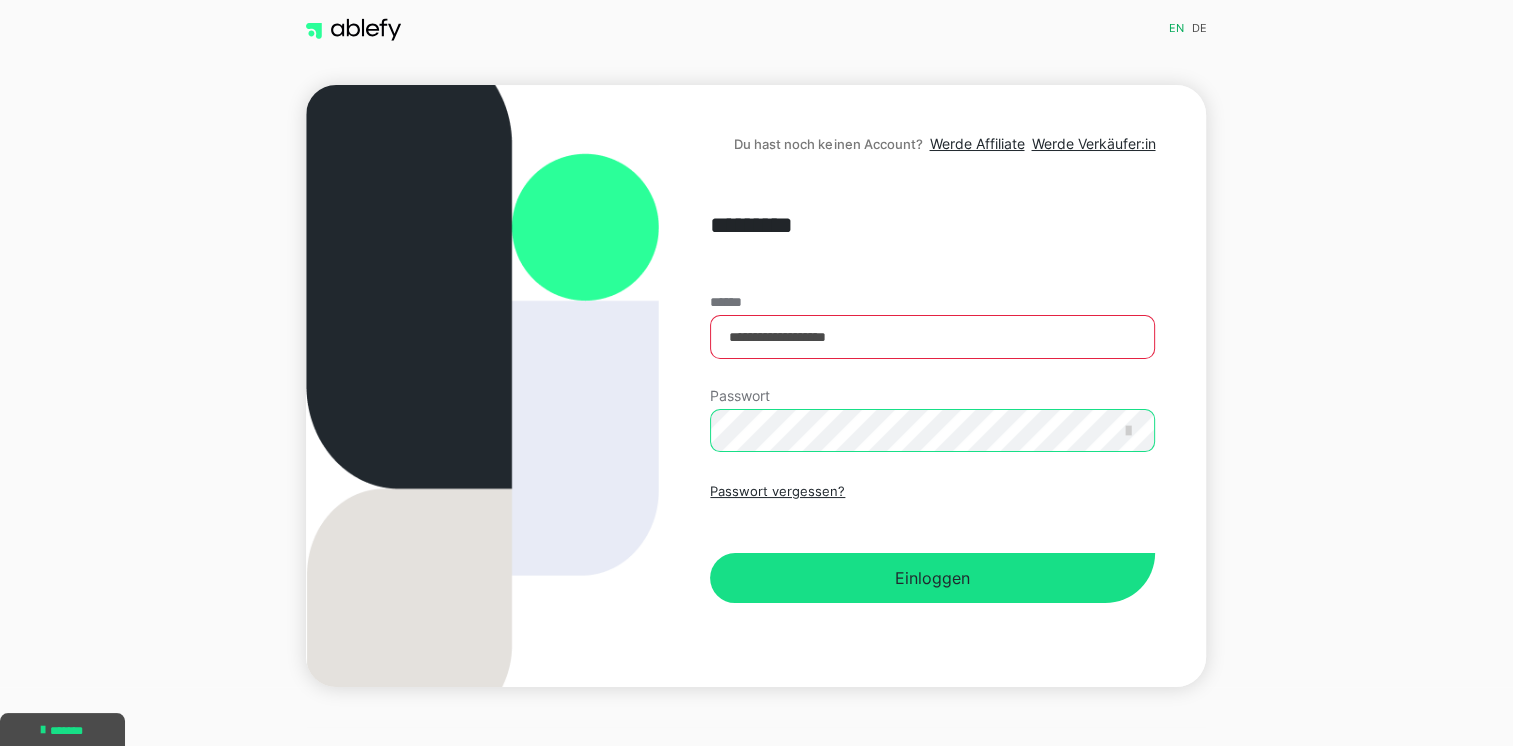 click on "Einloggen" at bounding box center [932, 578] 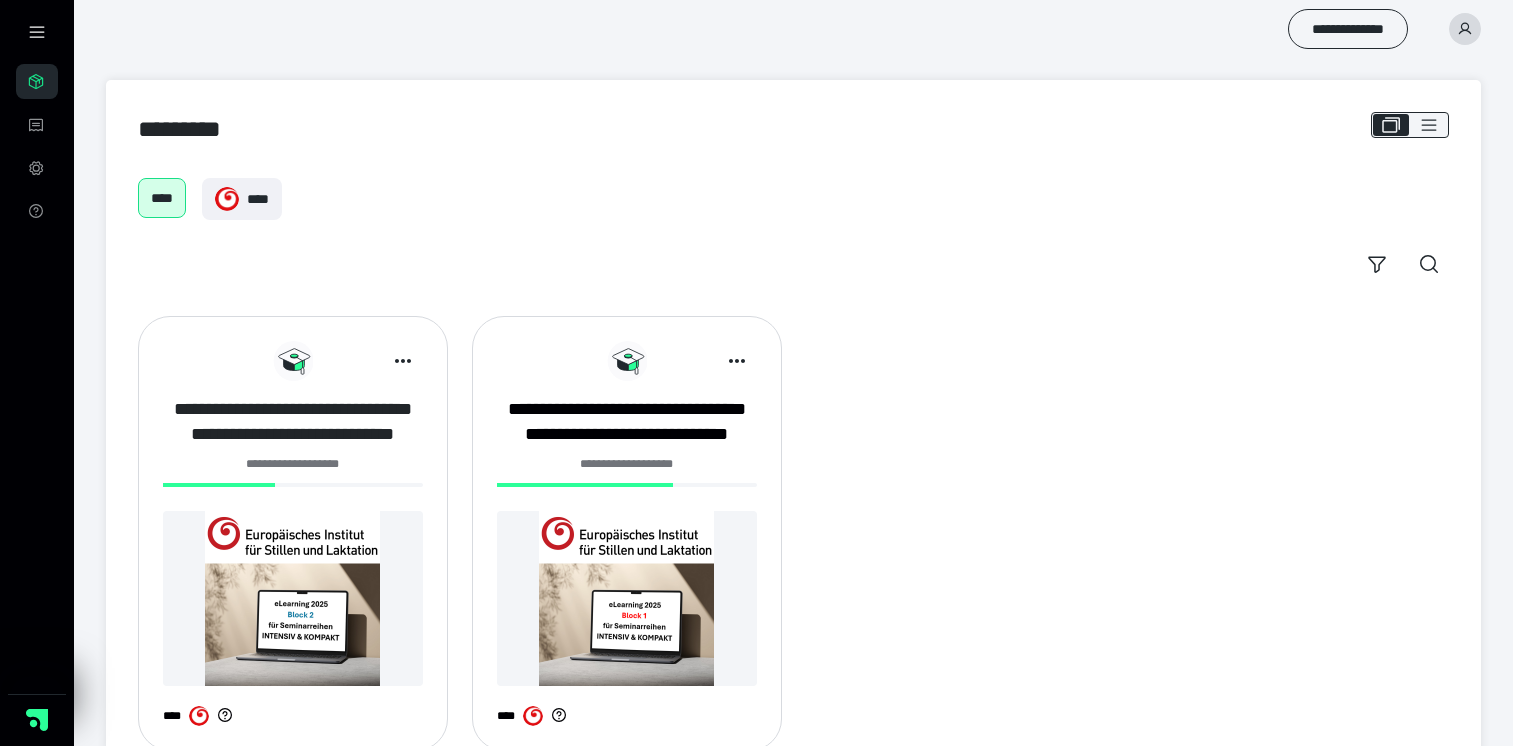 scroll, scrollTop: 0, scrollLeft: 0, axis: both 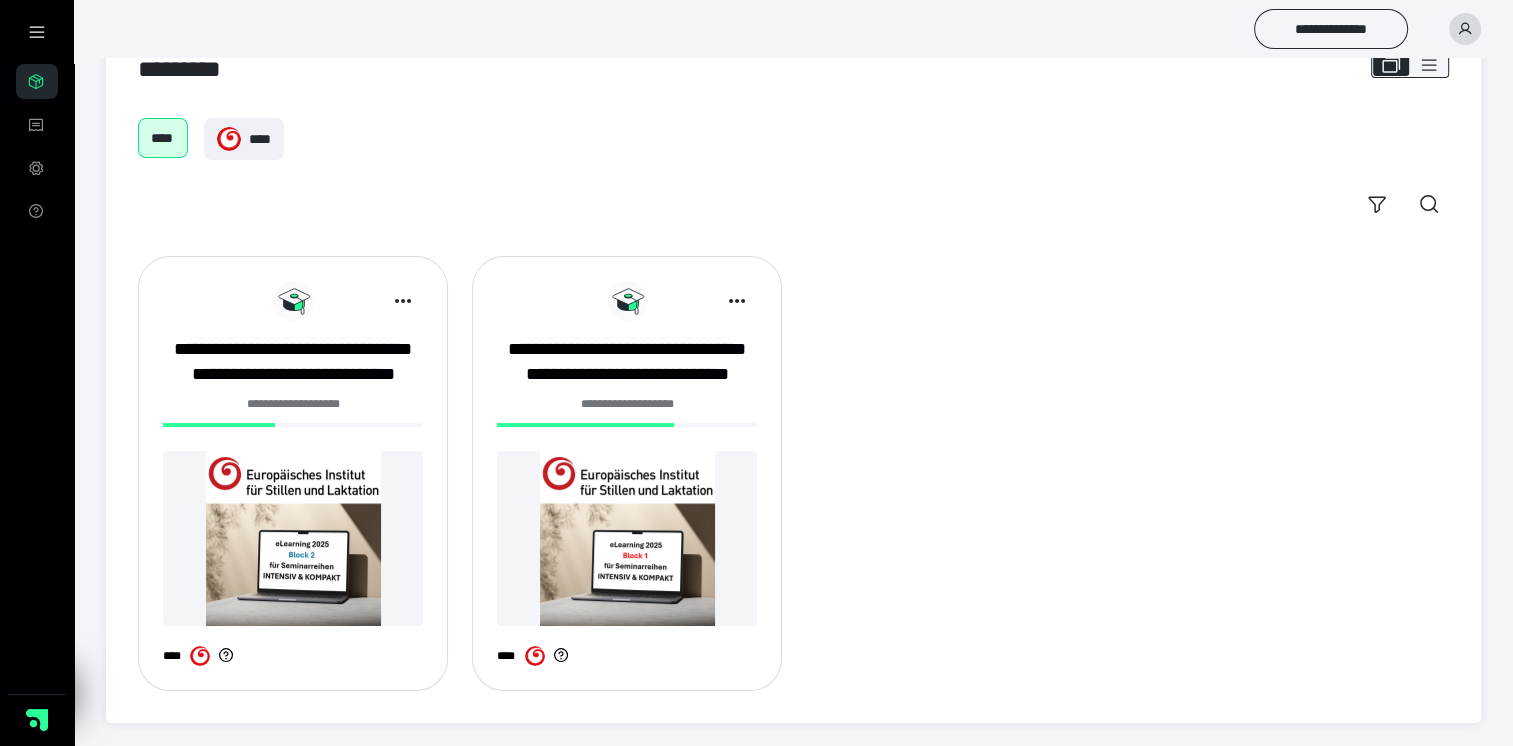 click at bounding box center [293, 538] 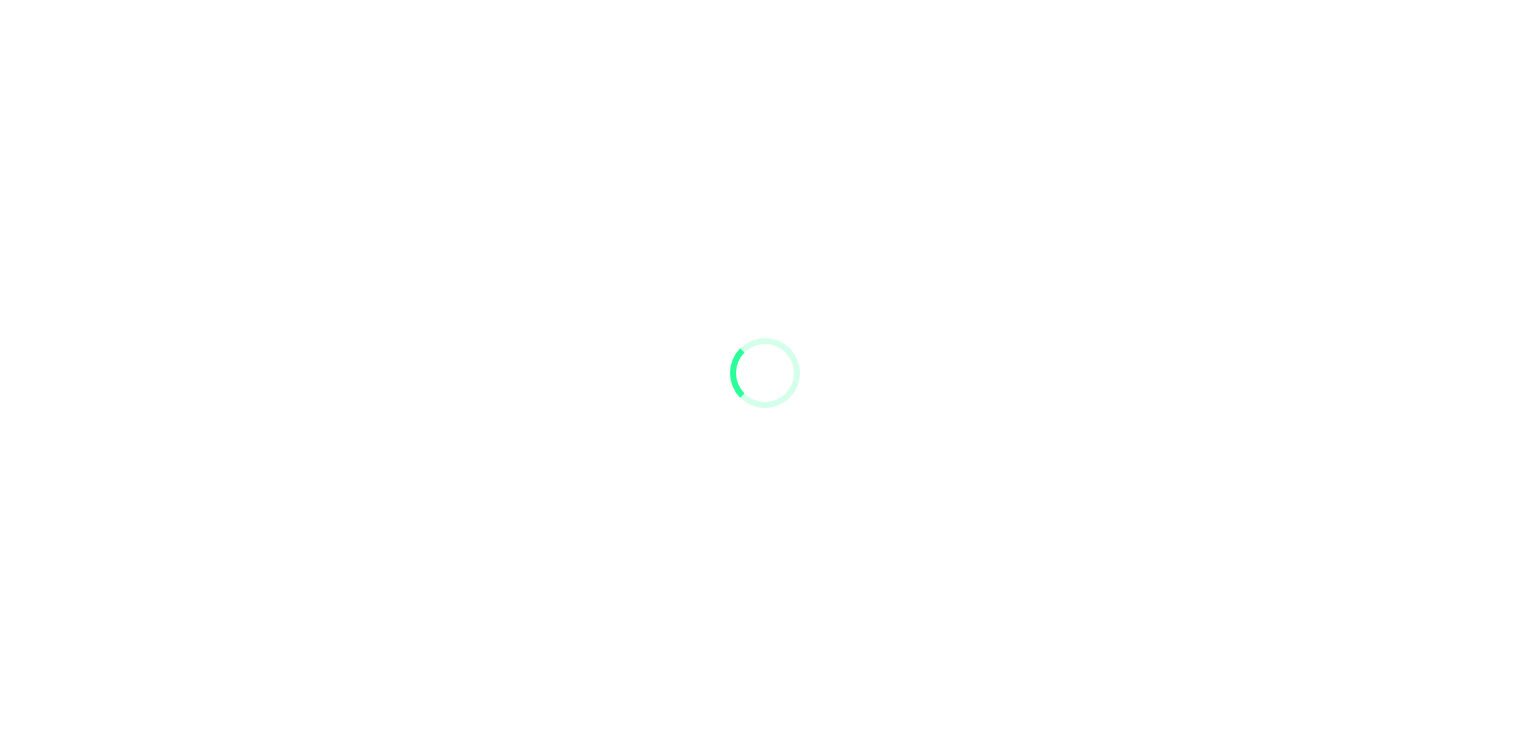 scroll, scrollTop: 0, scrollLeft: 0, axis: both 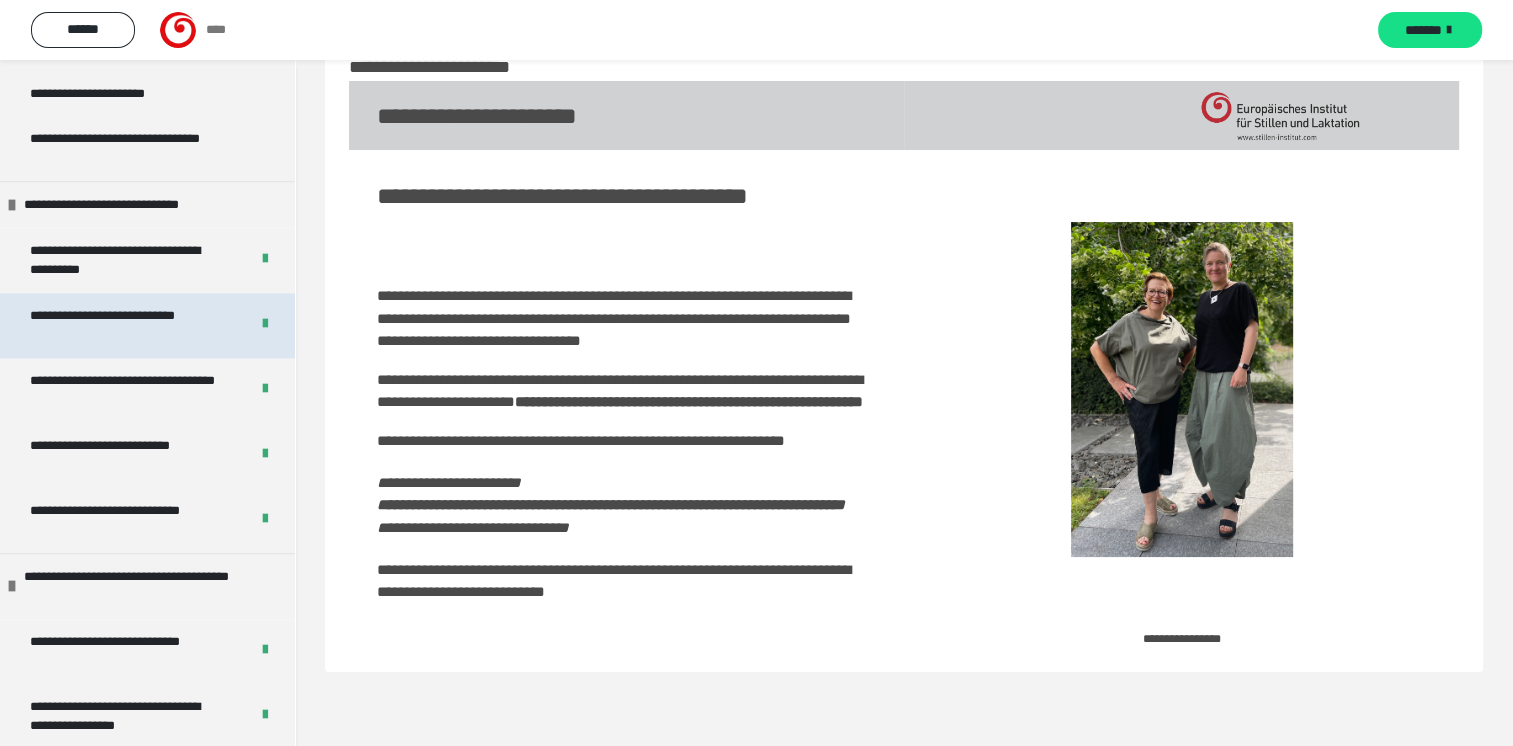 click on "**********" at bounding box center (124, 325) 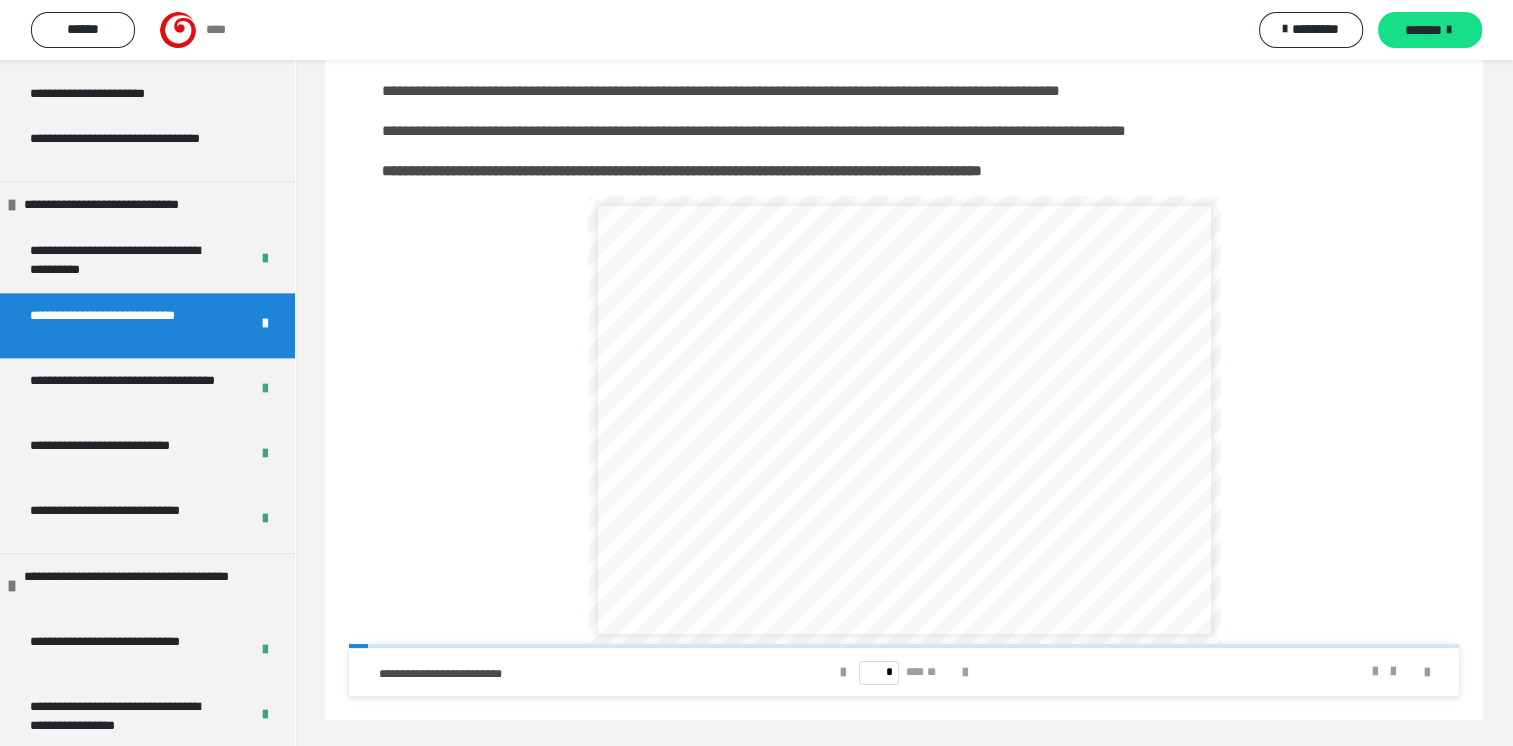 scroll, scrollTop: 223, scrollLeft: 0, axis: vertical 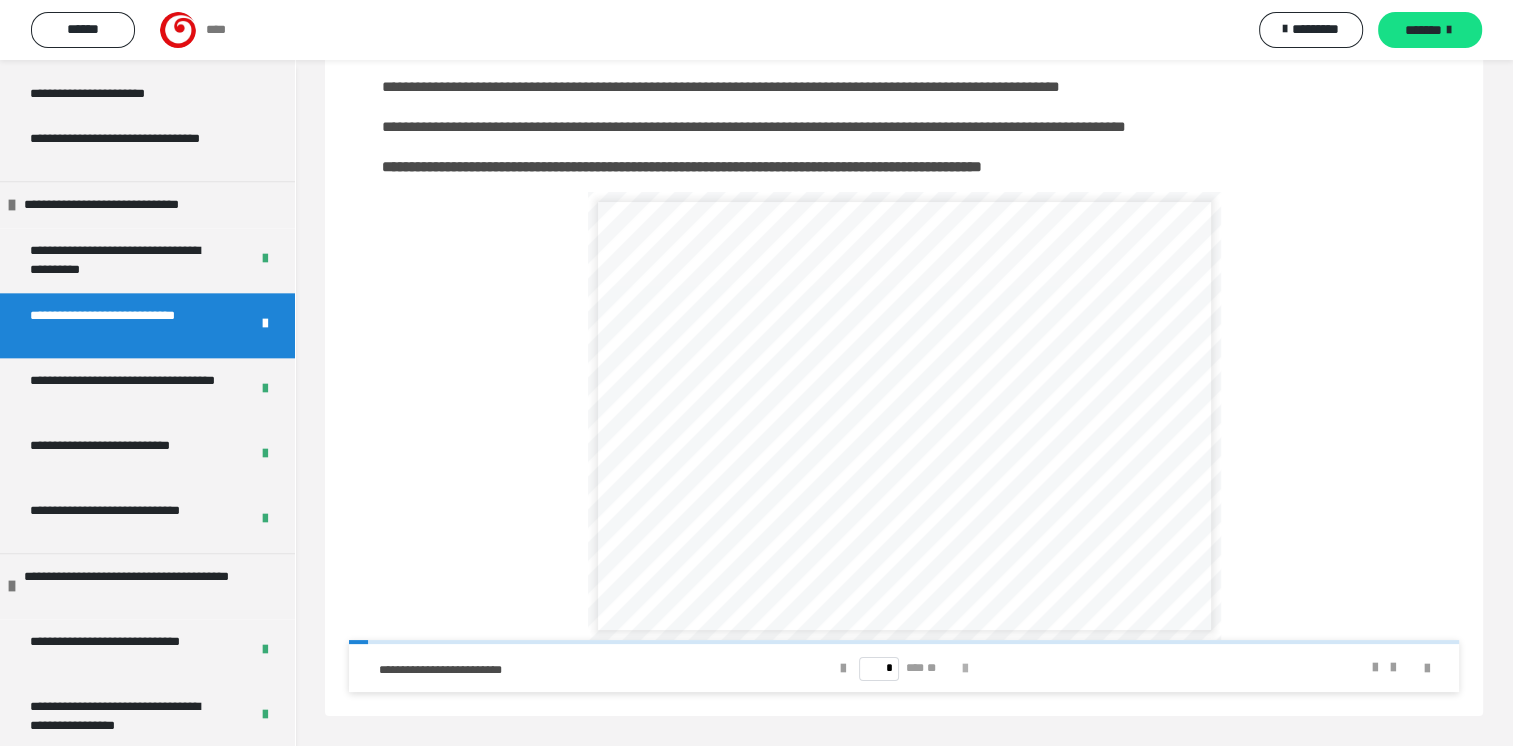 click at bounding box center (965, 669) 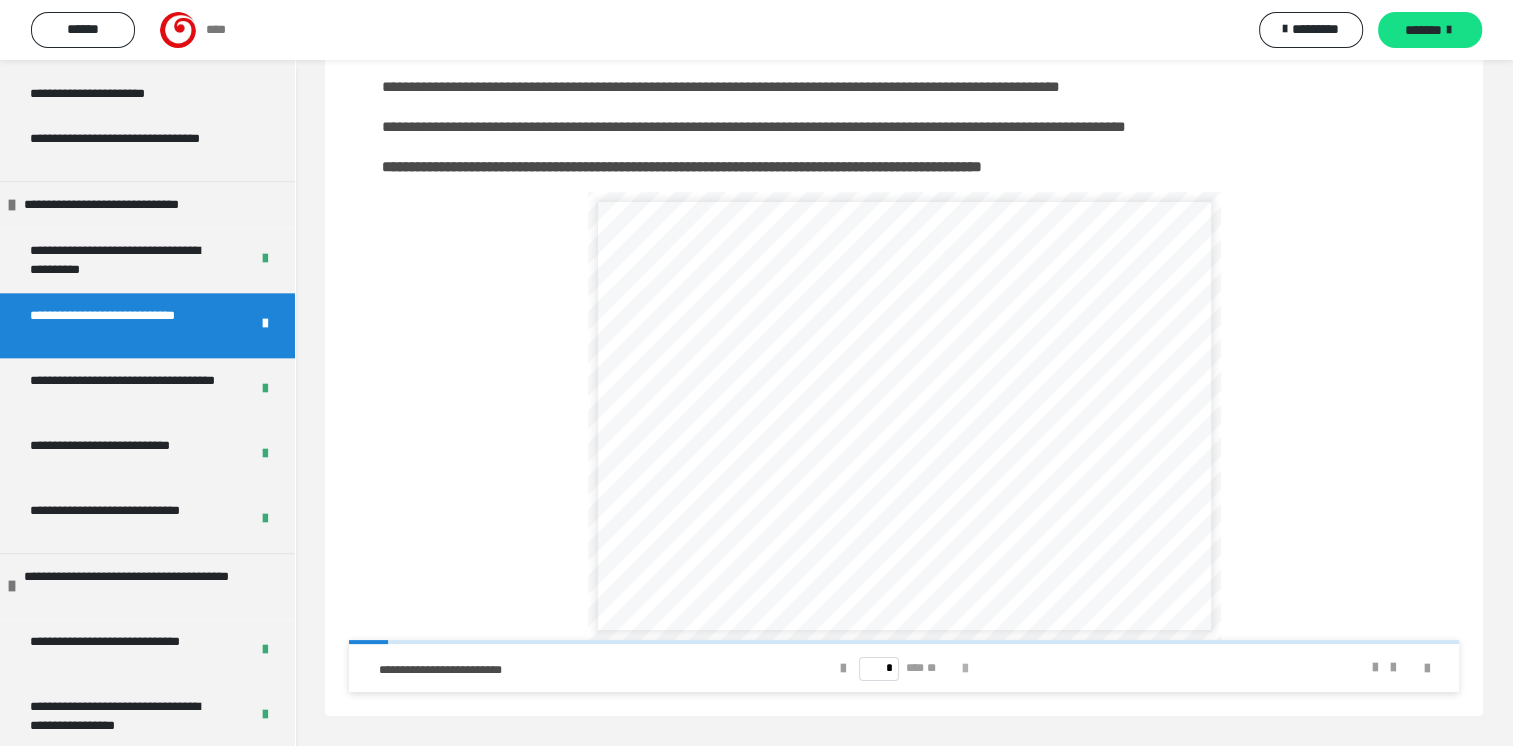 click at bounding box center [965, 669] 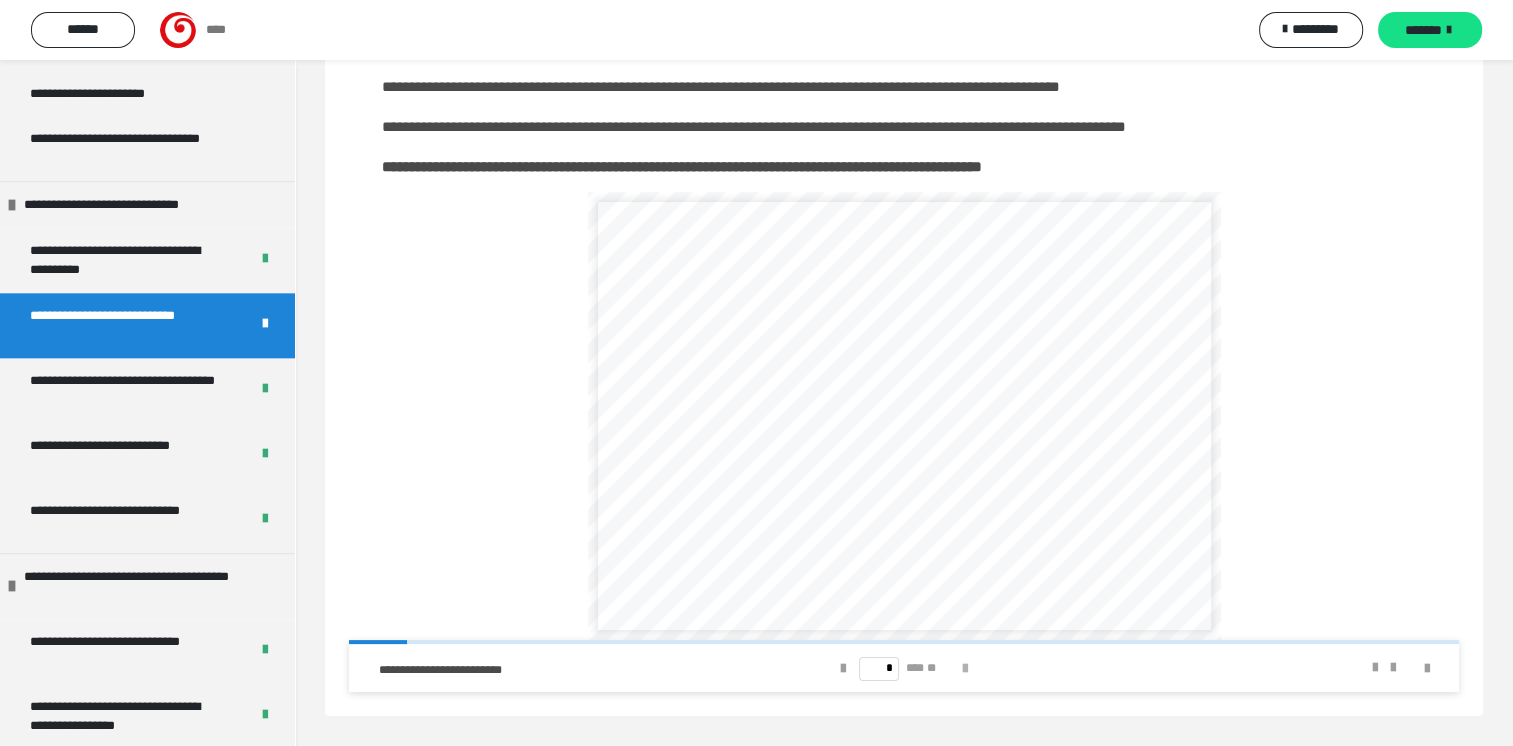 click at bounding box center (965, 669) 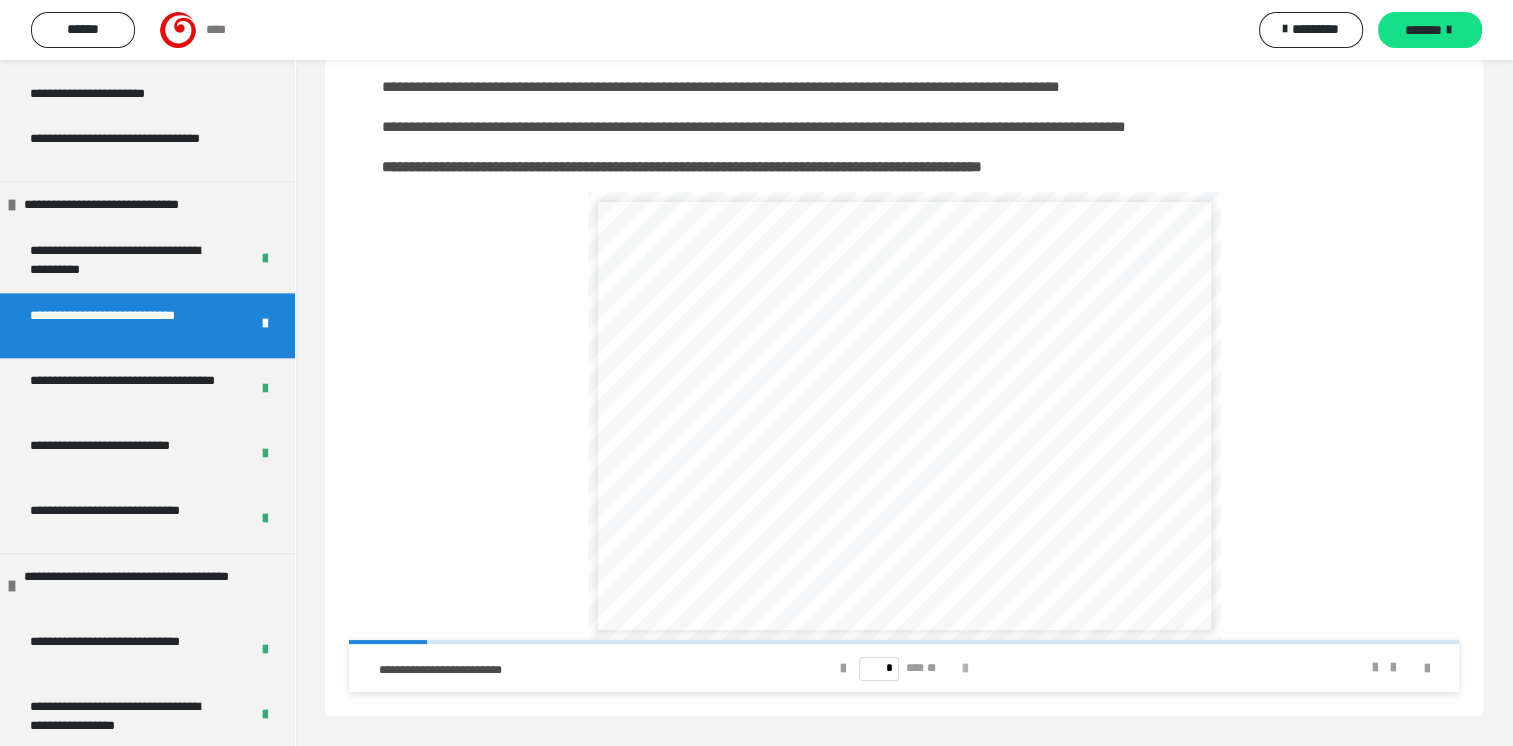 click at bounding box center (965, 669) 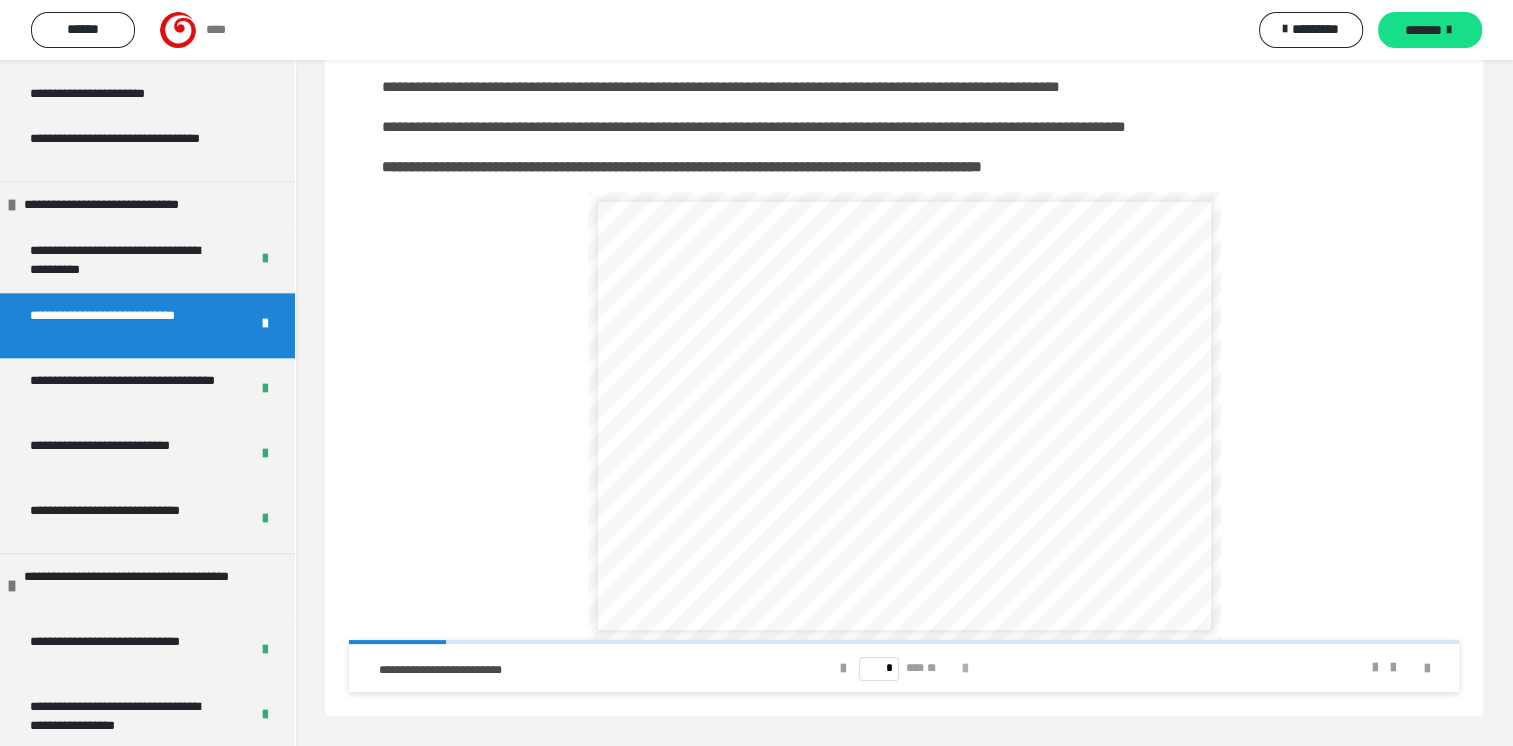 click at bounding box center (965, 669) 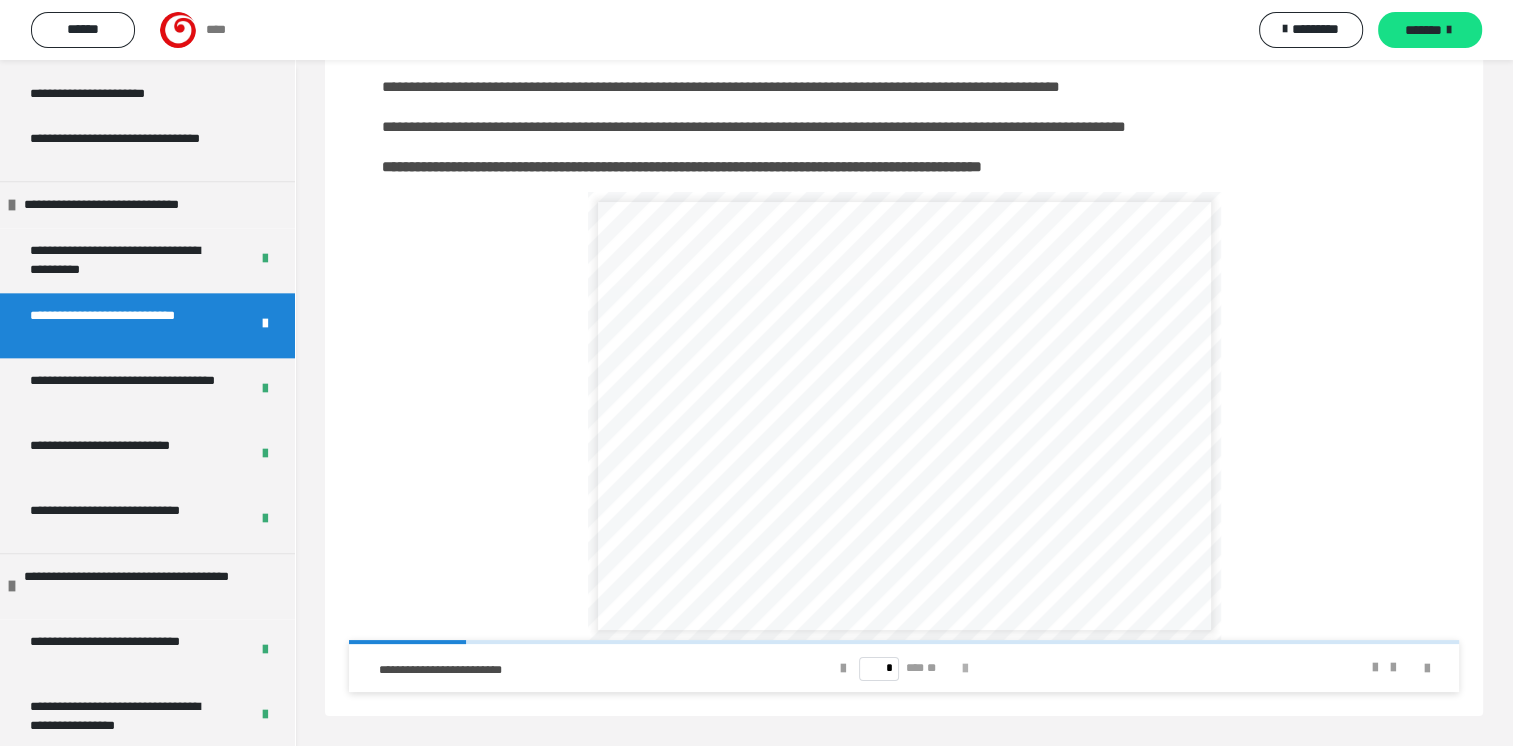 click at bounding box center (965, 669) 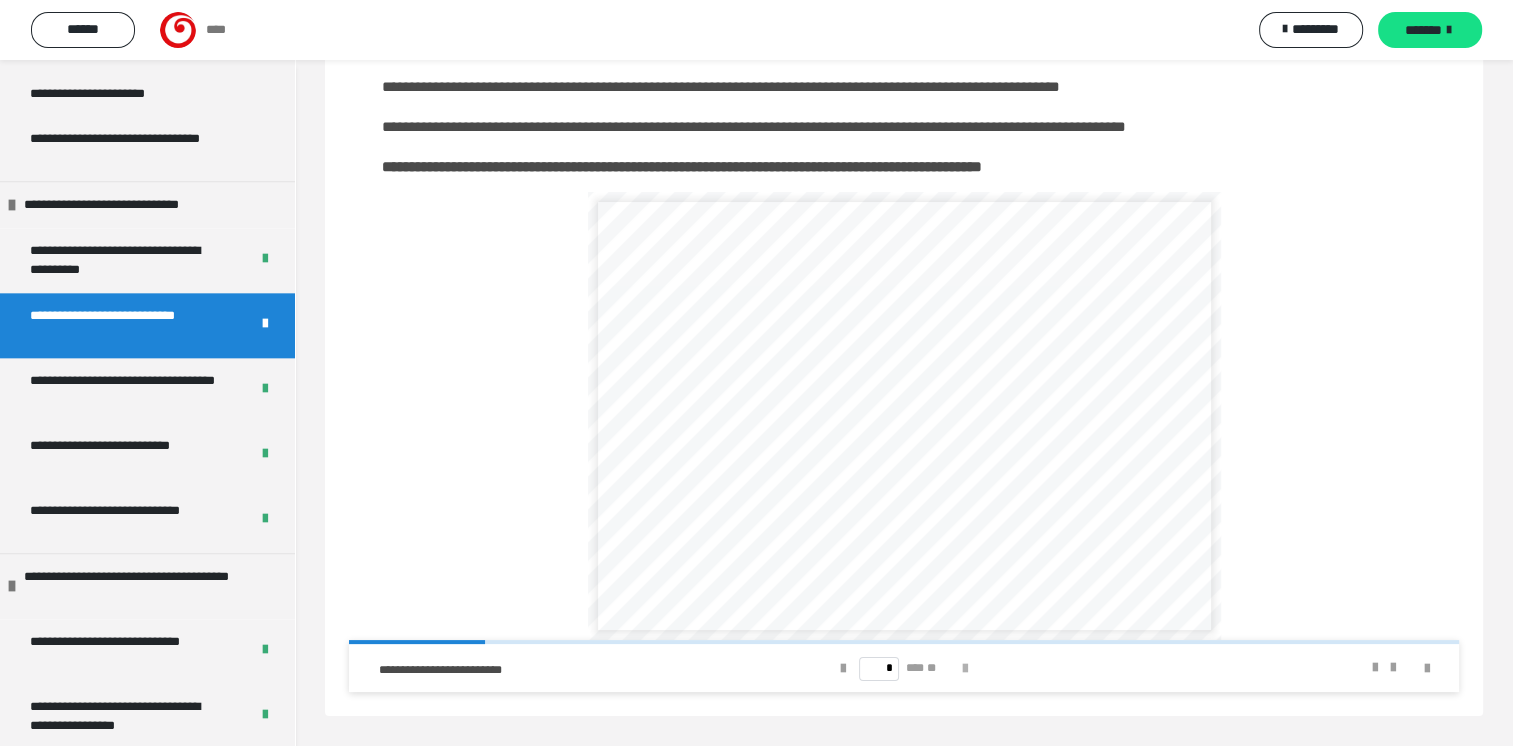 click at bounding box center (965, 669) 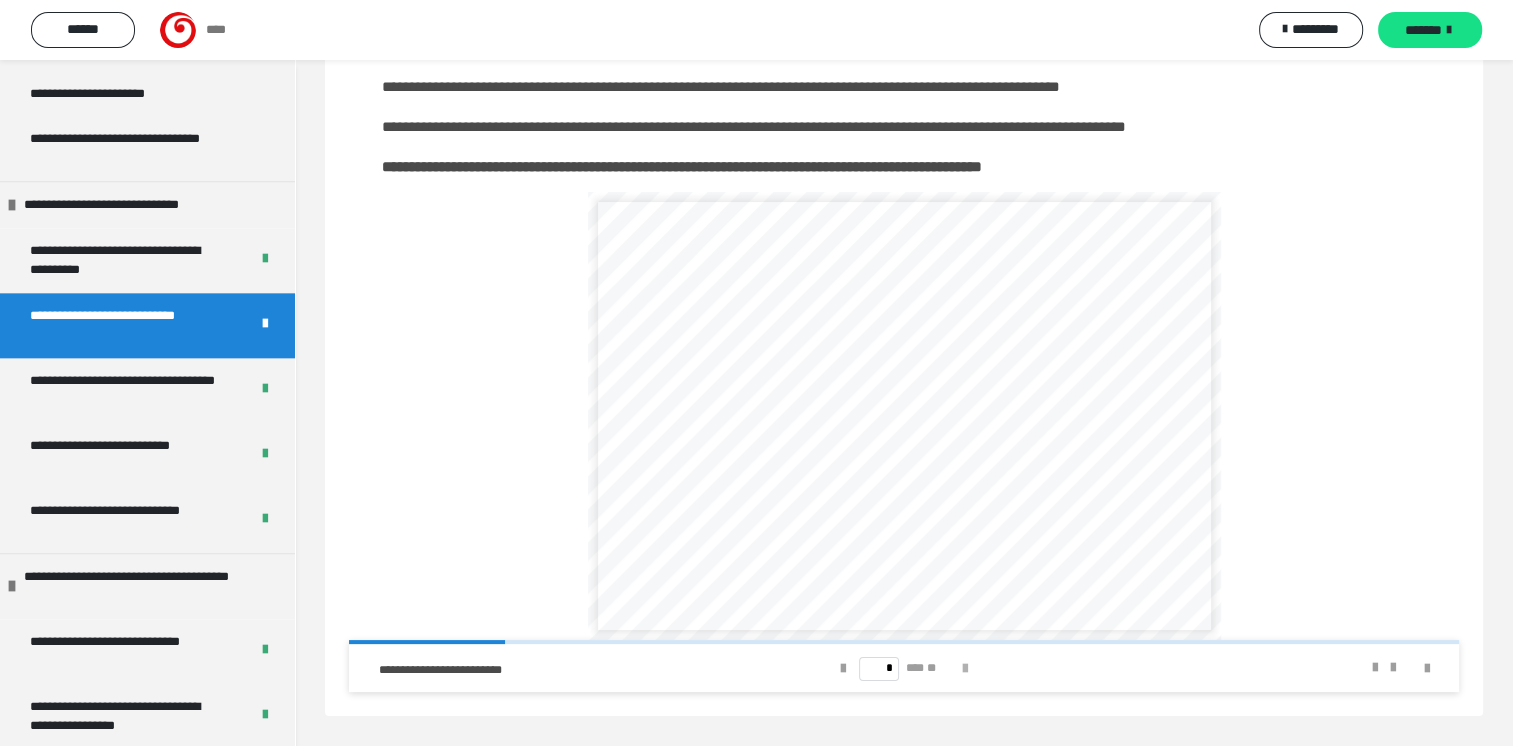 click at bounding box center (965, 669) 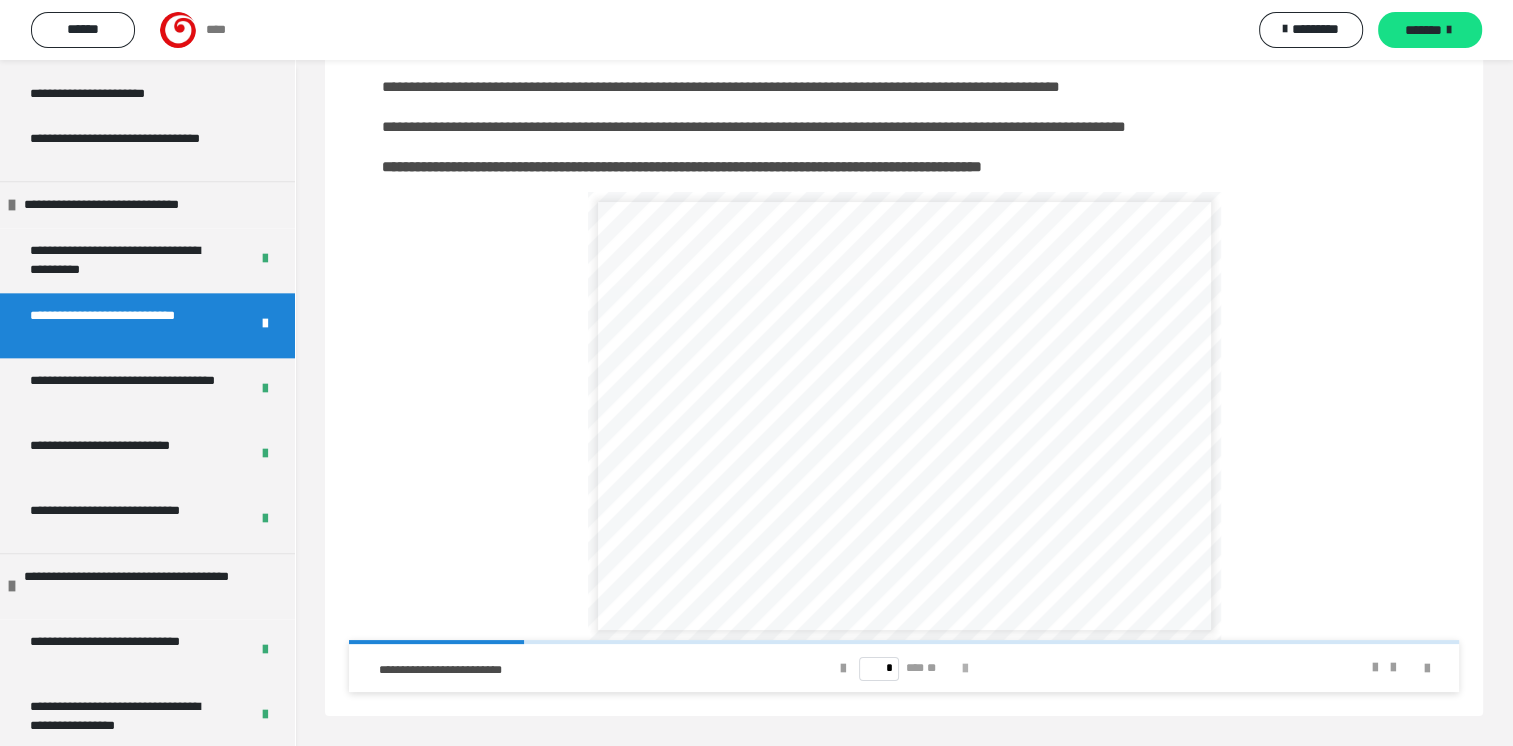 click at bounding box center [965, 669] 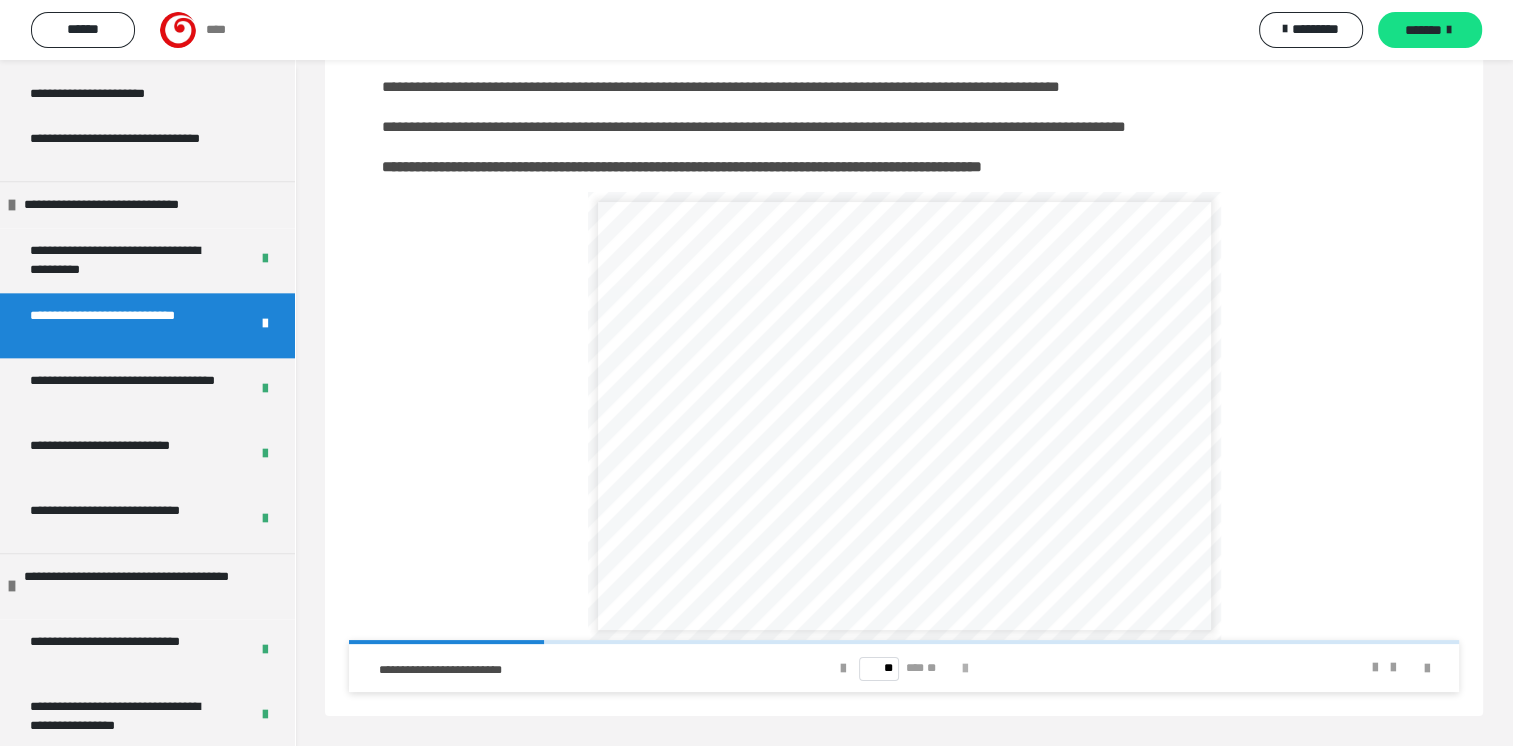 click at bounding box center [965, 669] 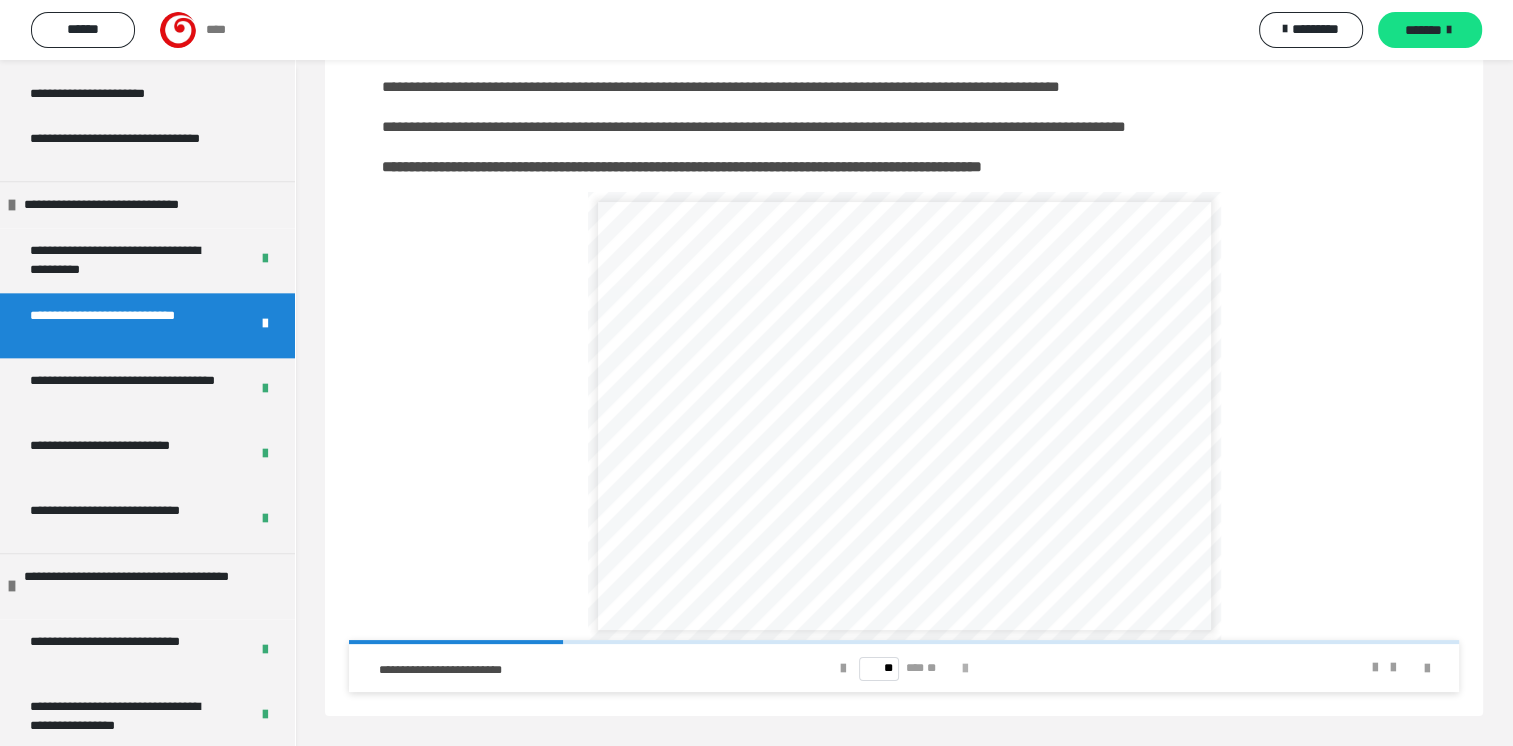 click at bounding box center [965, 669] 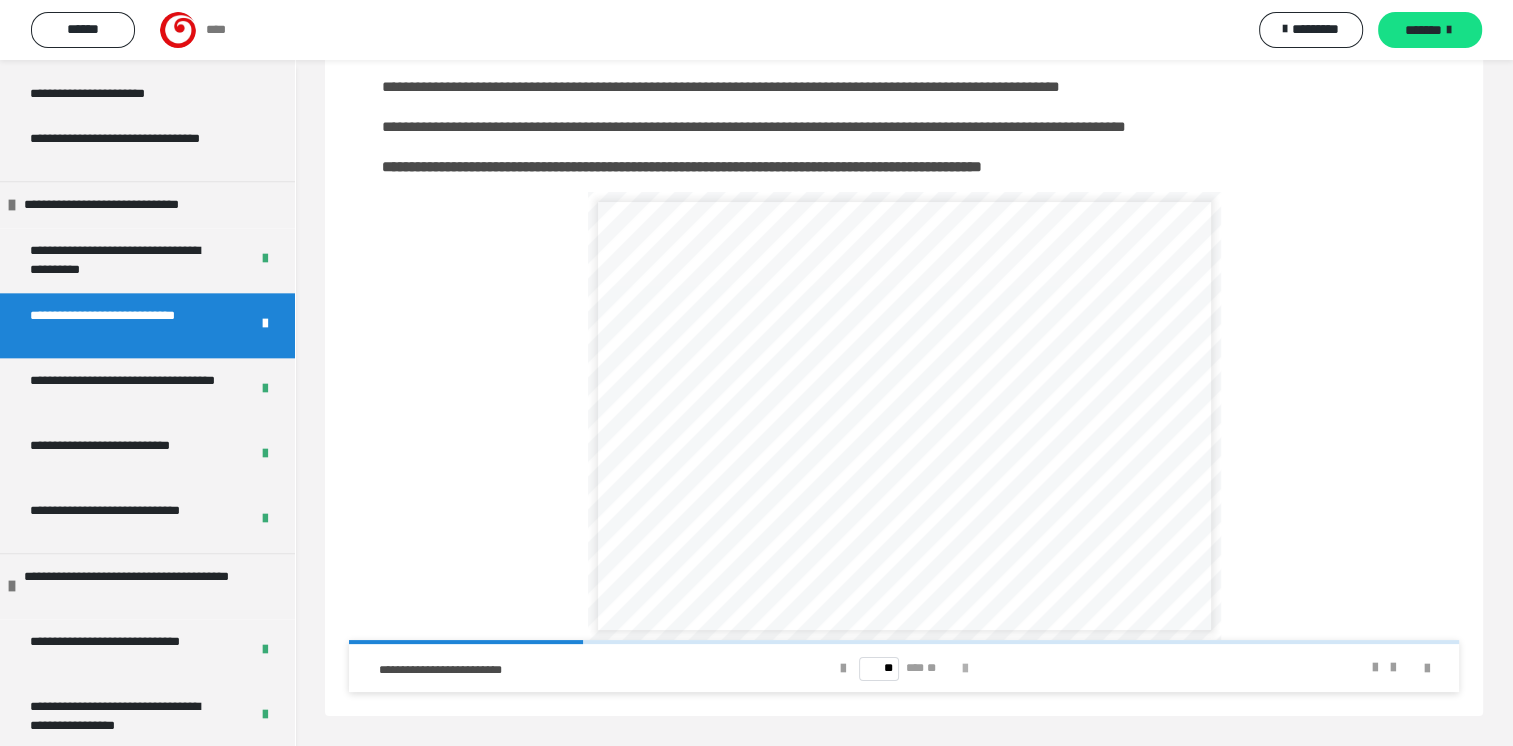 click at bounding box center [965, 669] 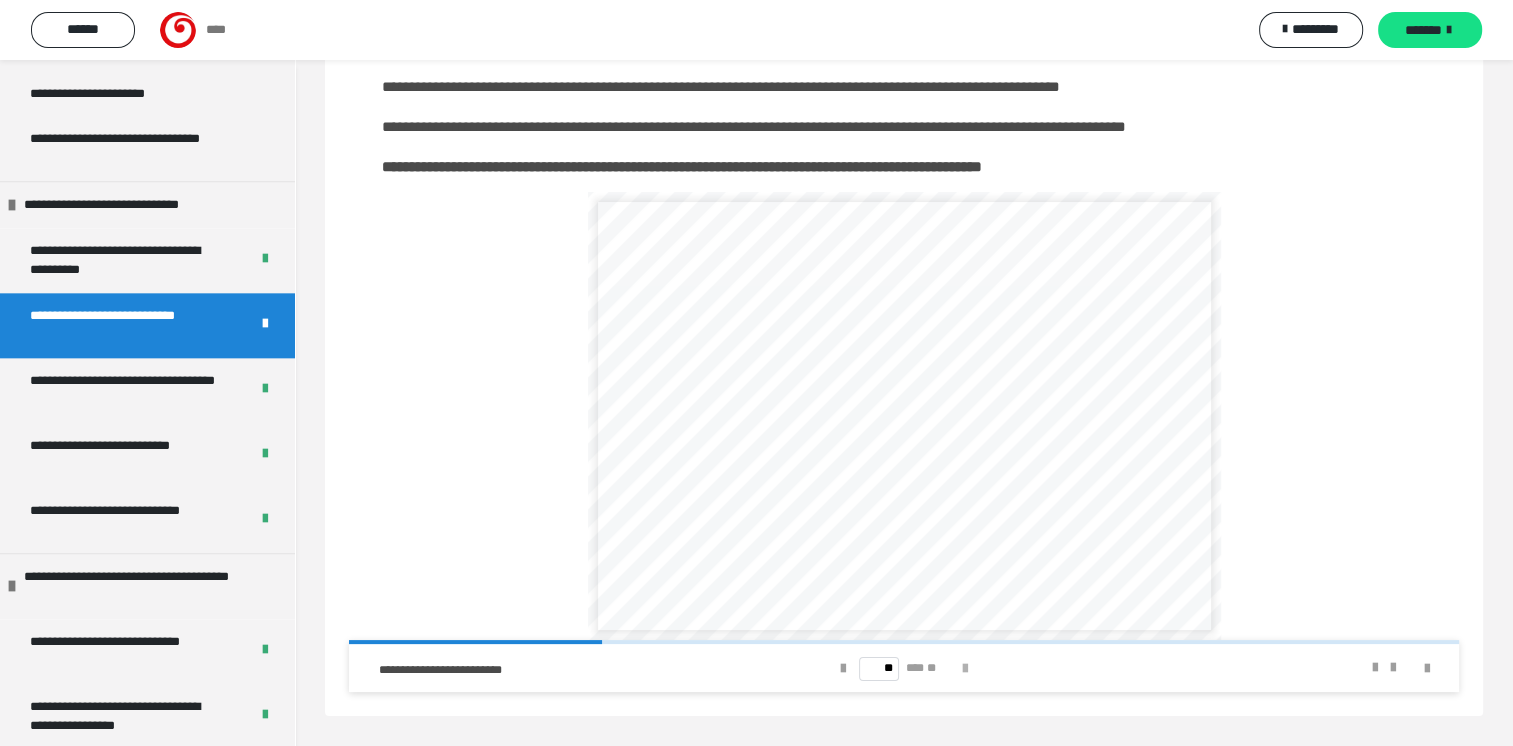 click at bounding box center [965, 669] 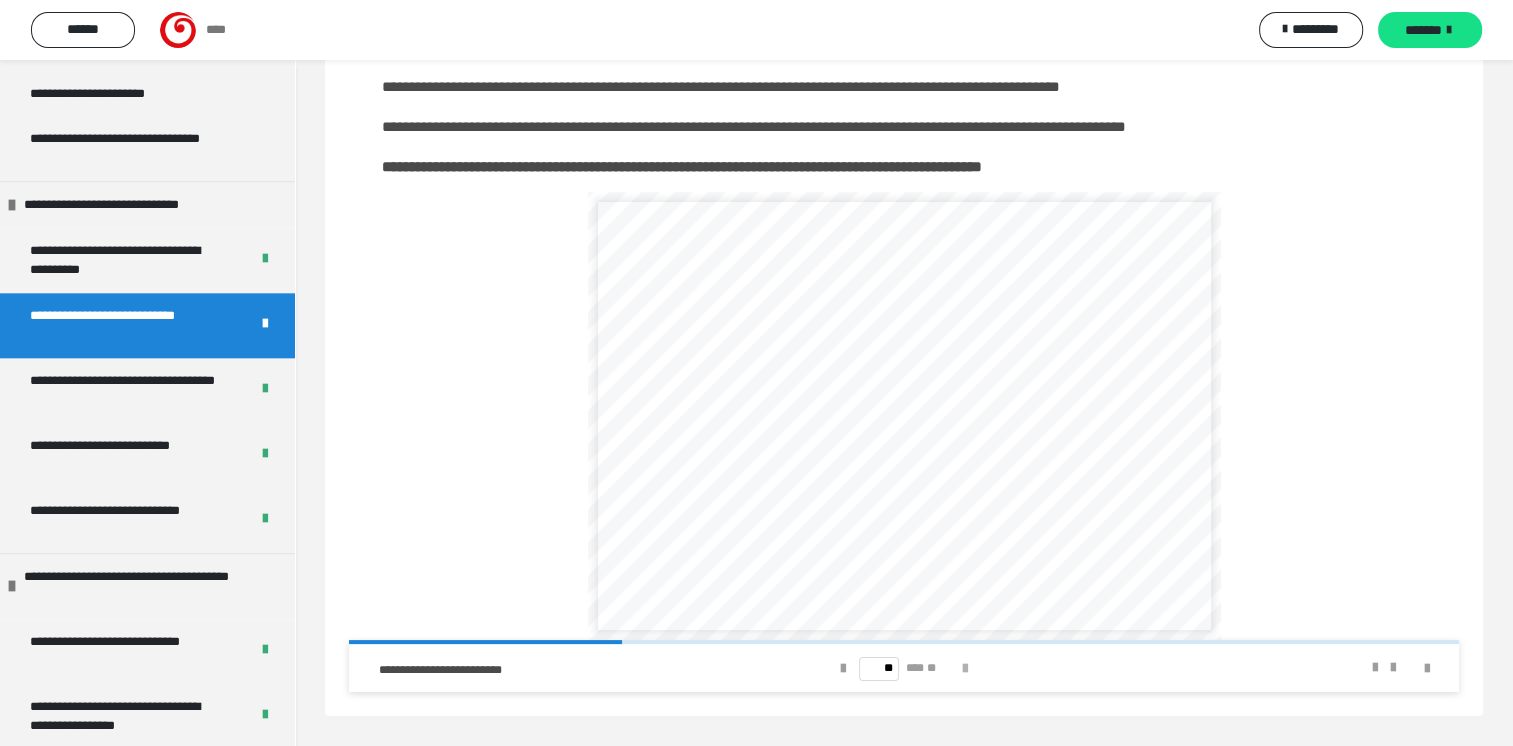 click at bounding box center [965, 669] 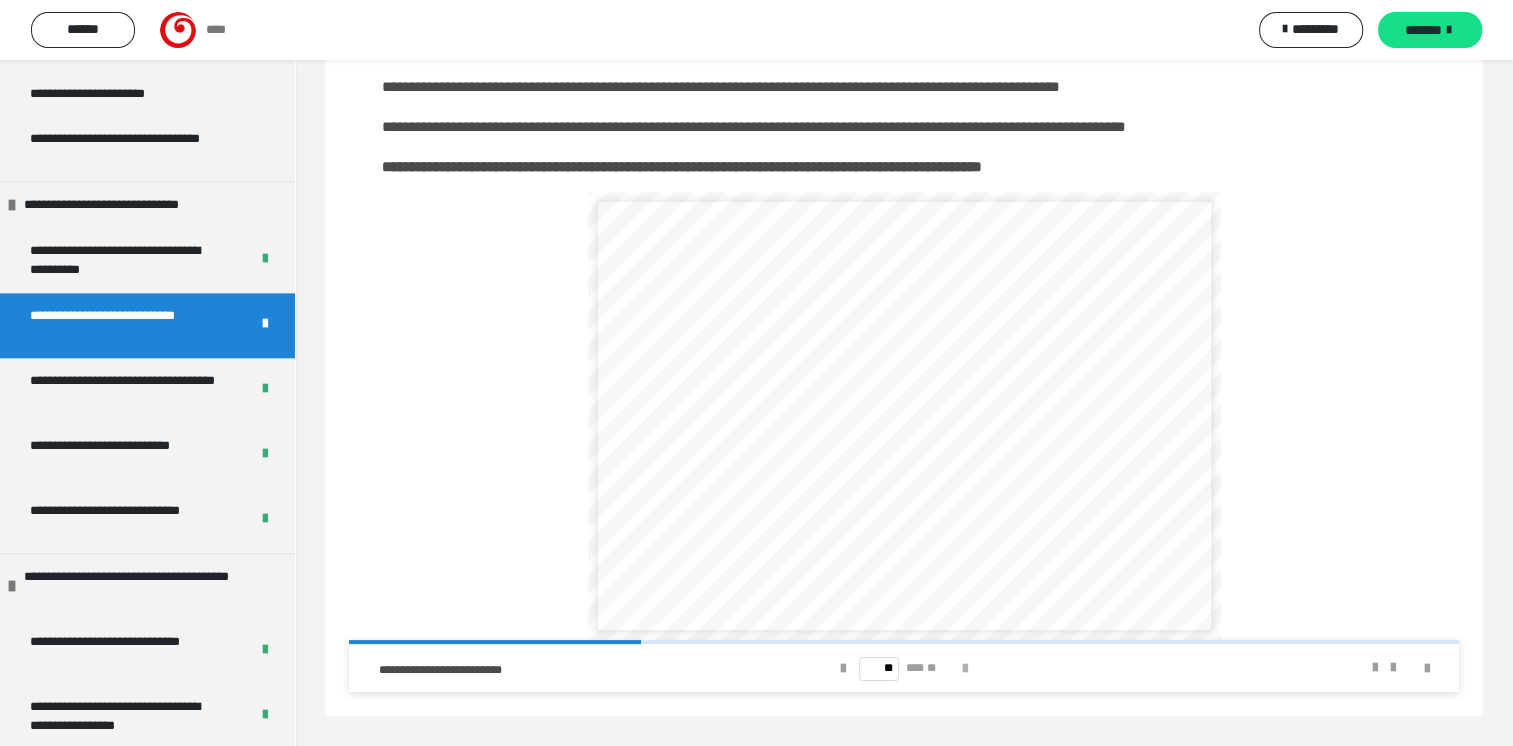 click at bounding box center [965, 669] 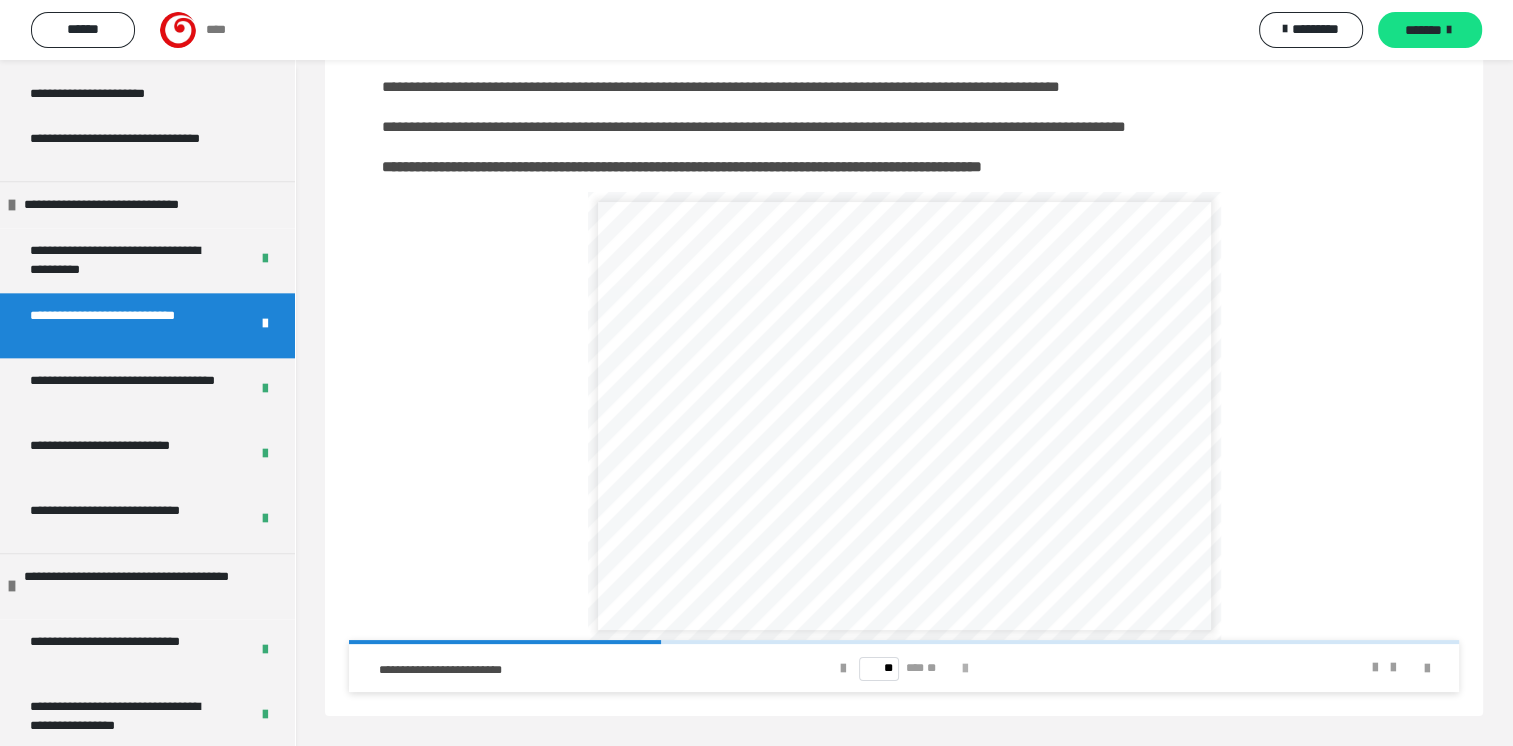 click at bounding box center [965, 669] 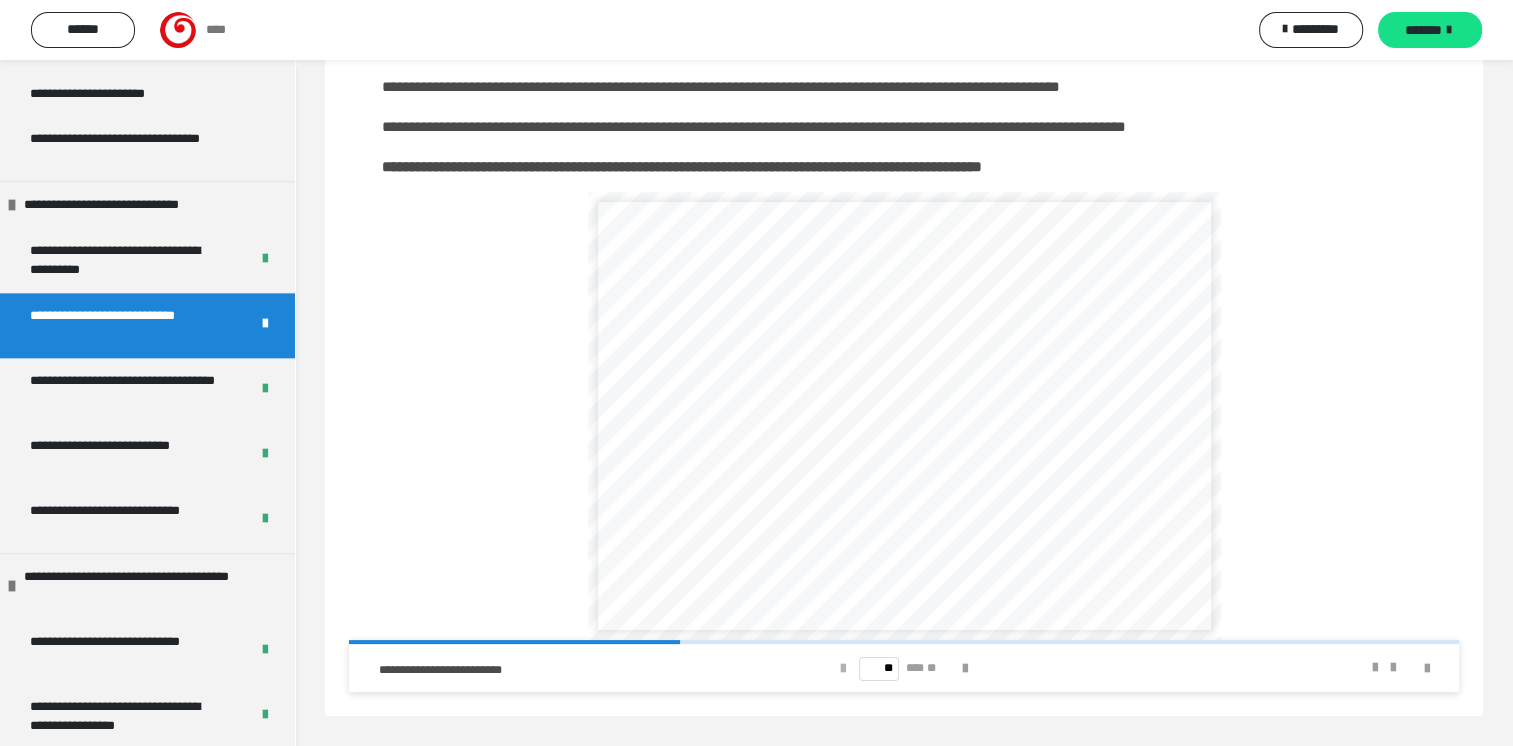 click at bounding box center [843, 669] 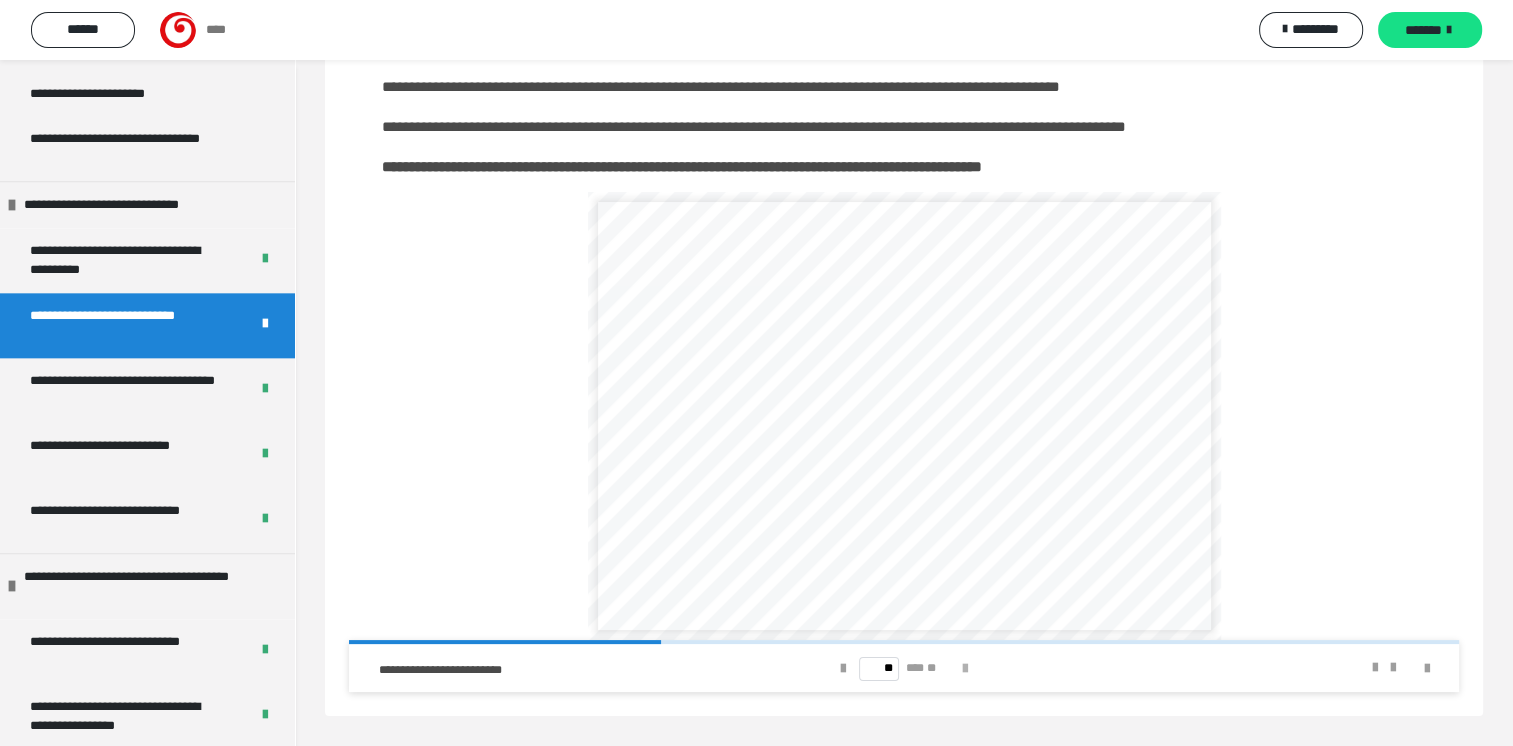 click at bounding box center (965, 669) 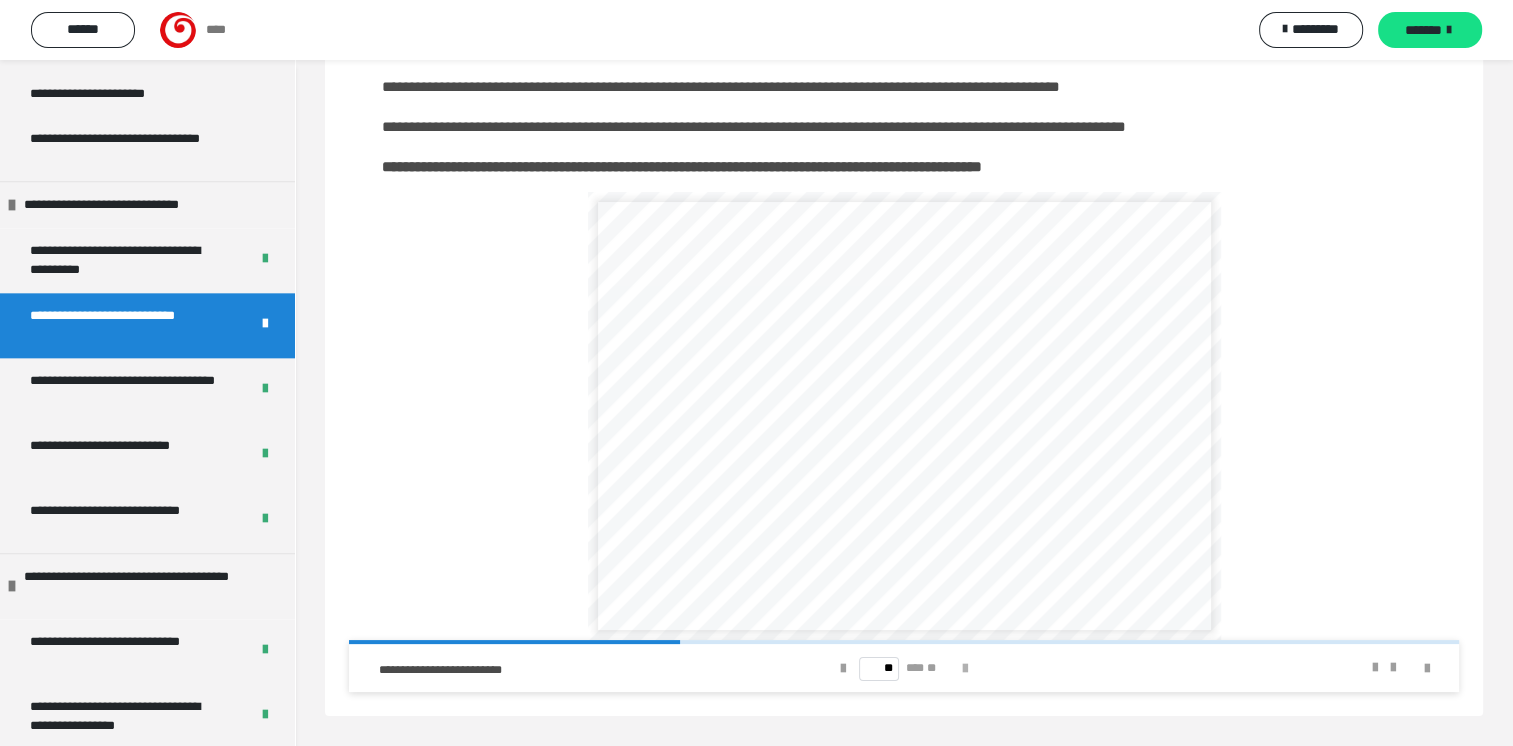 click at bounding box center [965, 669] 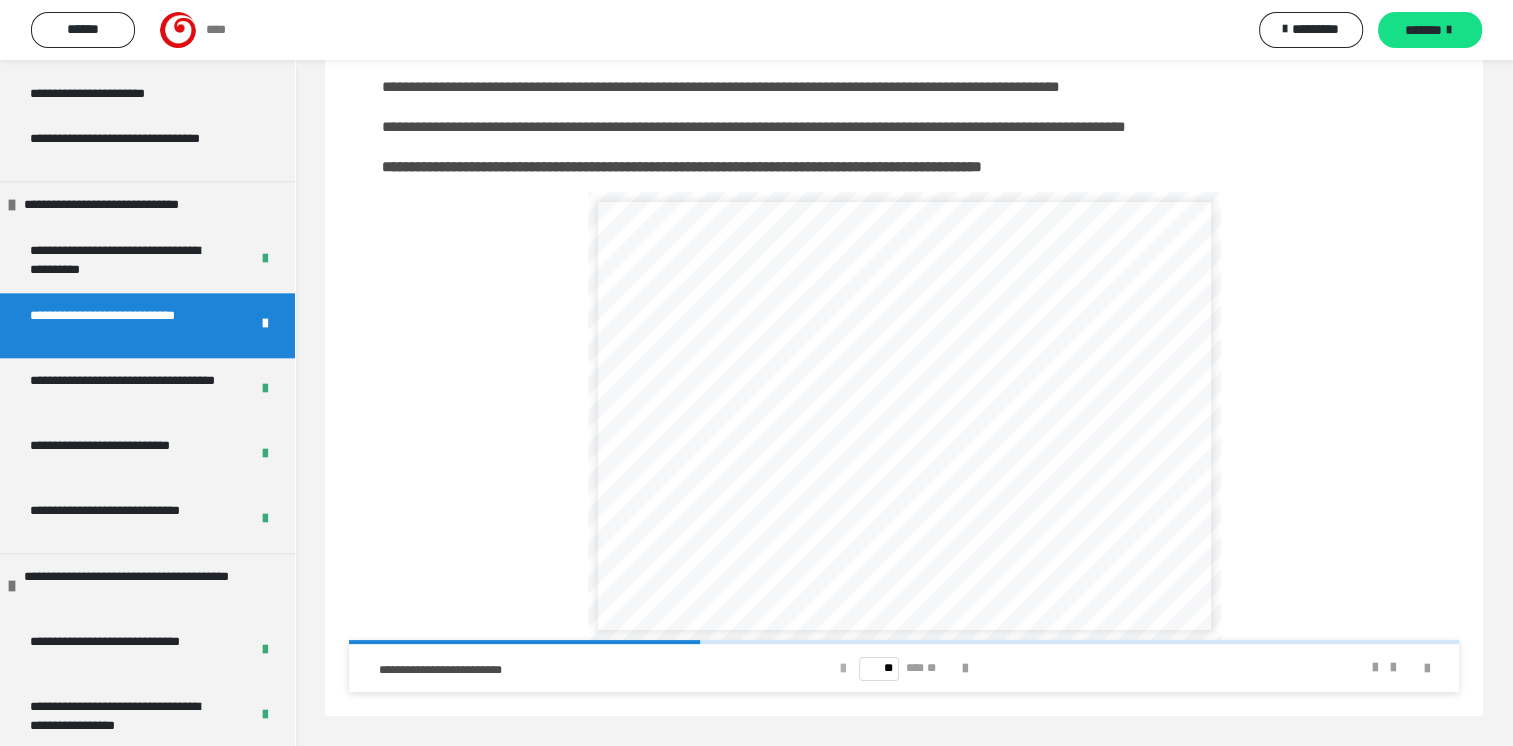 click at bounding box center [843, 669] 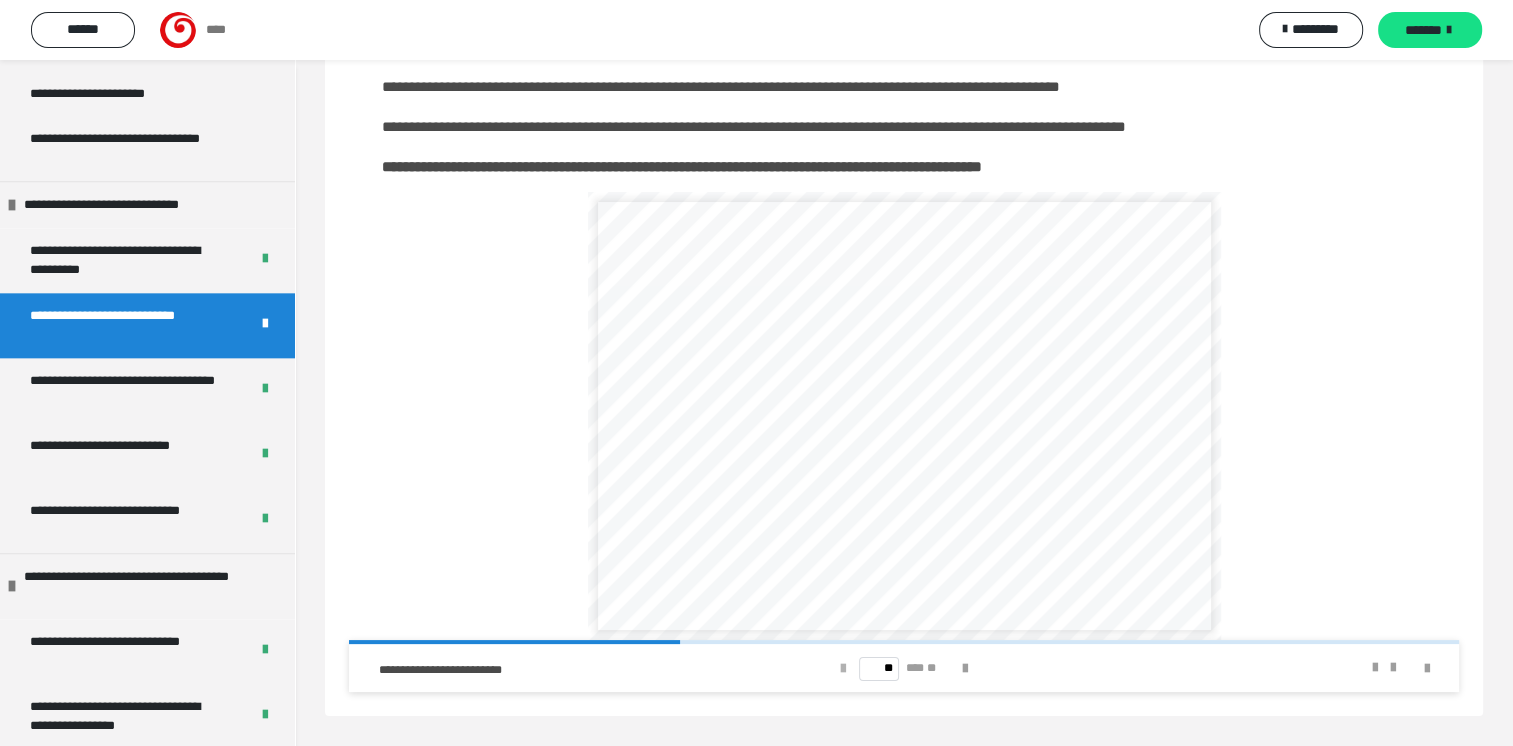 click at bounding box center (843, 669) 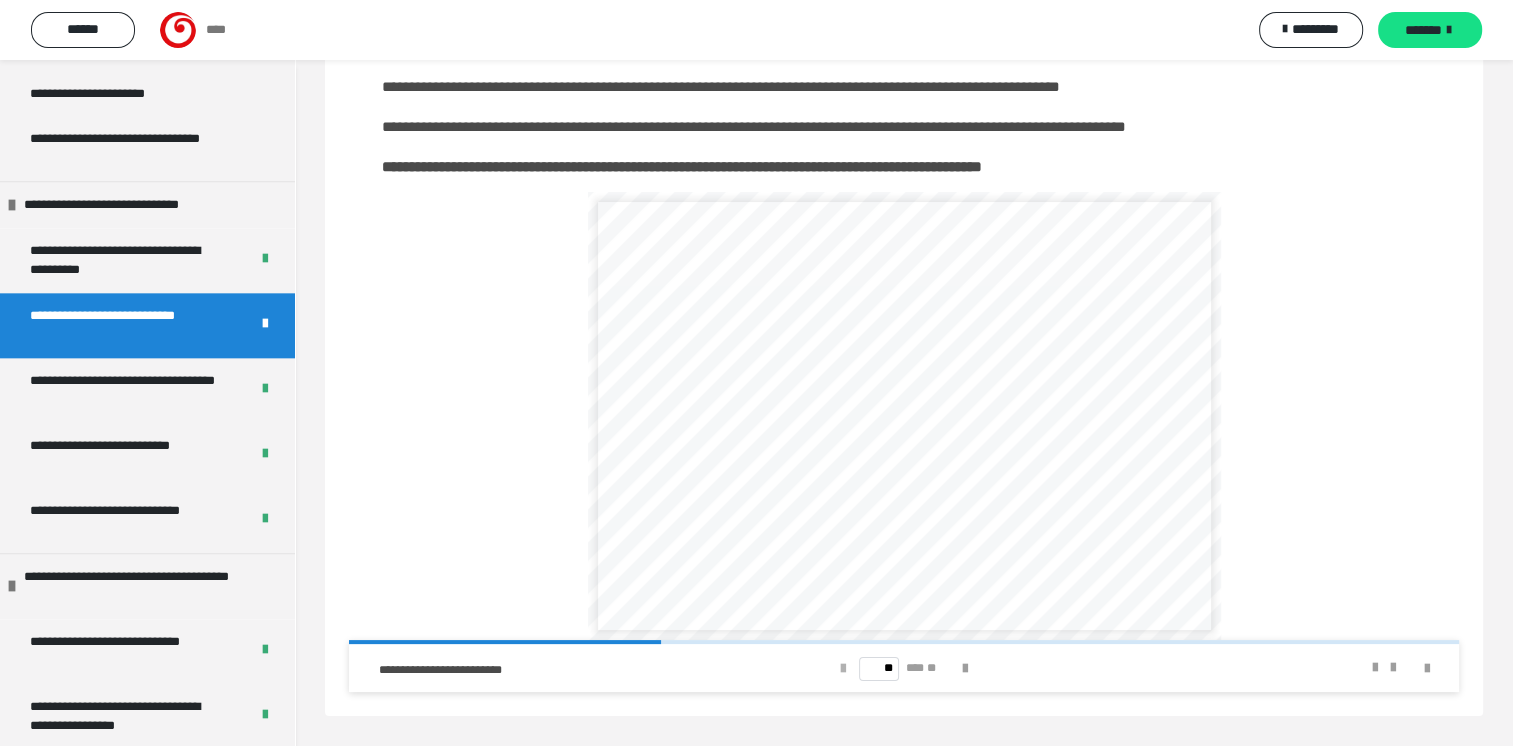 click at bounding box center (843, 669) 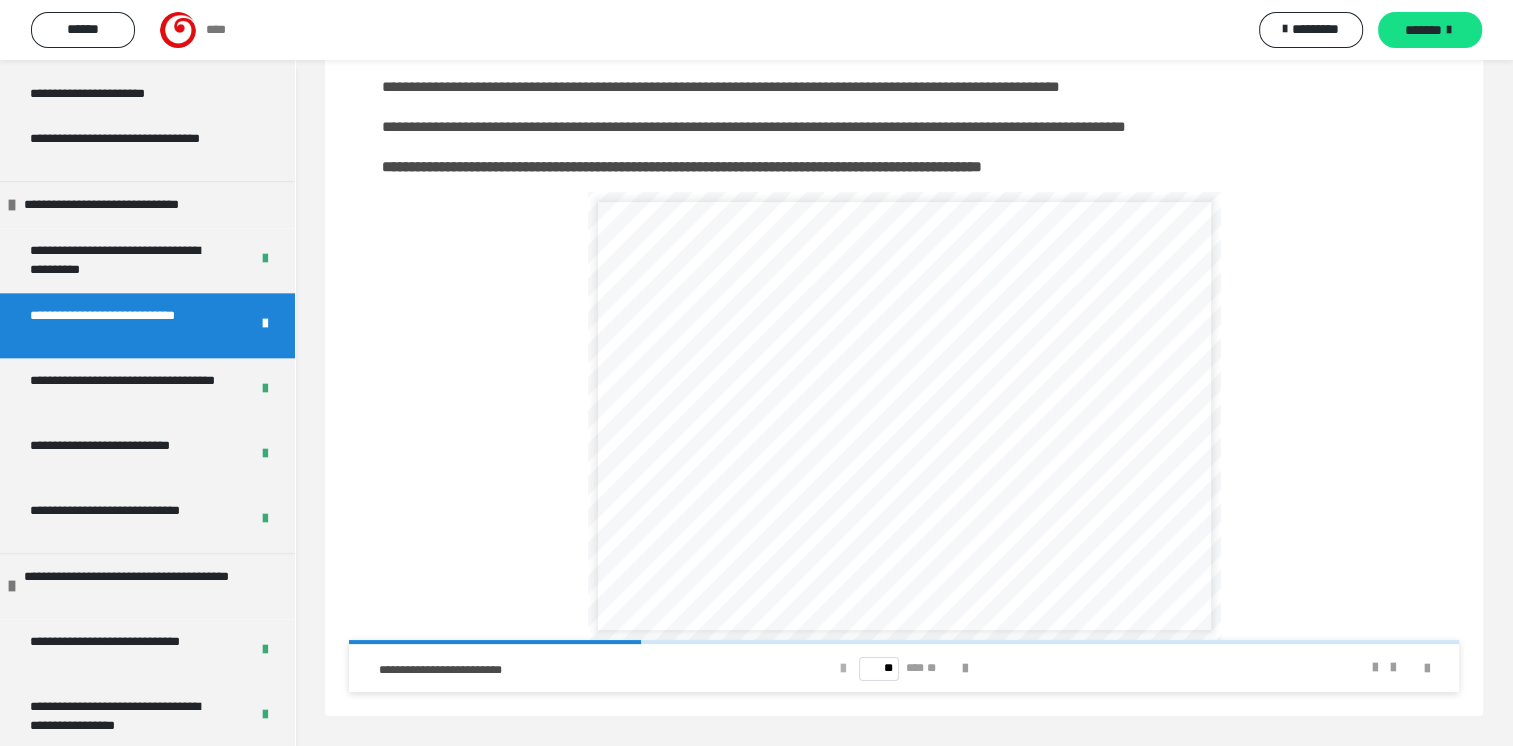 click at bounding box center (843, 669) 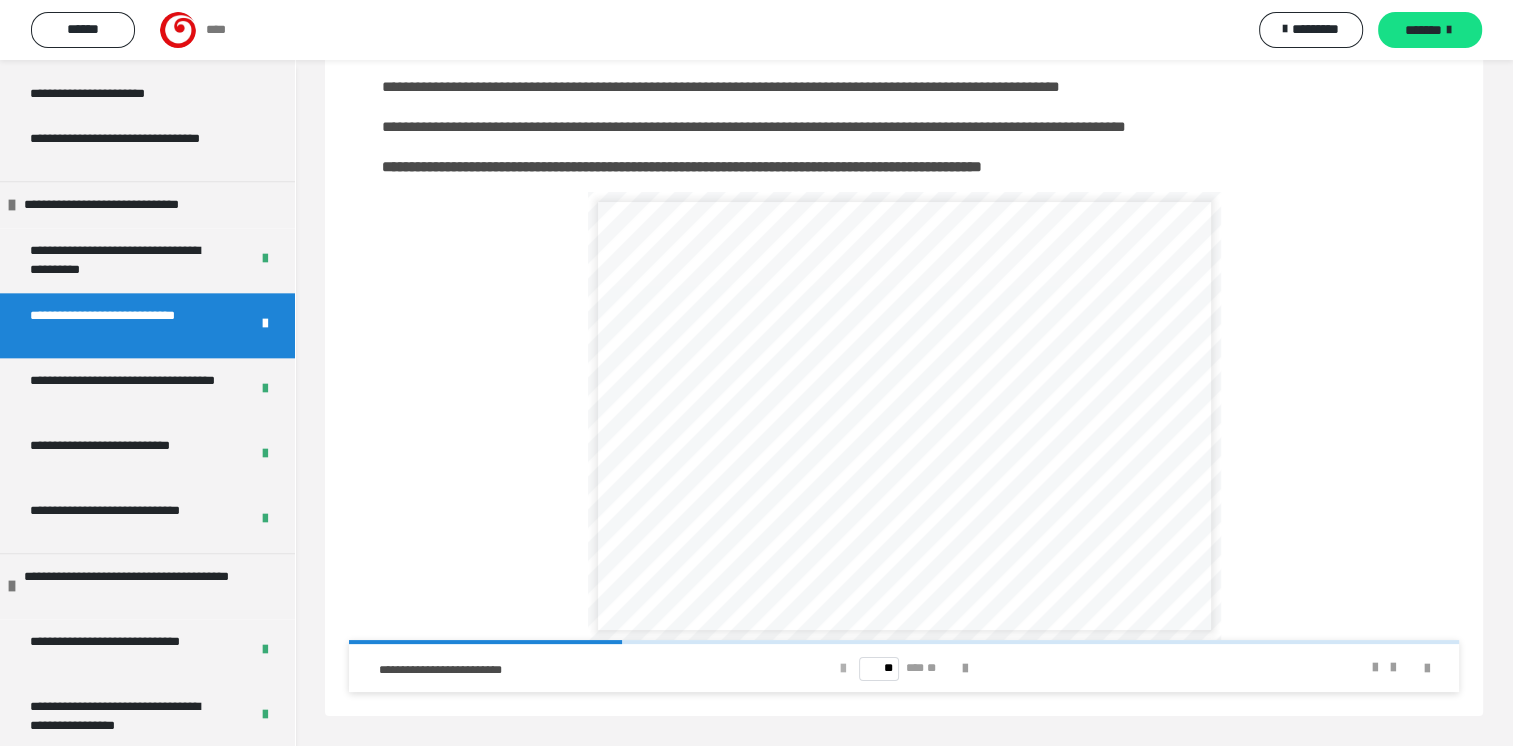 click at bounding box center [843, 669] 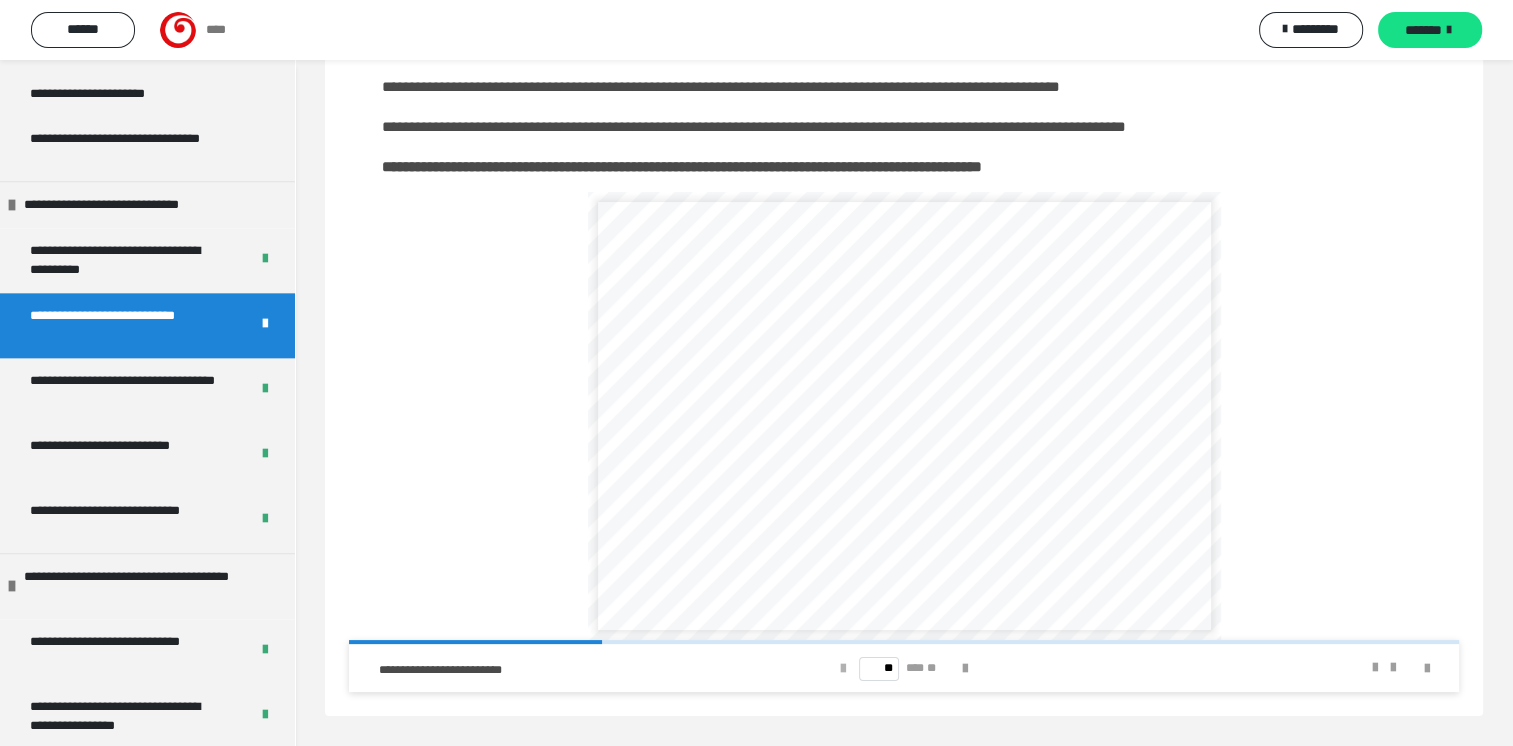 click at bounding box center (843, 669) 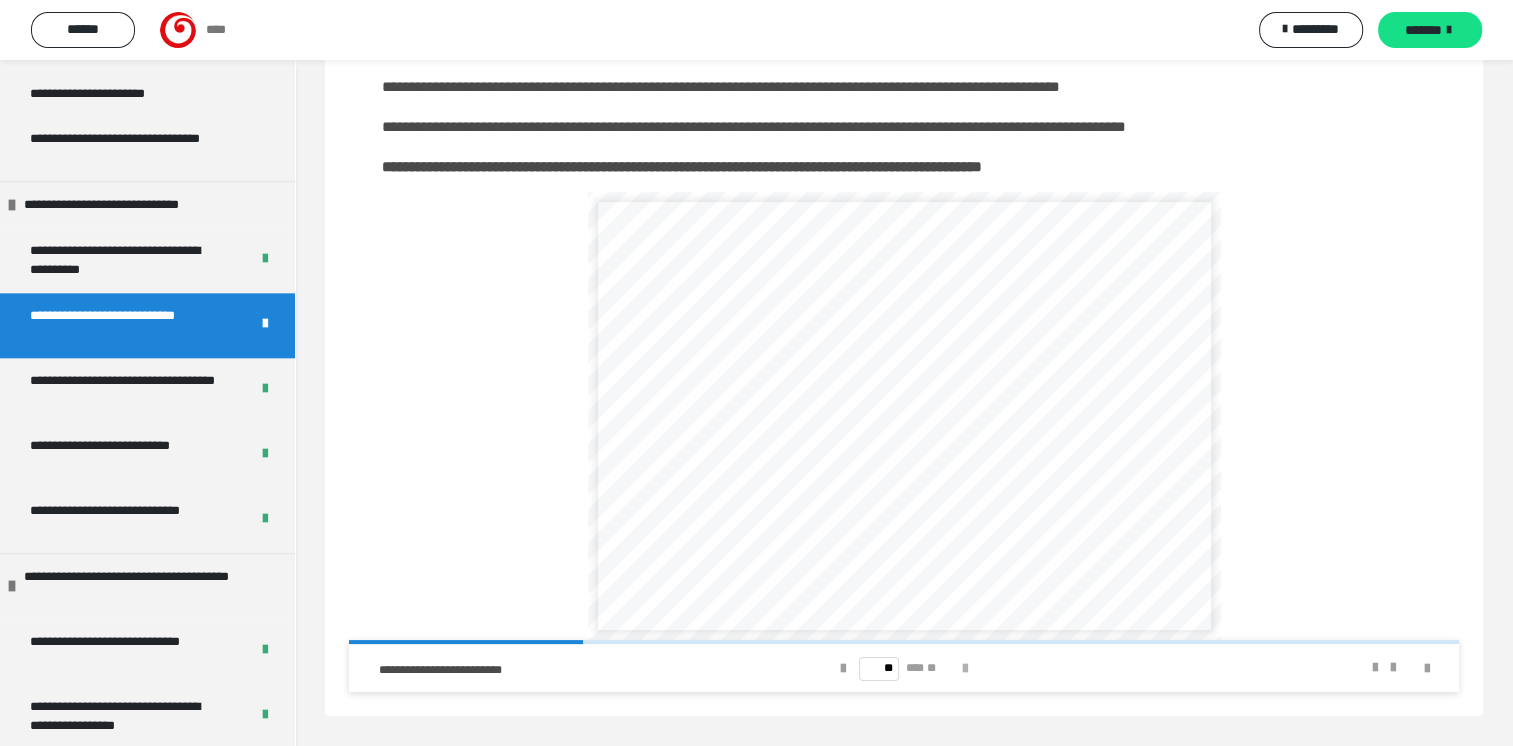 click at bounding box center [965, 669] 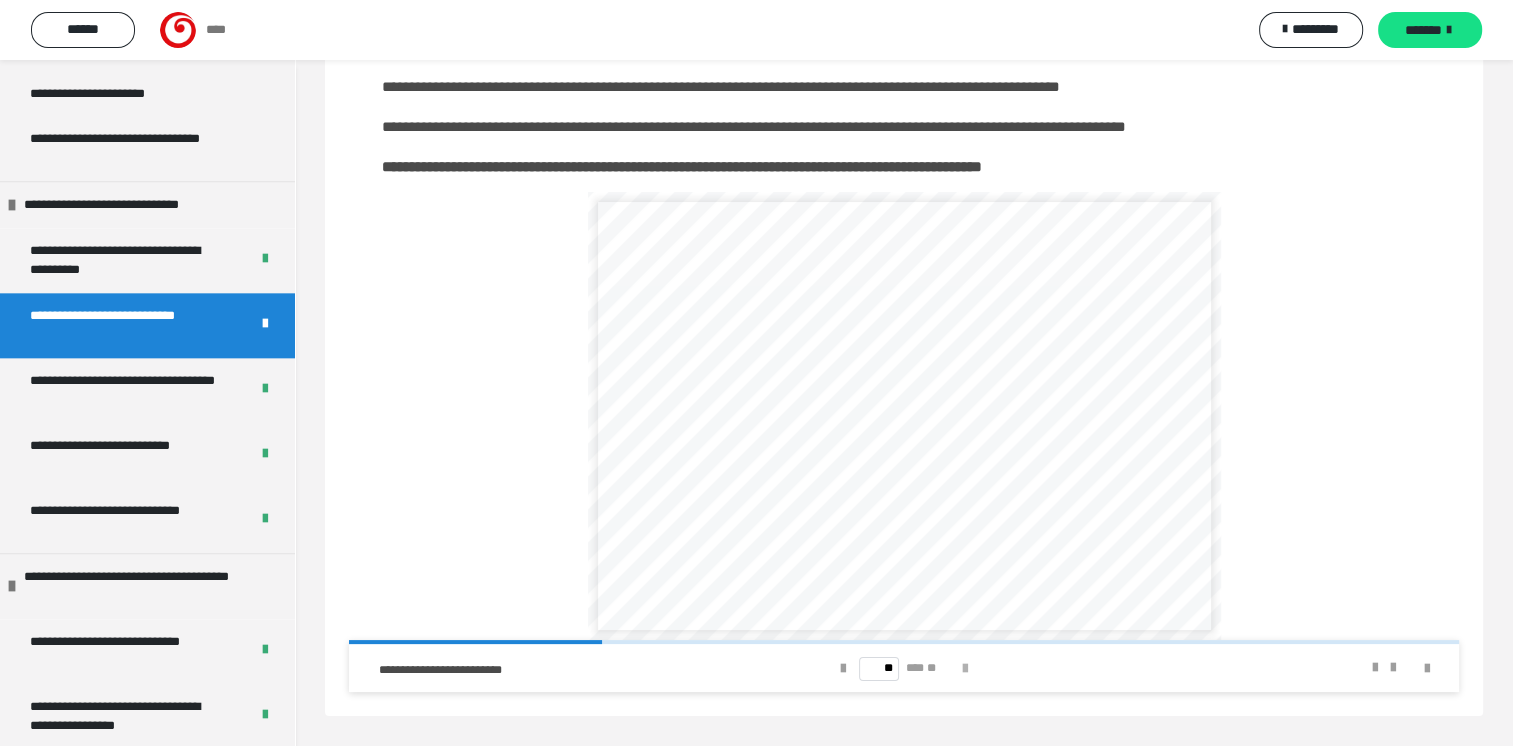 click at bounding box center [965, 669] 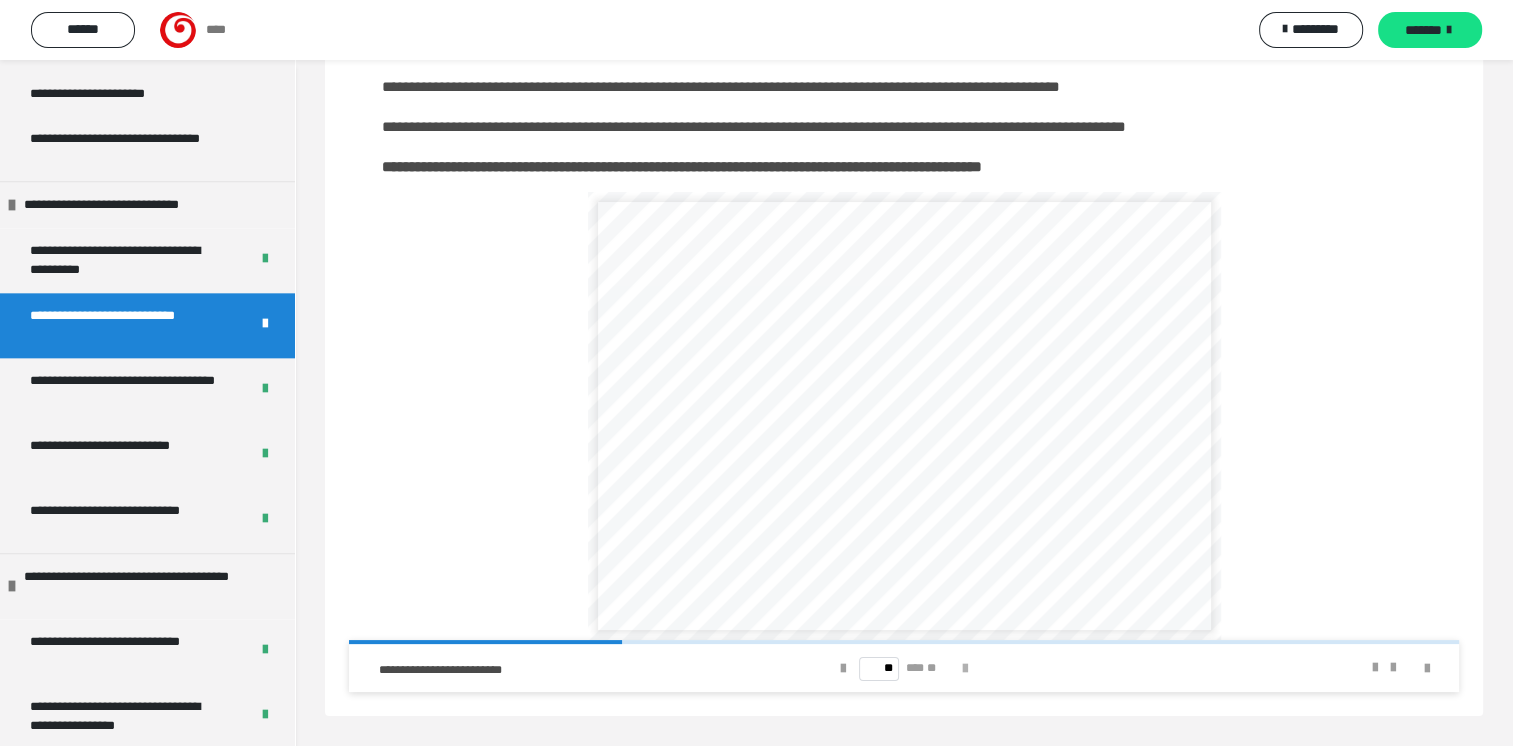 click at bounding box center (965, 669) 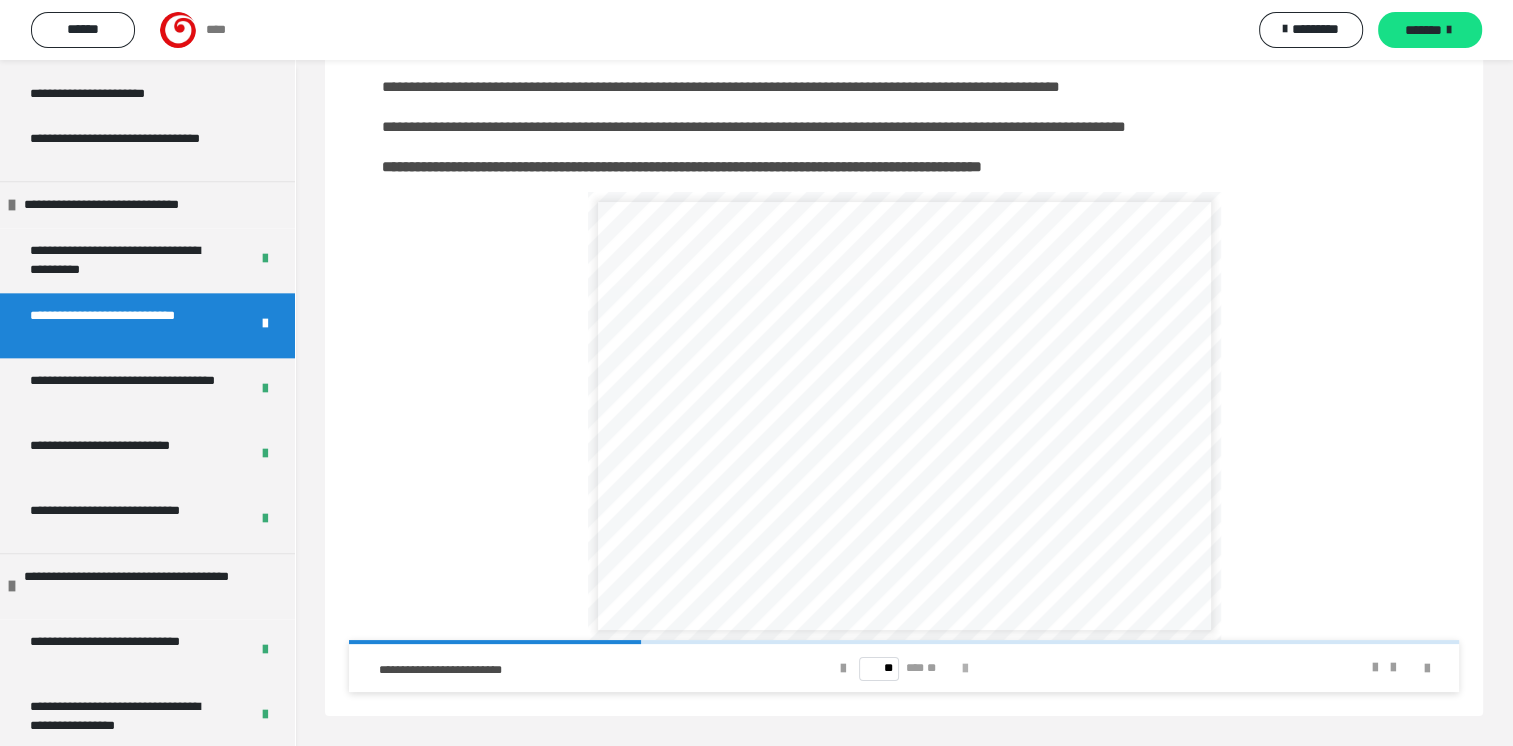 click at bounding box center (965, 669) 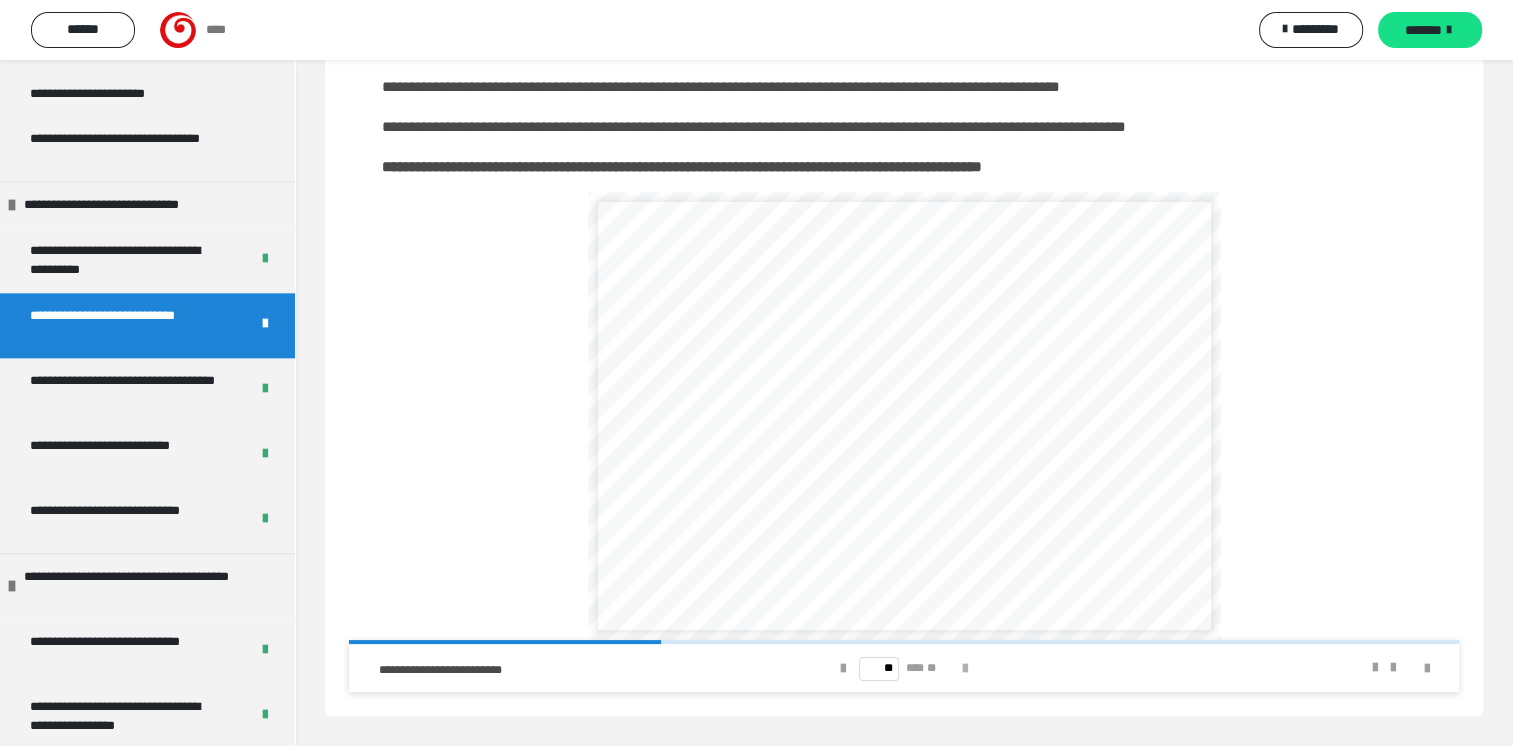 click at bounding box center (965, 669) 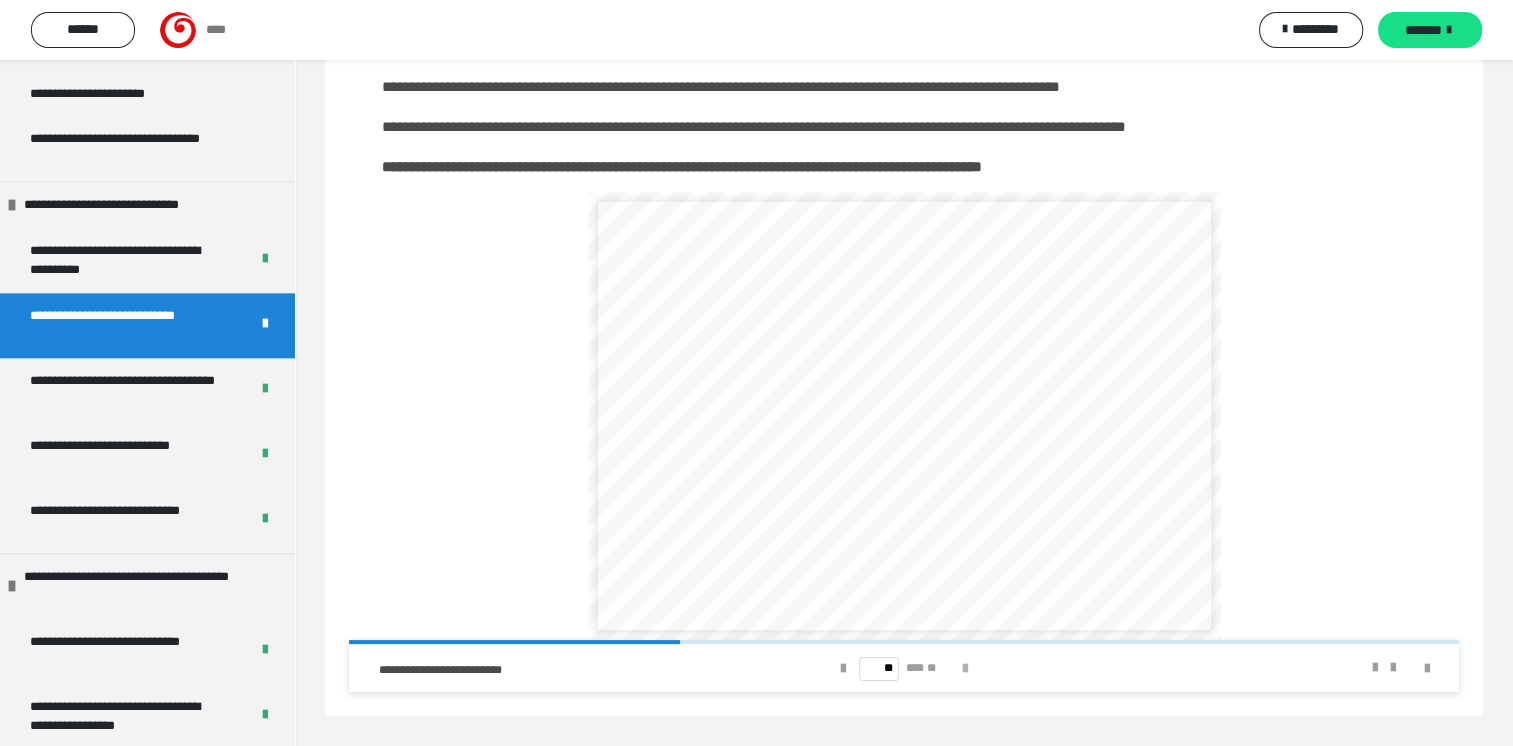 click at bounding box center [965, 669] 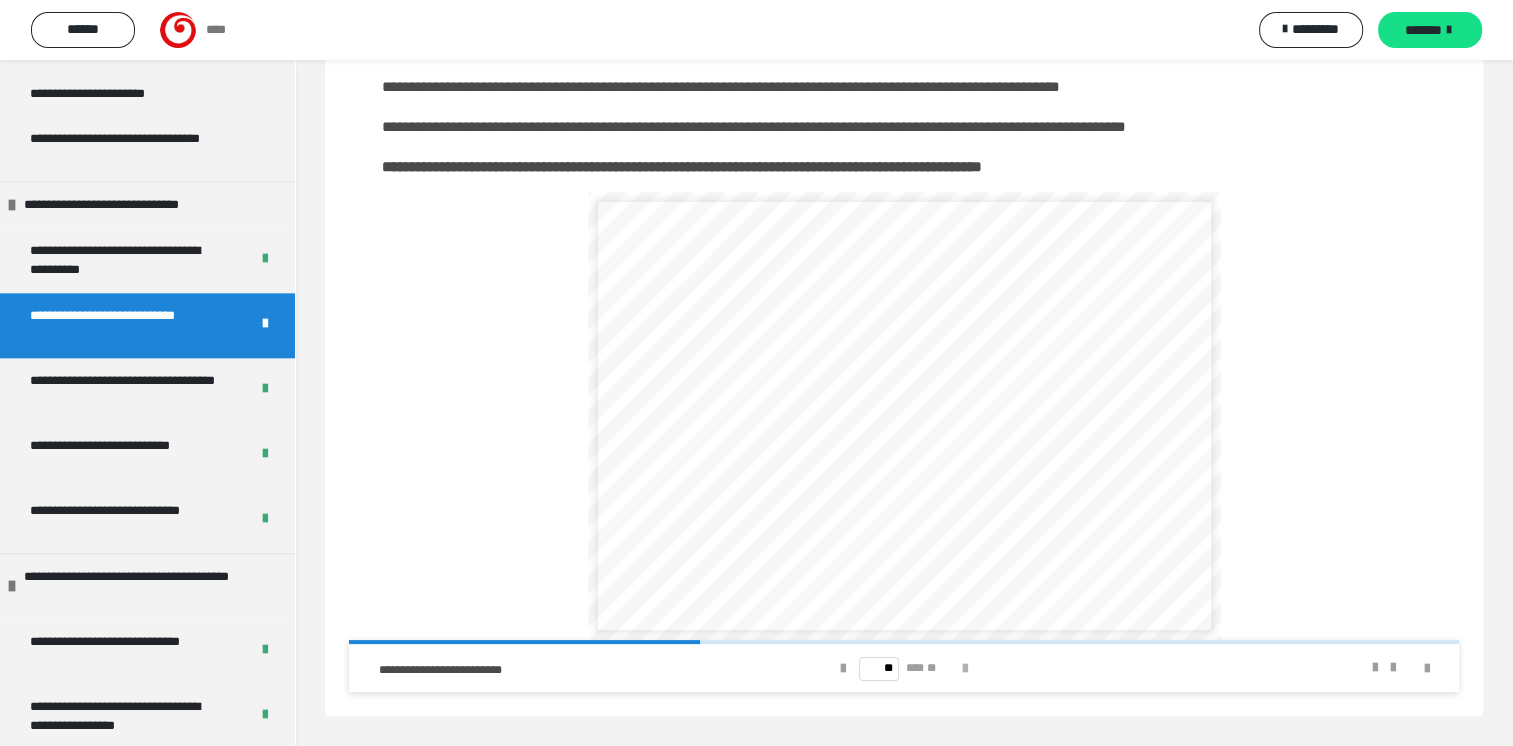 click at bounding box center [965, 669] 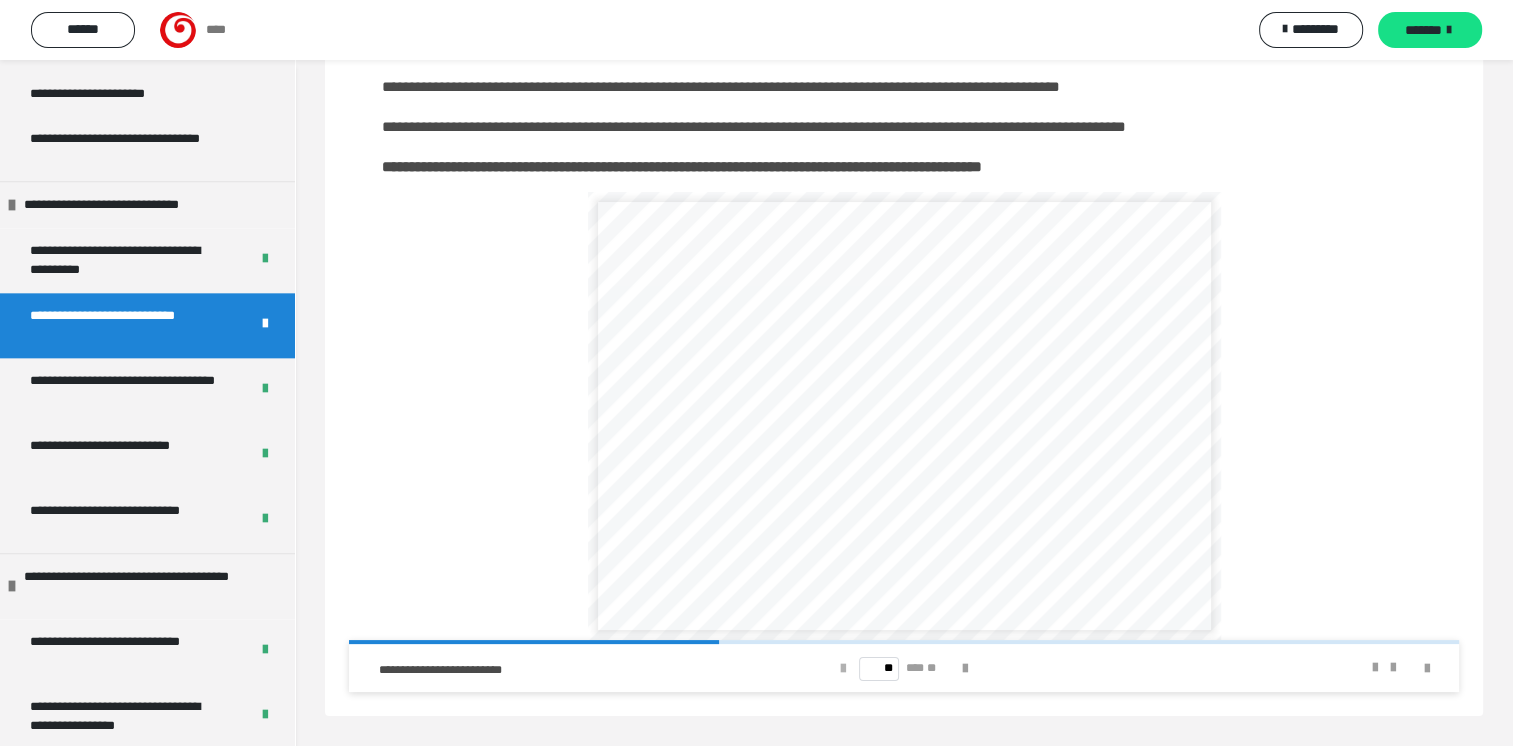 click at bounding box center (843, 669) 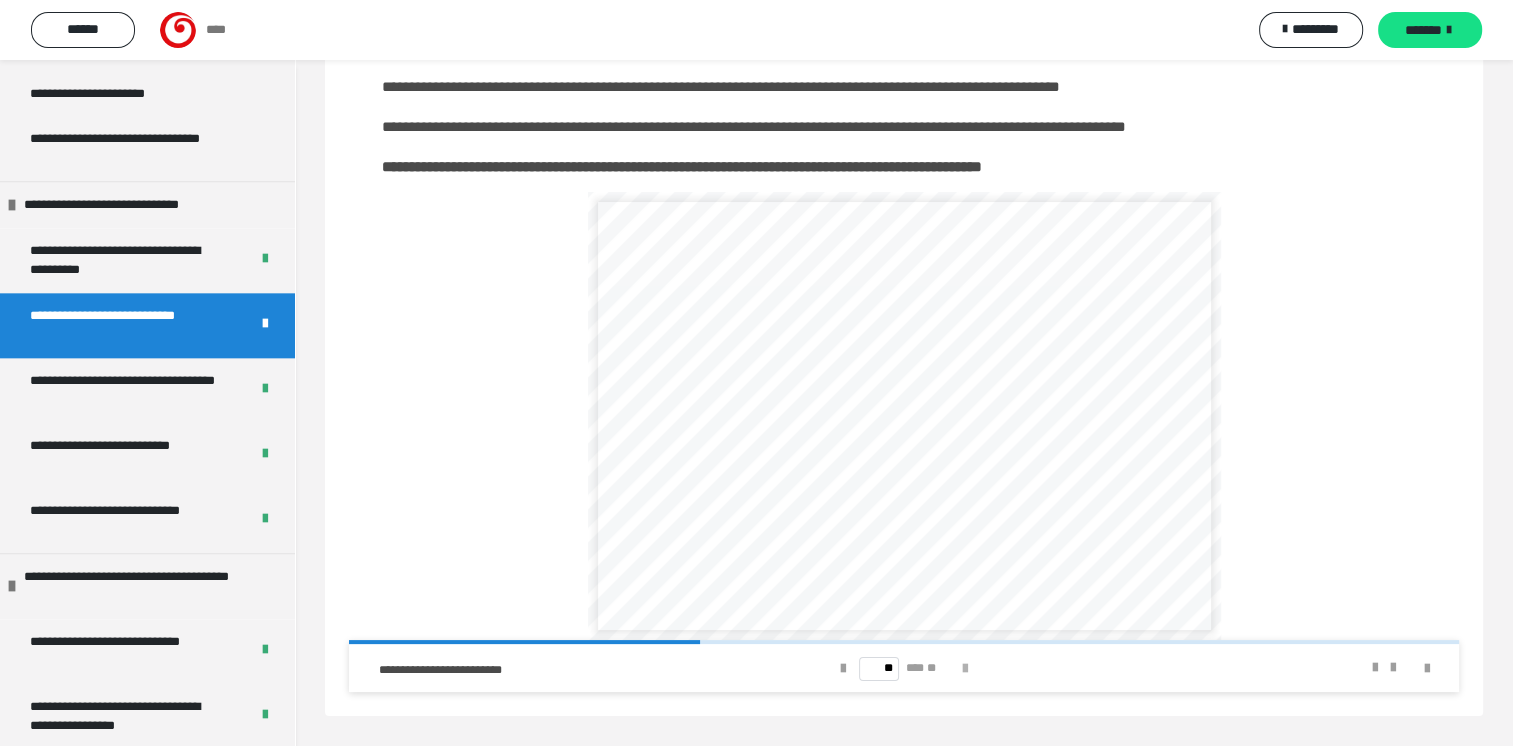 click at bounding box center (965, 669) 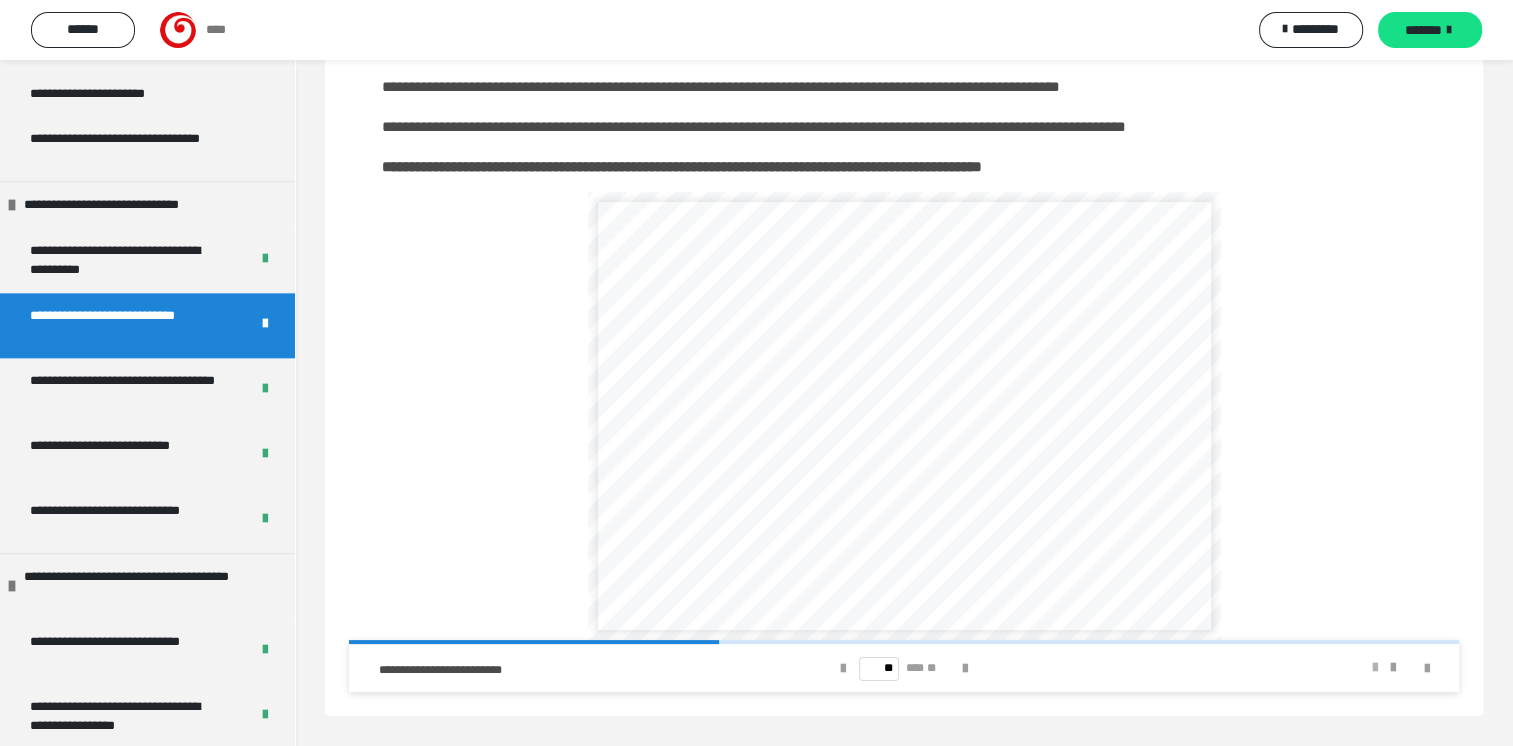 click at bounding box center (1375, 668) 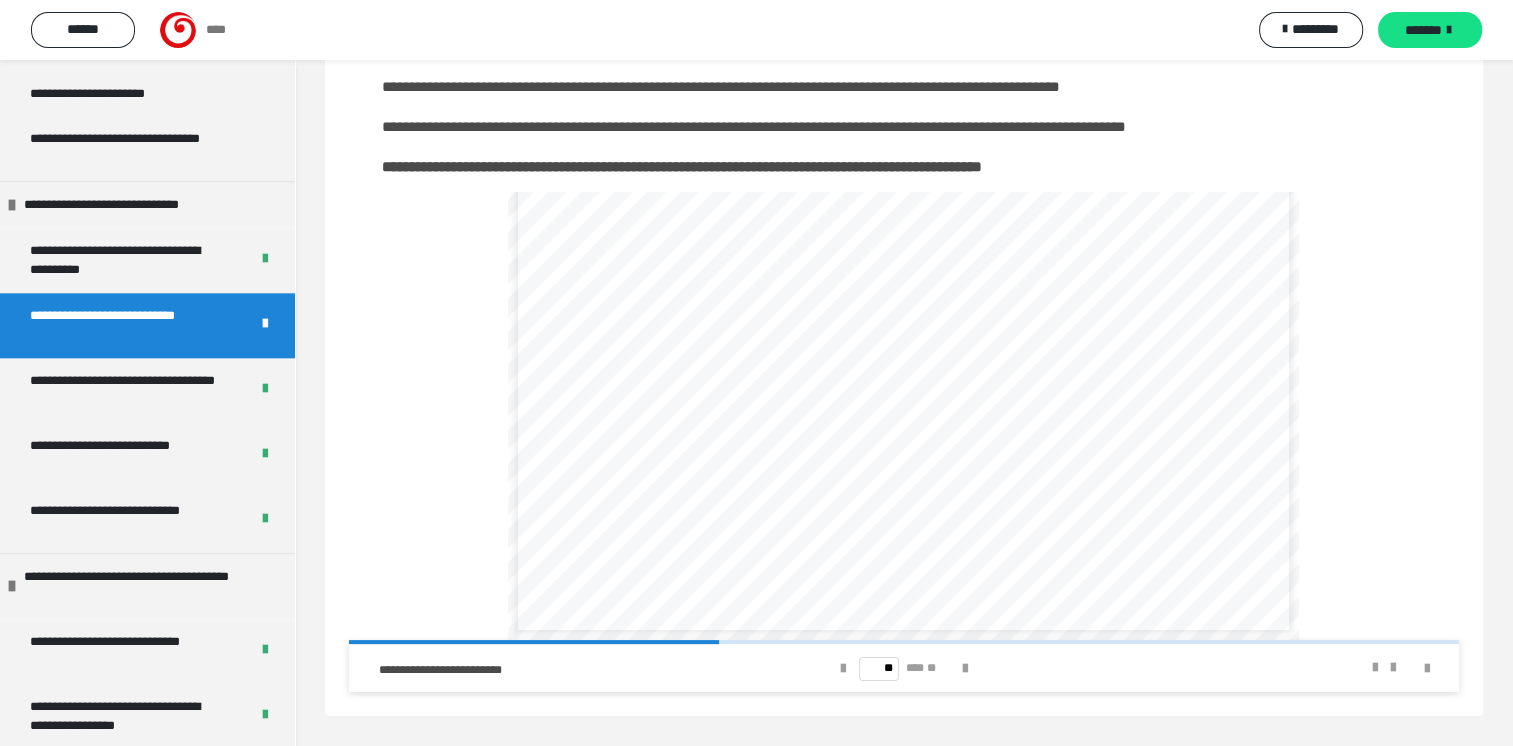 scroll, scrollTop: 0, scrollLeft: 0, axis: both 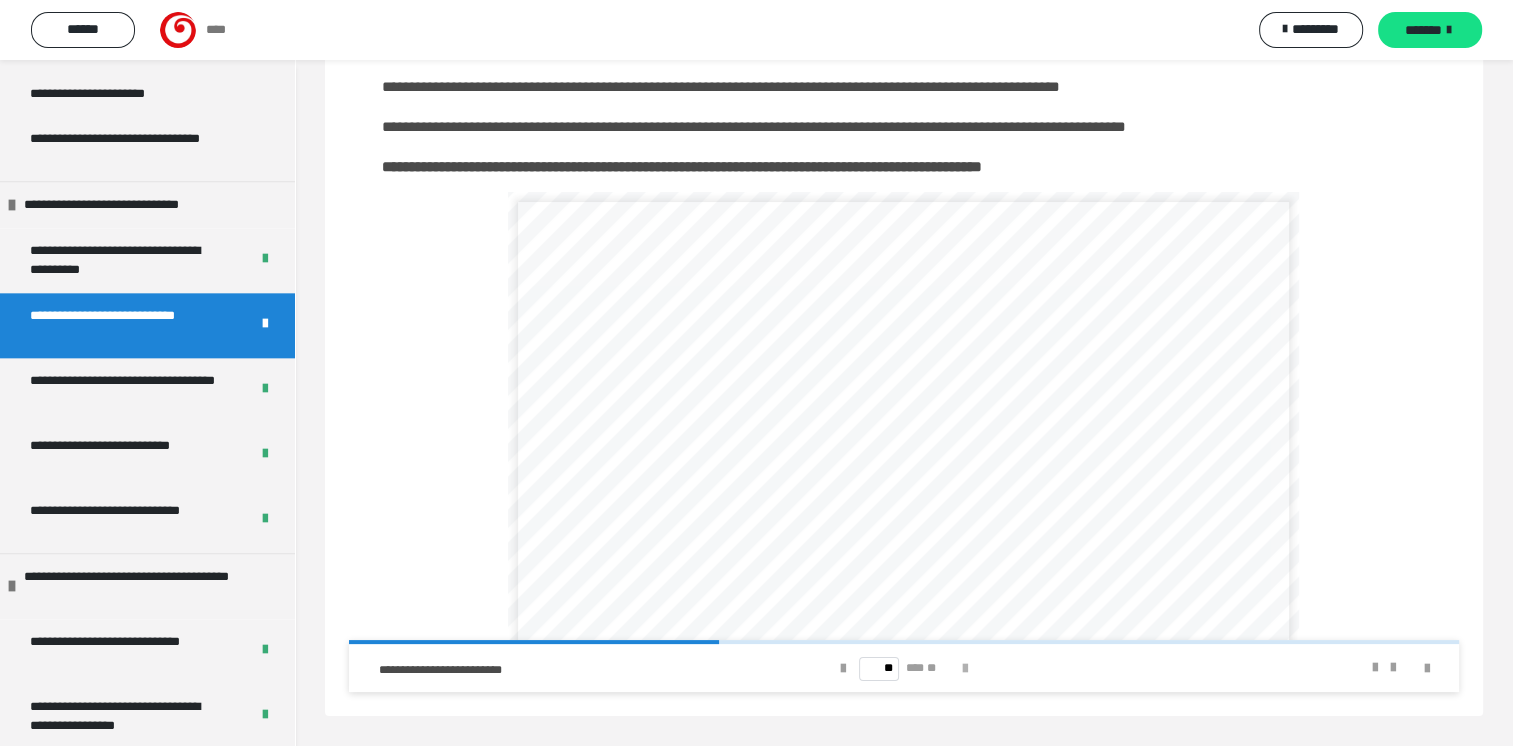 click at bounding box center [965, 669] 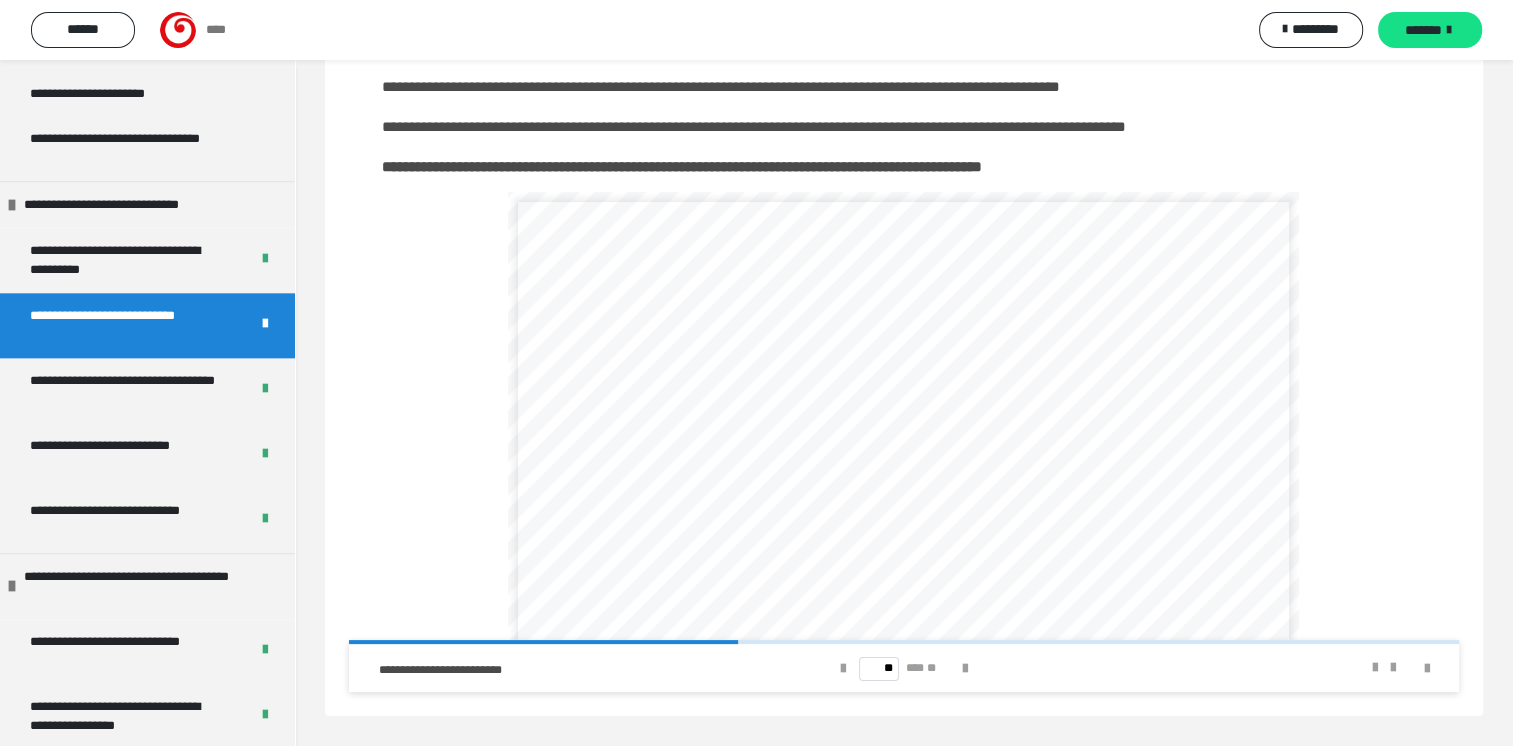 scroll, scrollTop: 100, scrollLeft: 0, axis: vertical 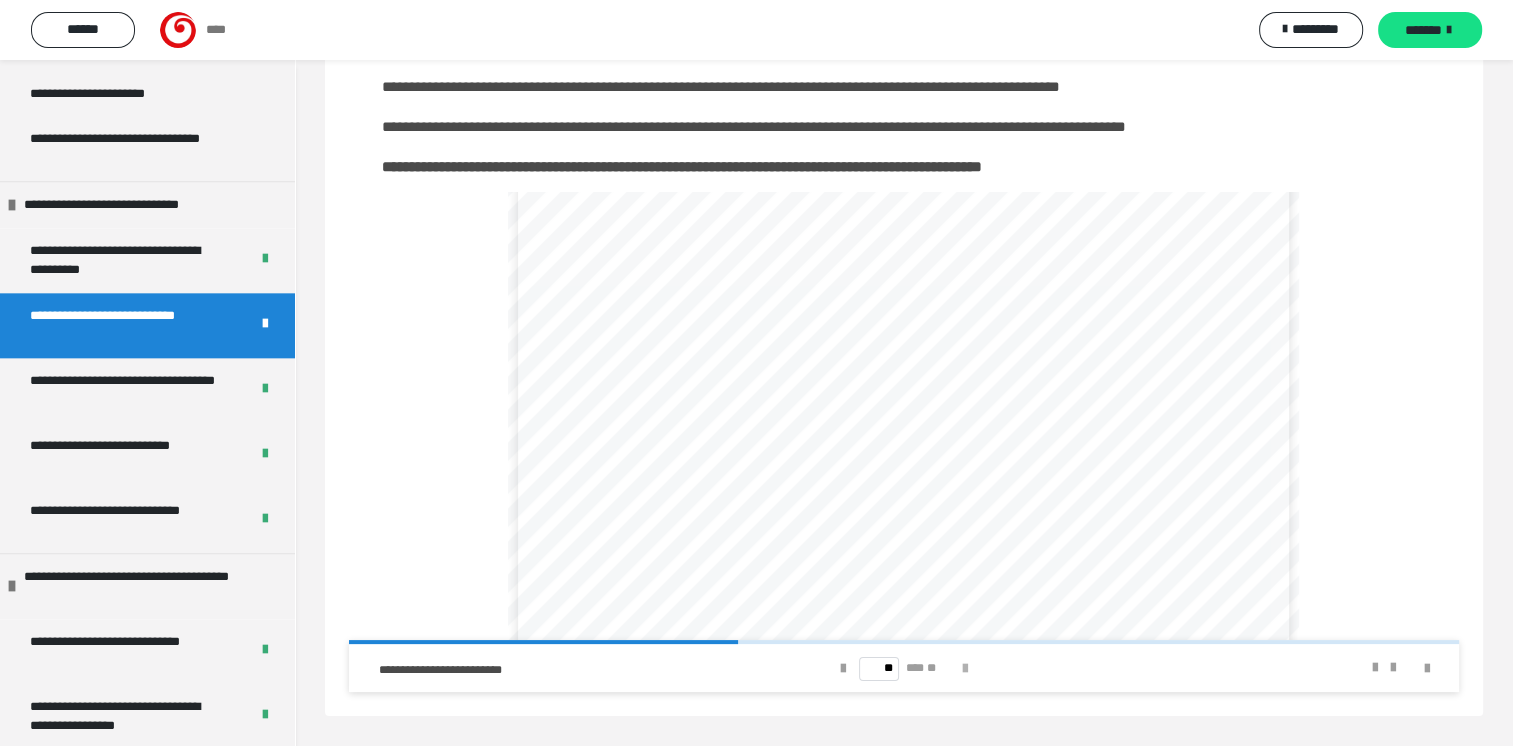 click at bounding box center [965, 669] 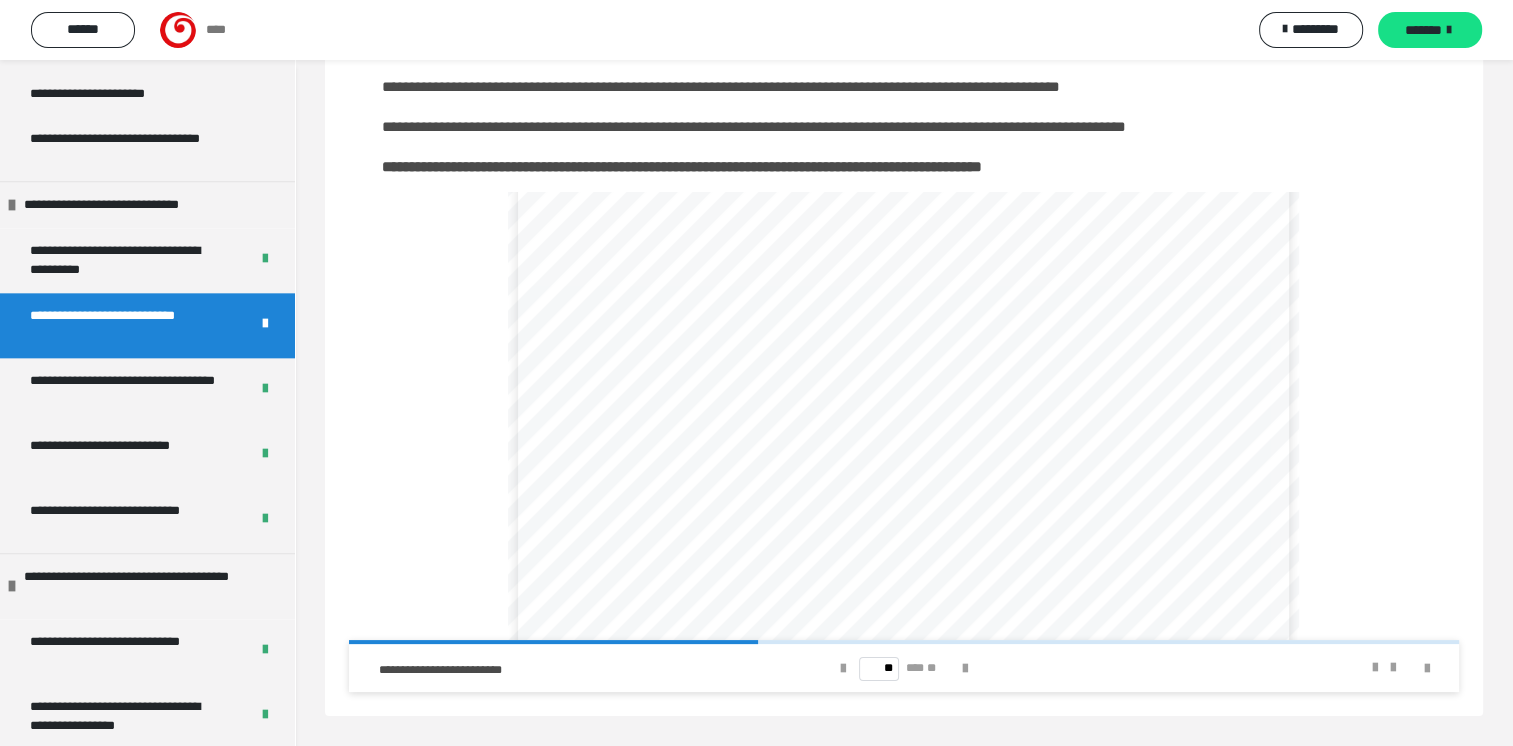 scroll, scrollTop: 100, scrollLeft: 0, axis: vertical 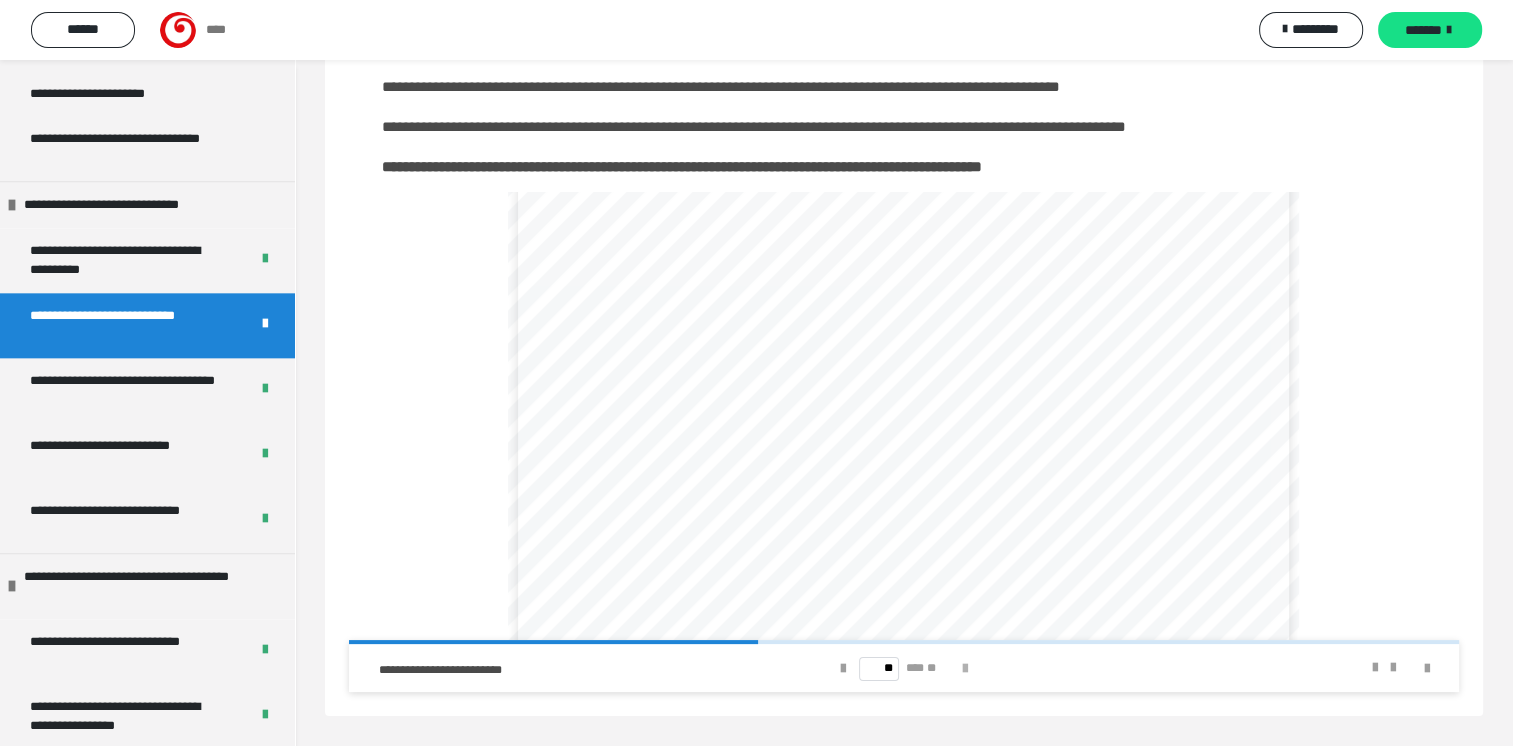 click at bounding box center (965, 669) 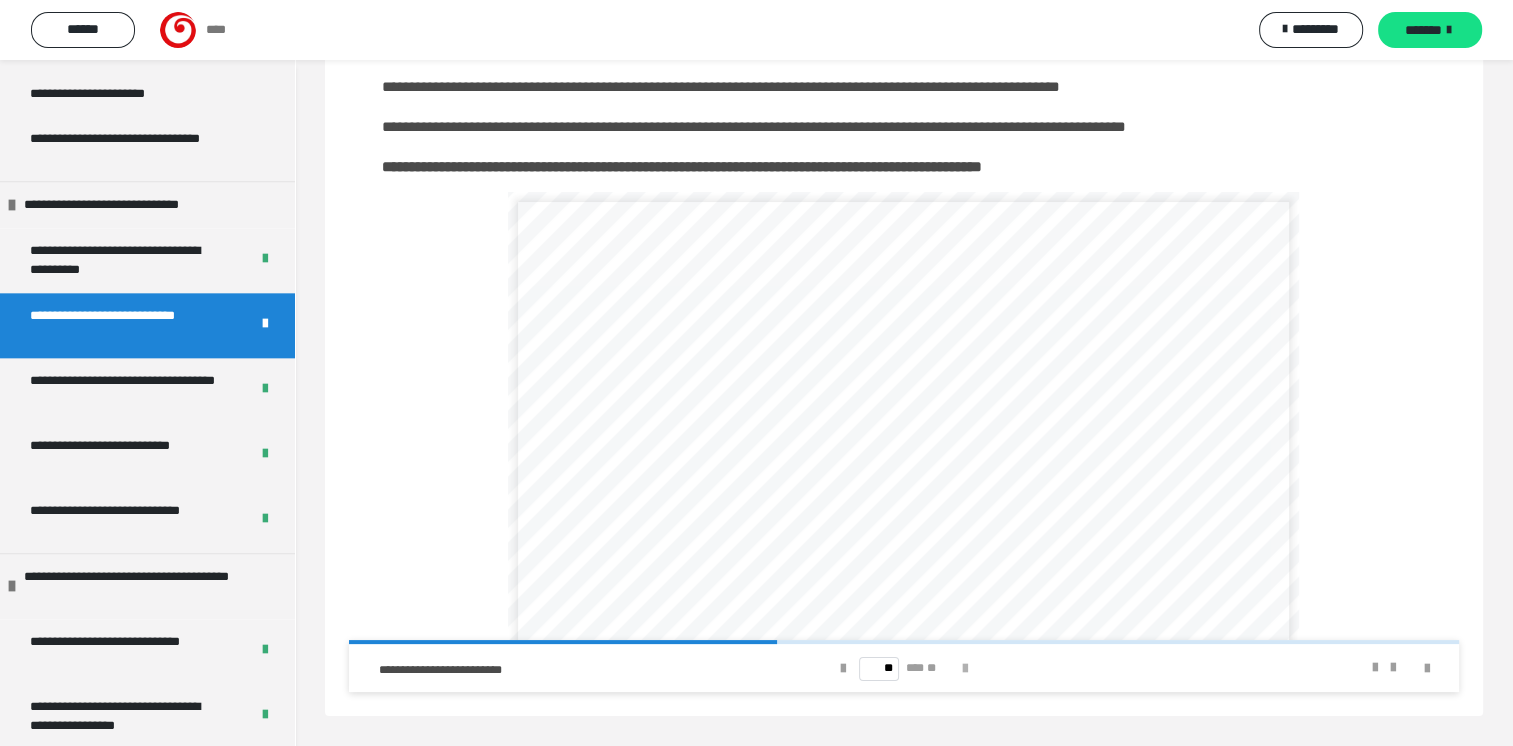 click at bounding box center (965, 669) 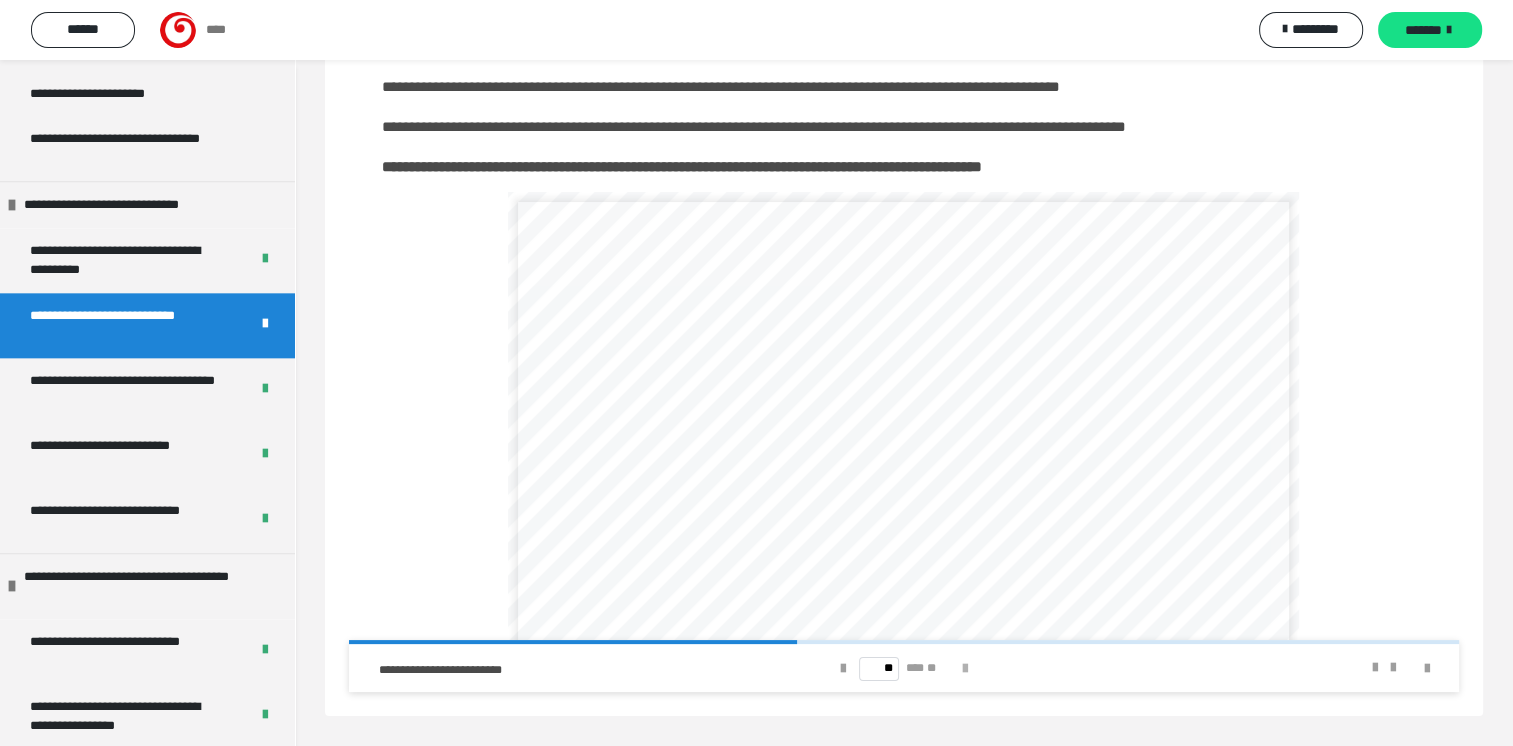 click at bounding box center [965, 669] 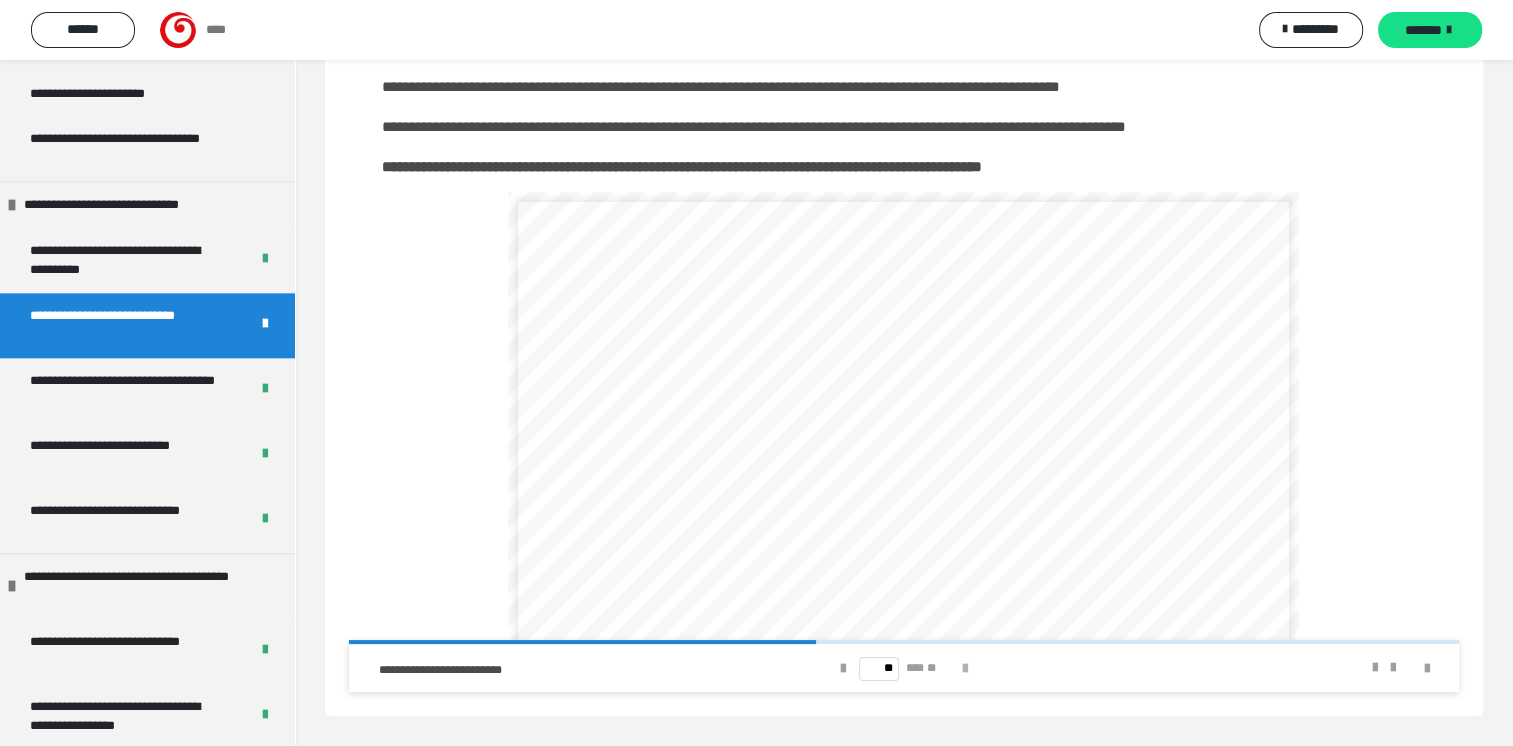 click at bounding box center [965, 669] 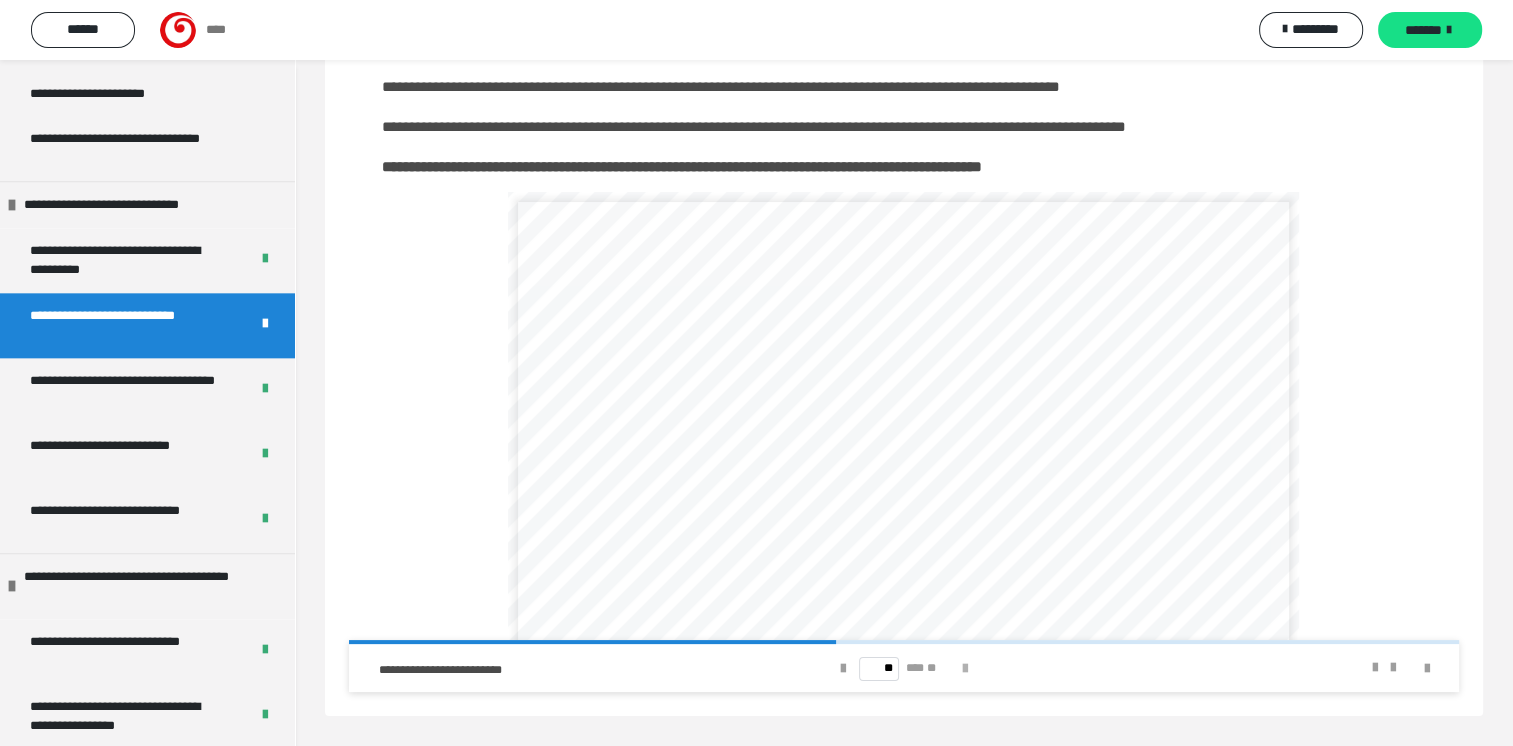 click at bounding box center (965, 669) 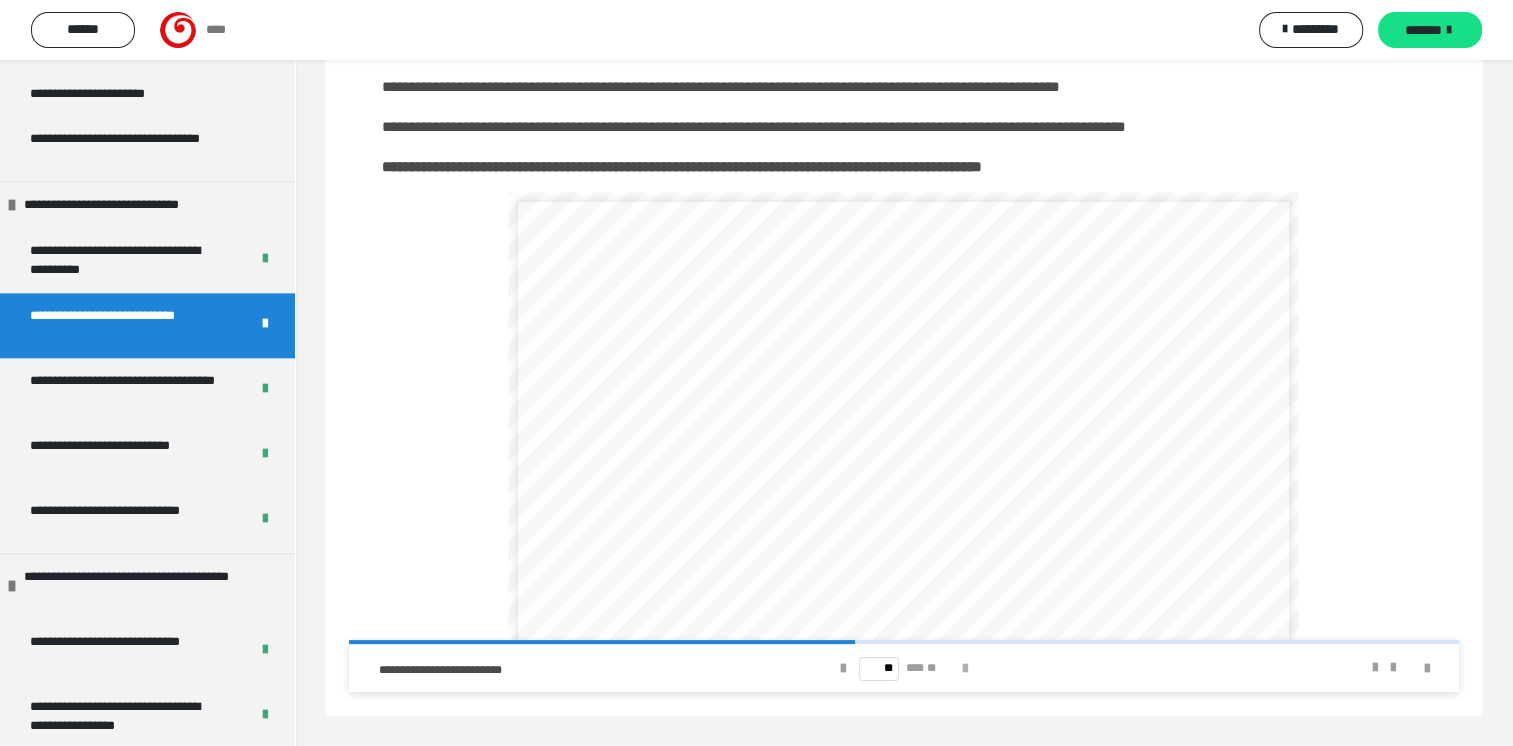 click at bounding box center [965, 669] 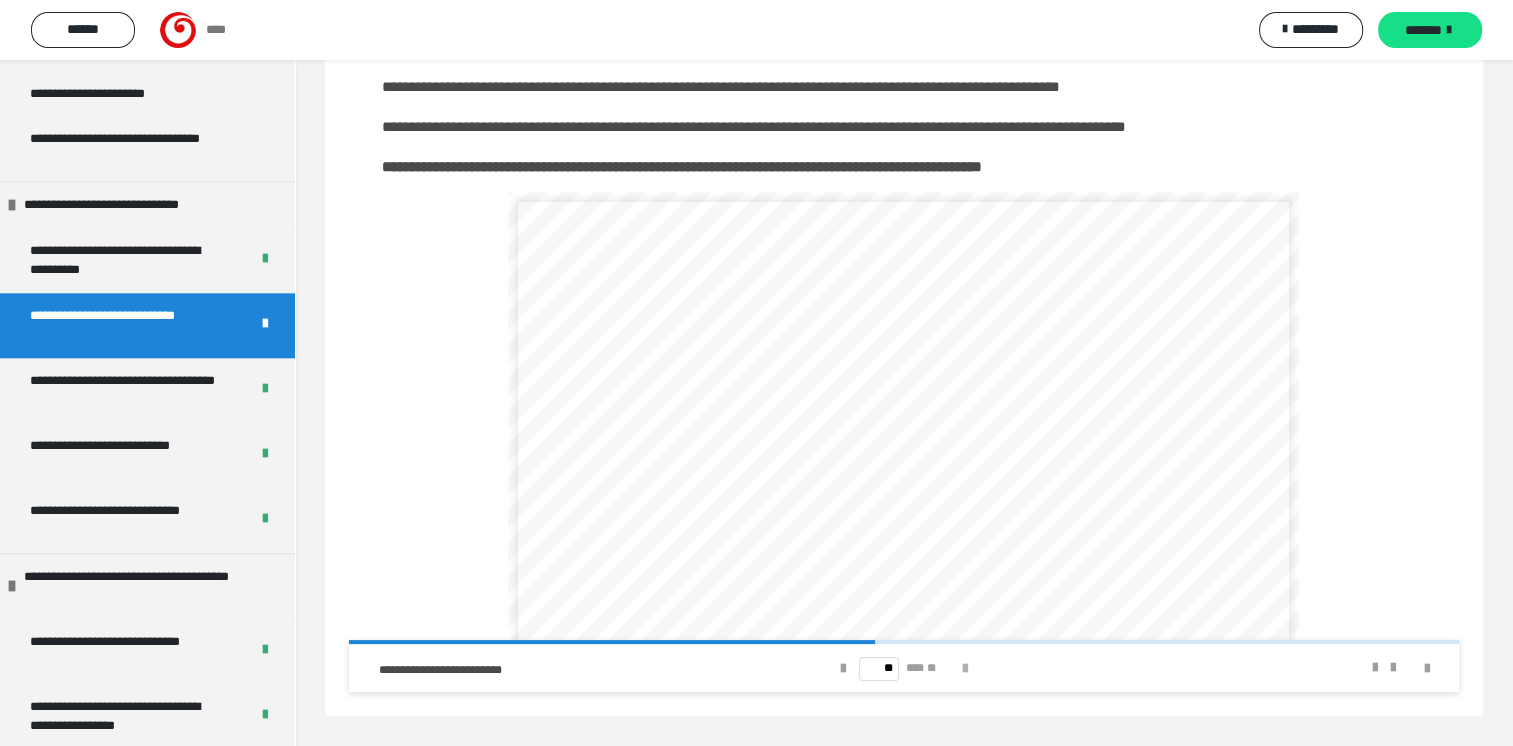 click at bounding box center [965, 669] 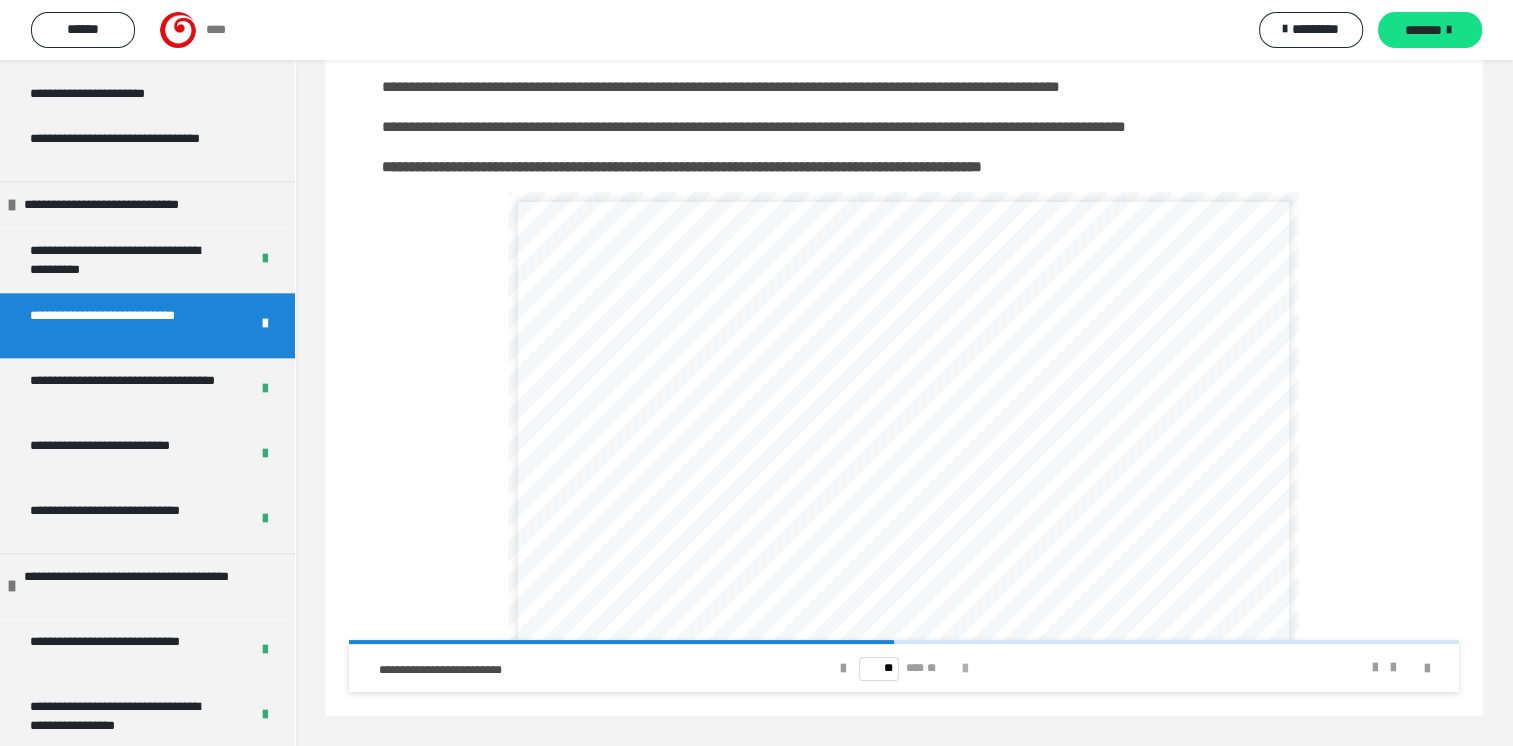 click at bounding box center [965, 669] 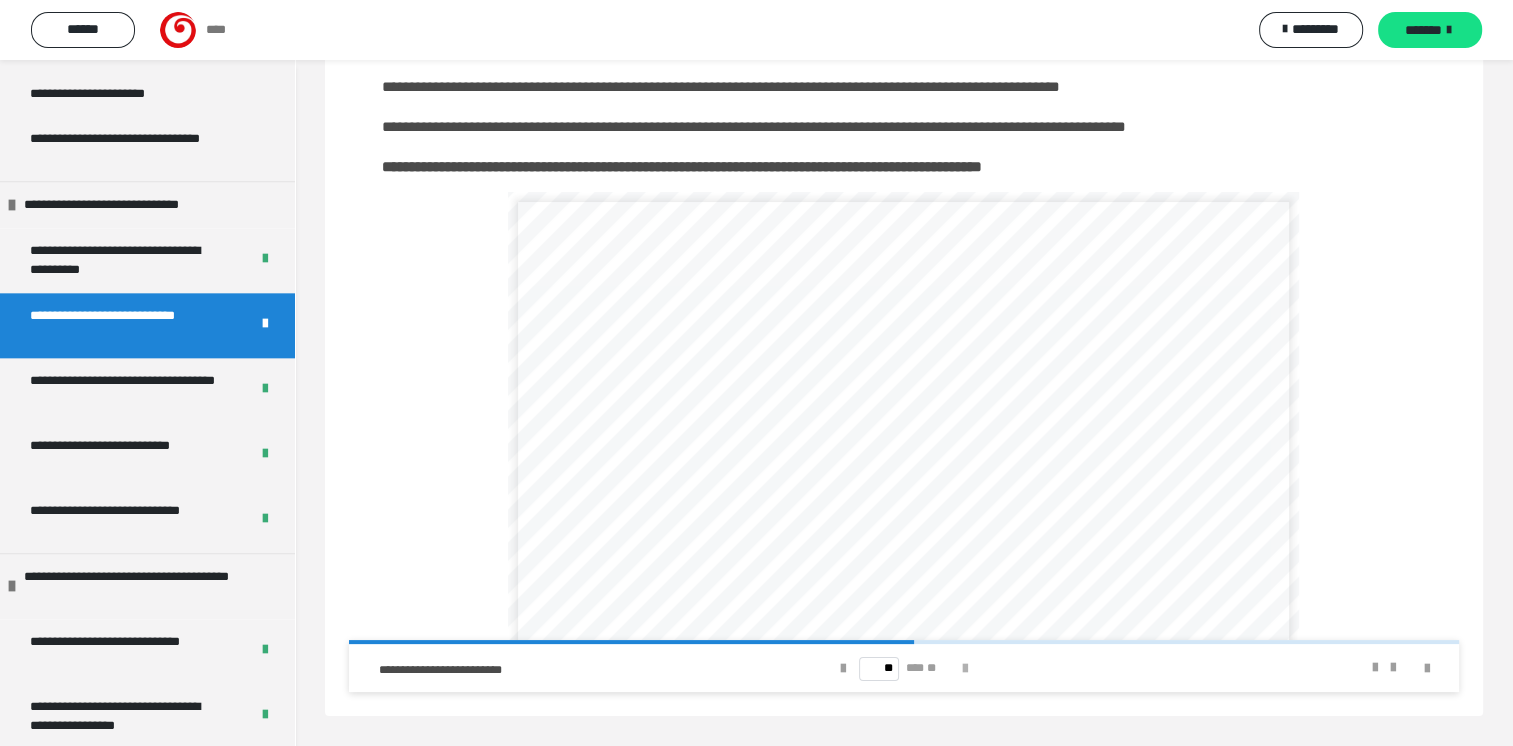 click at bounding box center (965, 669) 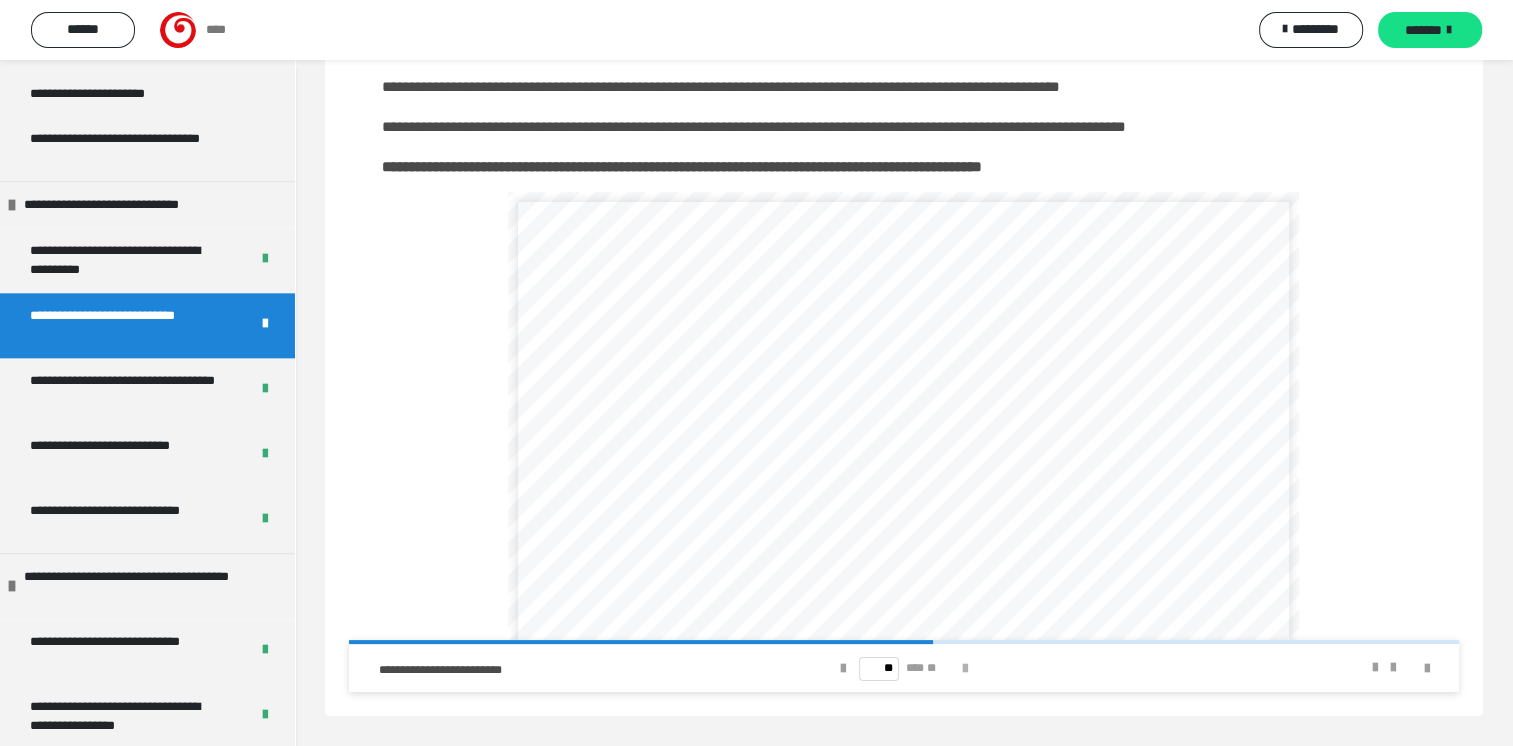 click at bounding box center [965, 669] 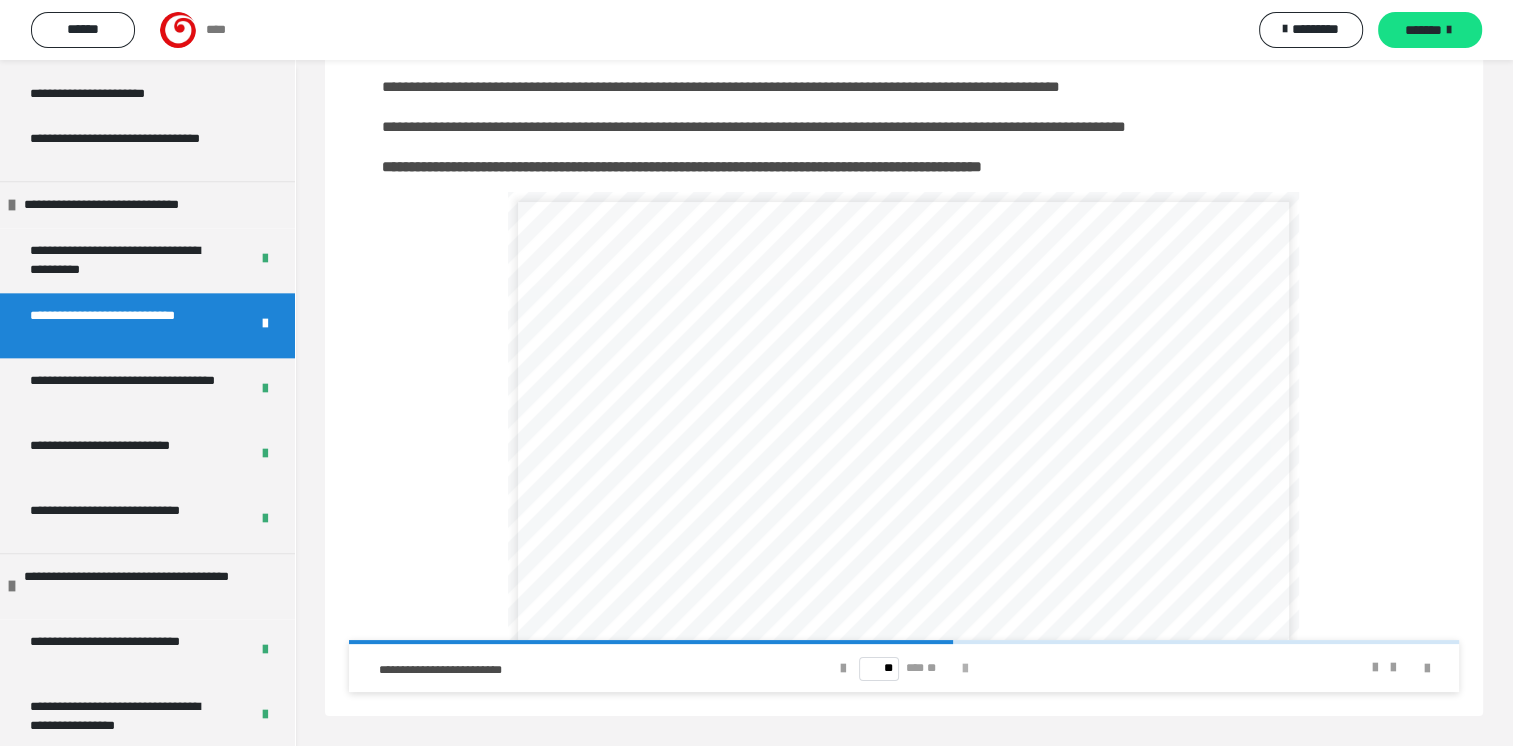 click at bounding box center (965, 669) 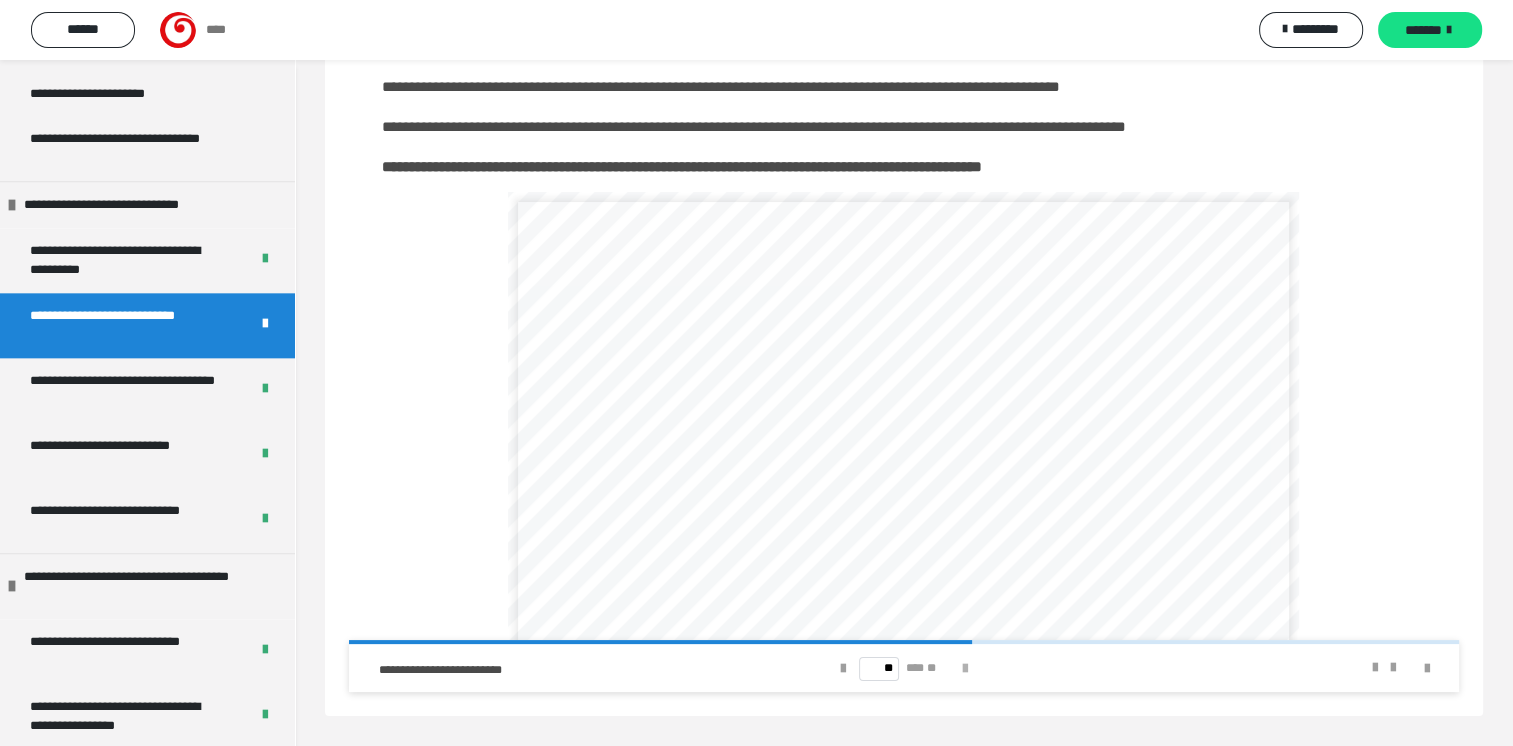 click at bounding box center [965, 669] 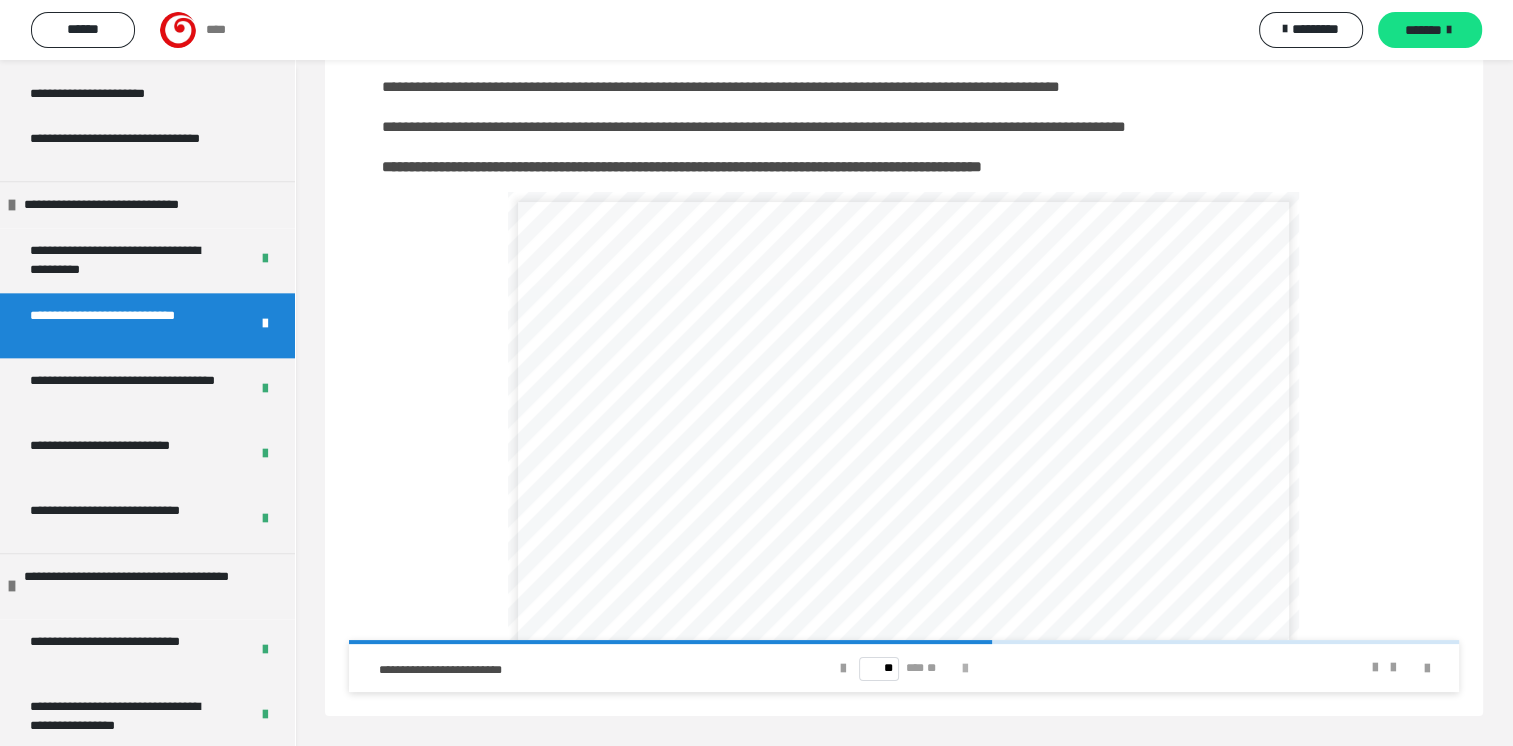 click at bounding box center (965, 669) 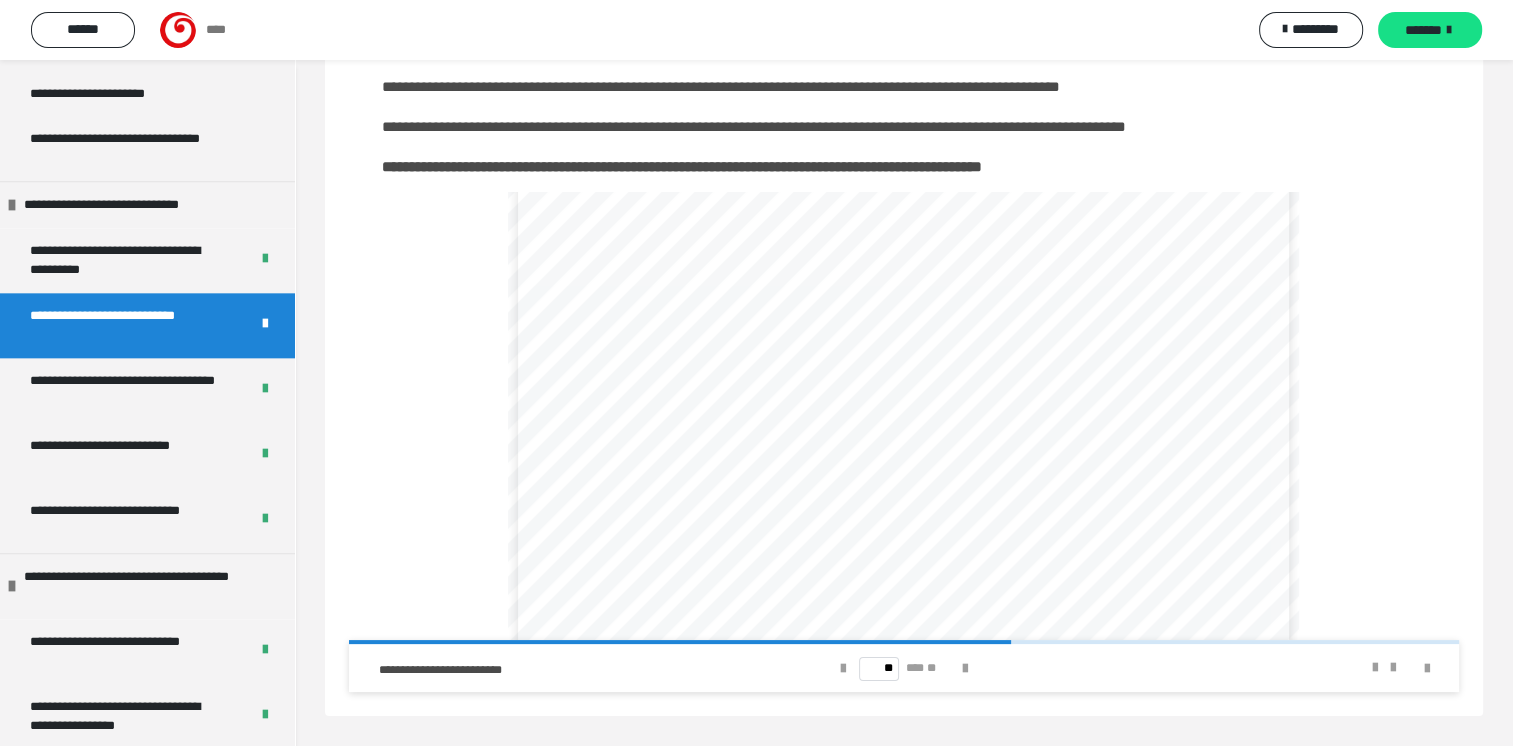 scroll, scrollTop: 100, scrollLeft: 0, axis: vertical 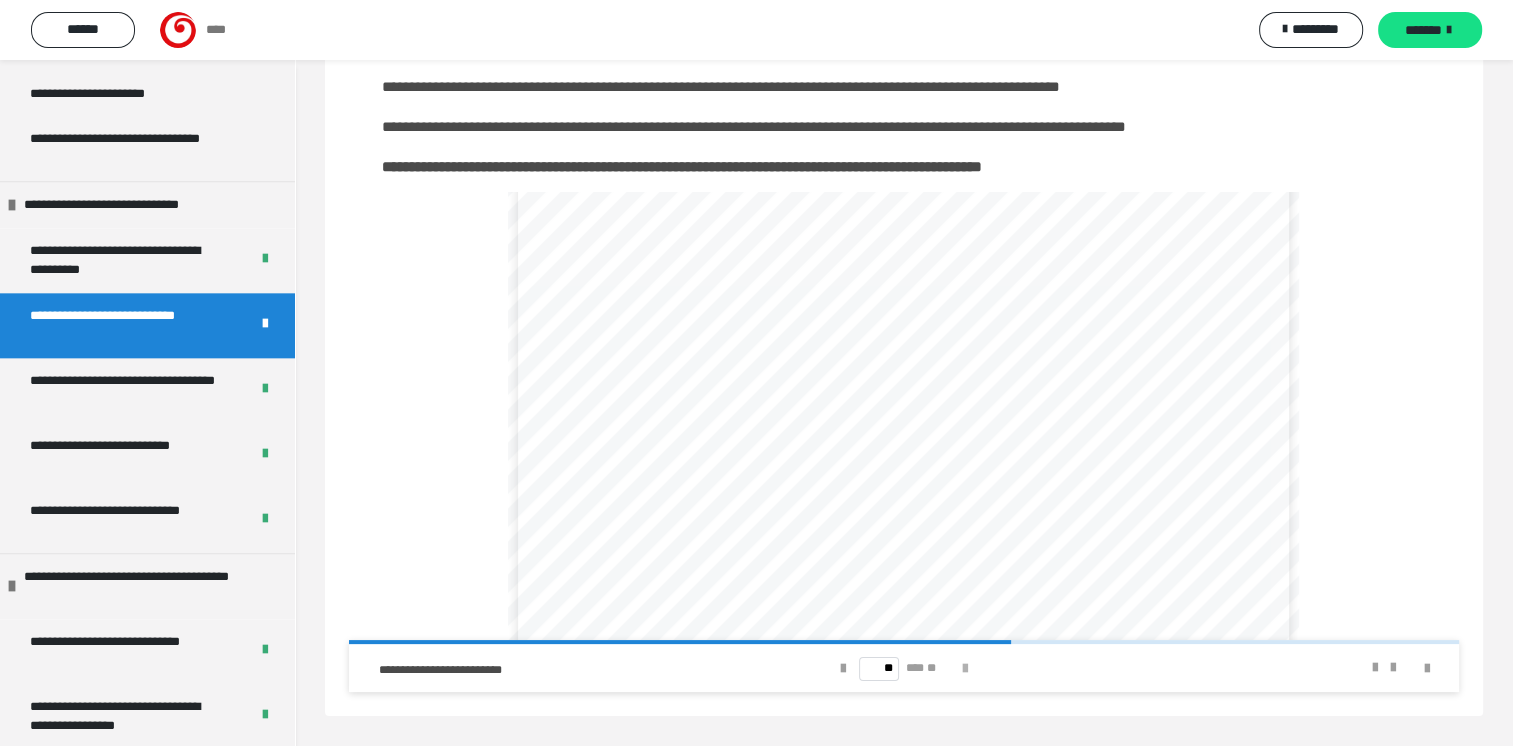 click at bounding box center (965, 669) 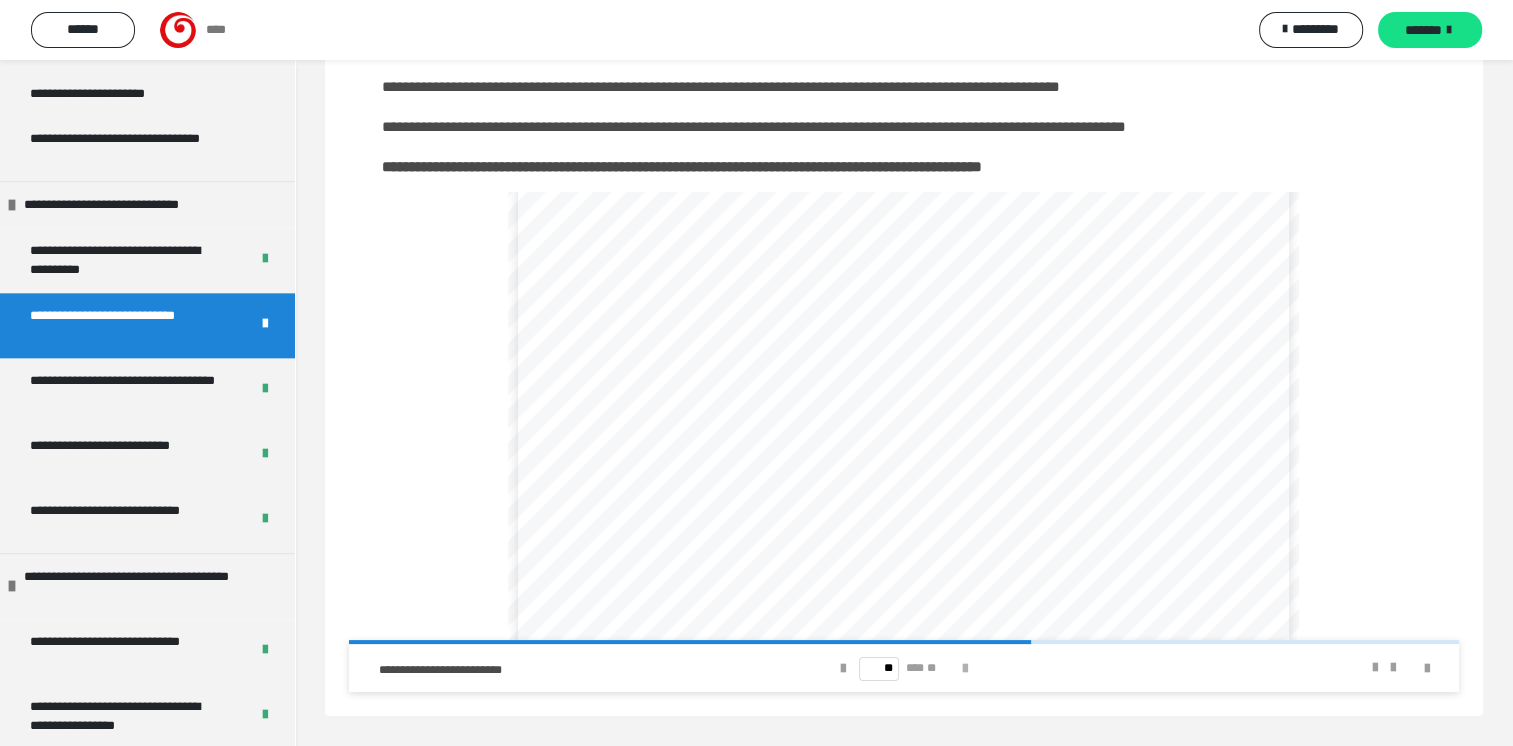 scroll, scrollTop: 0, scrollLeft: 0, axis: both 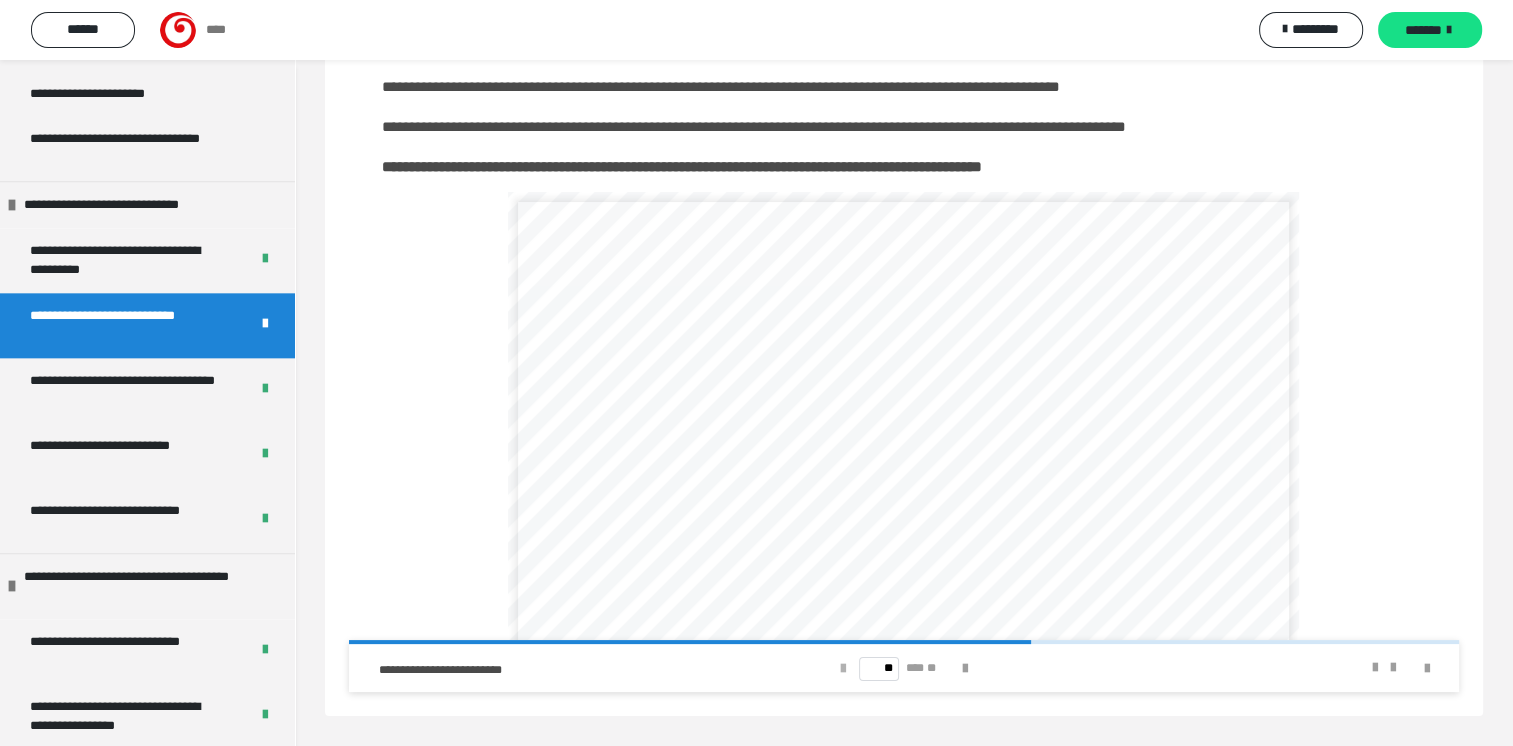click at bounding box center [843, 669] 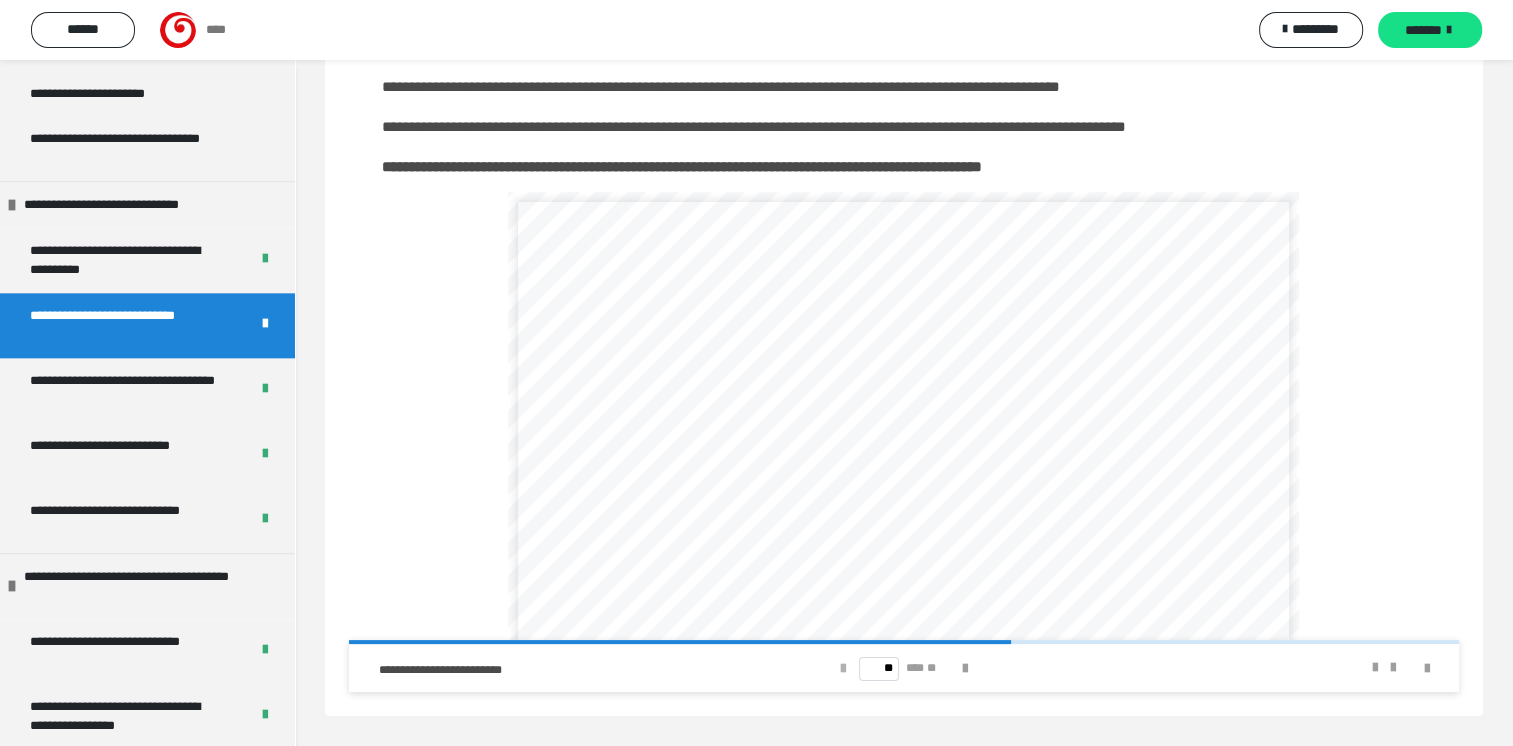 click at bounding box center (843, 669) 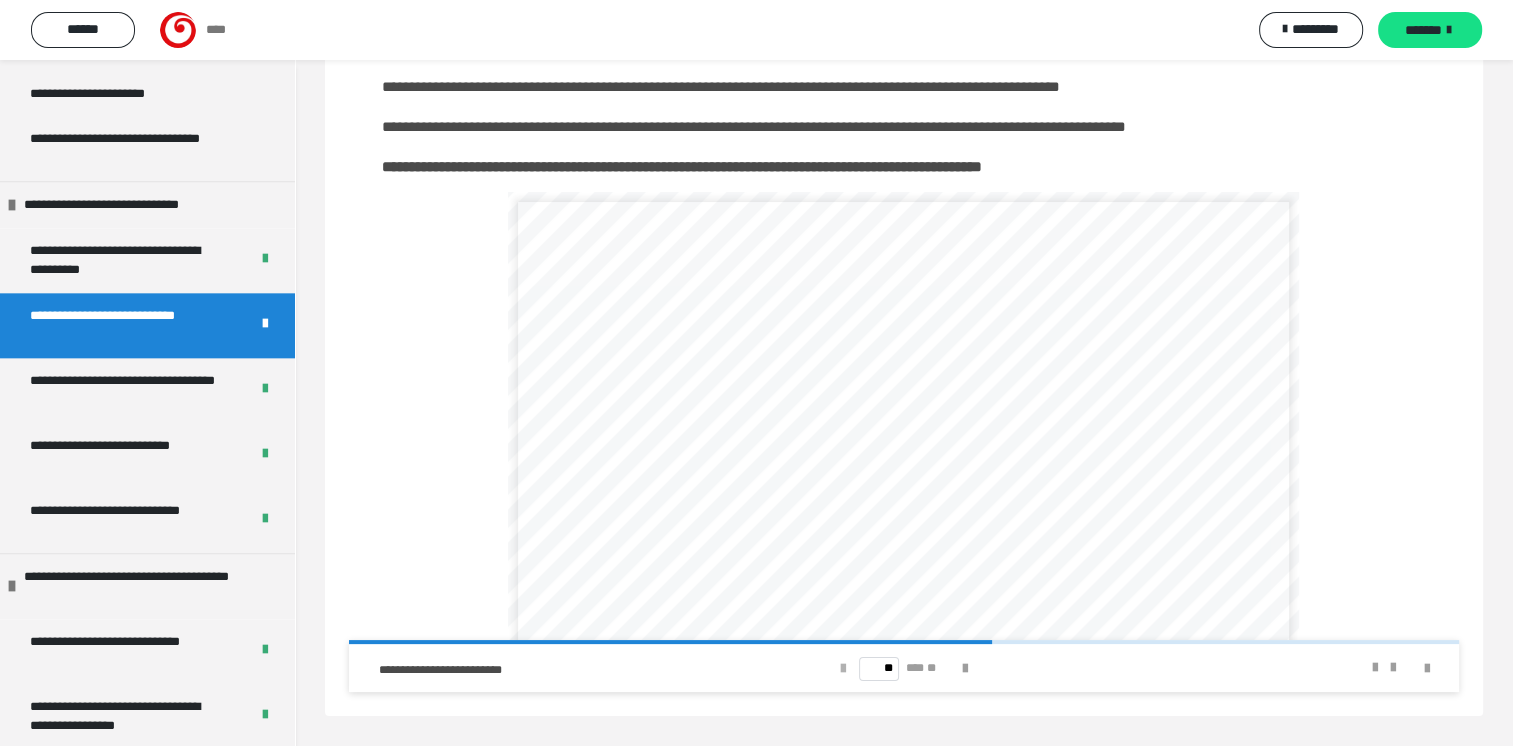 click at bounding box center [843, 669] 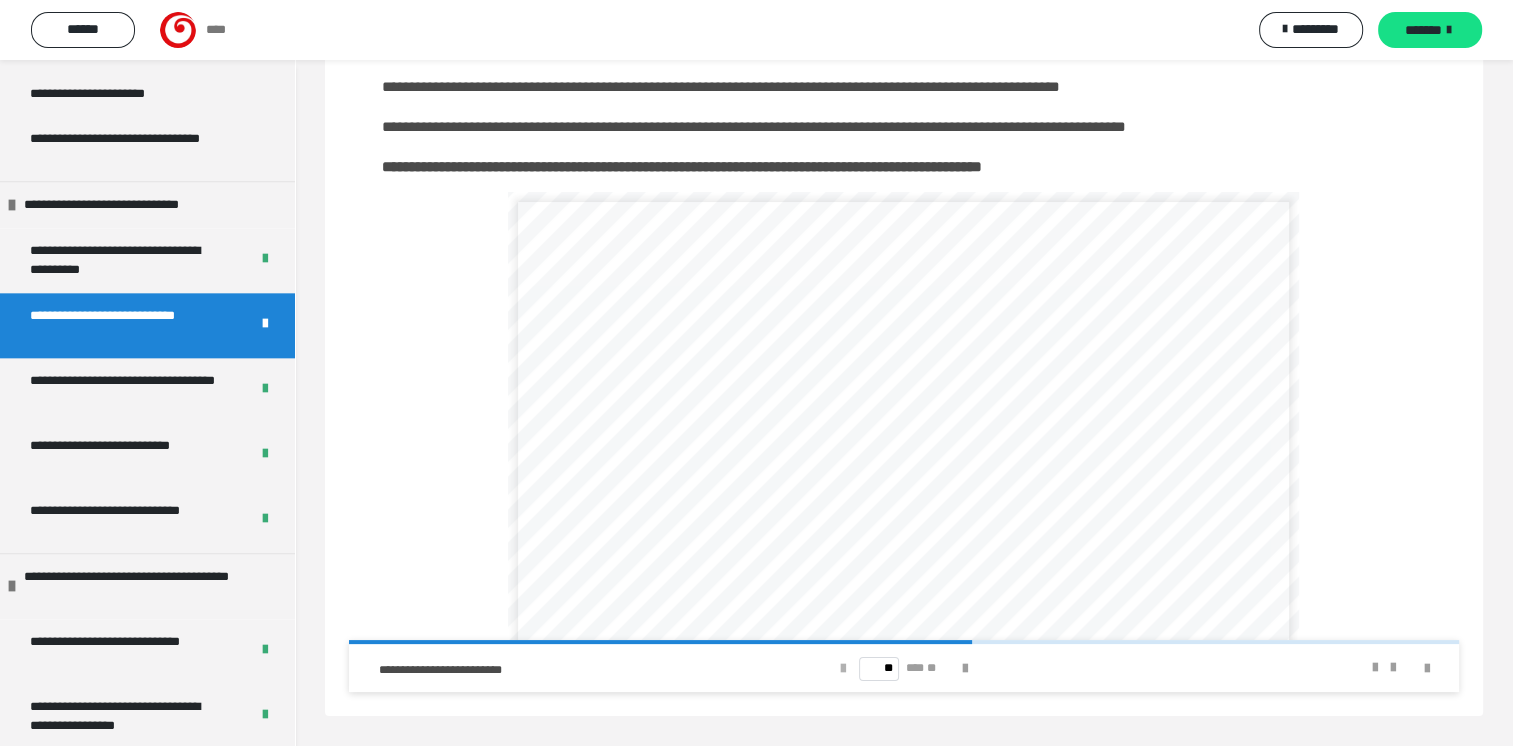 click at bounding box center [843, 669] 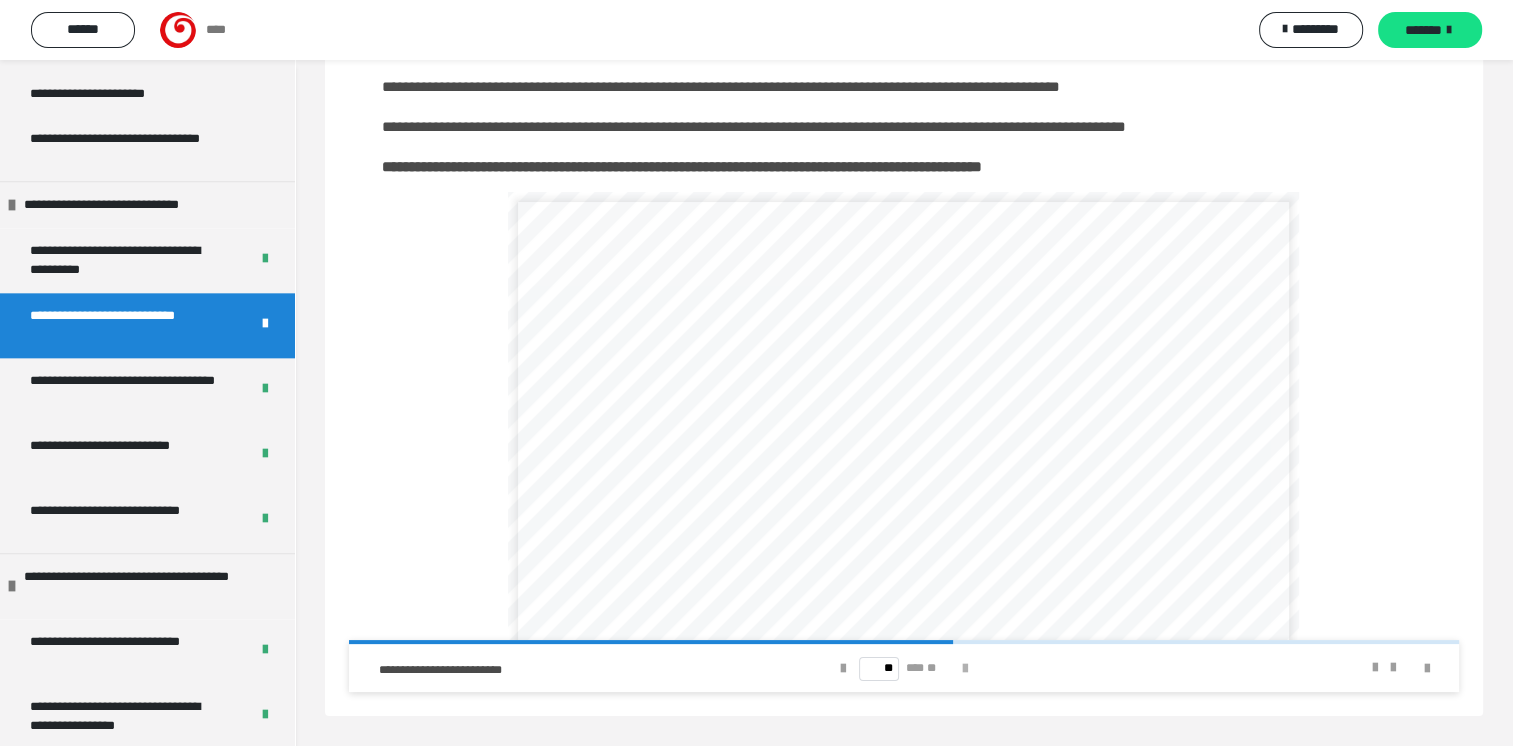 click at bounding box center (965, 669) 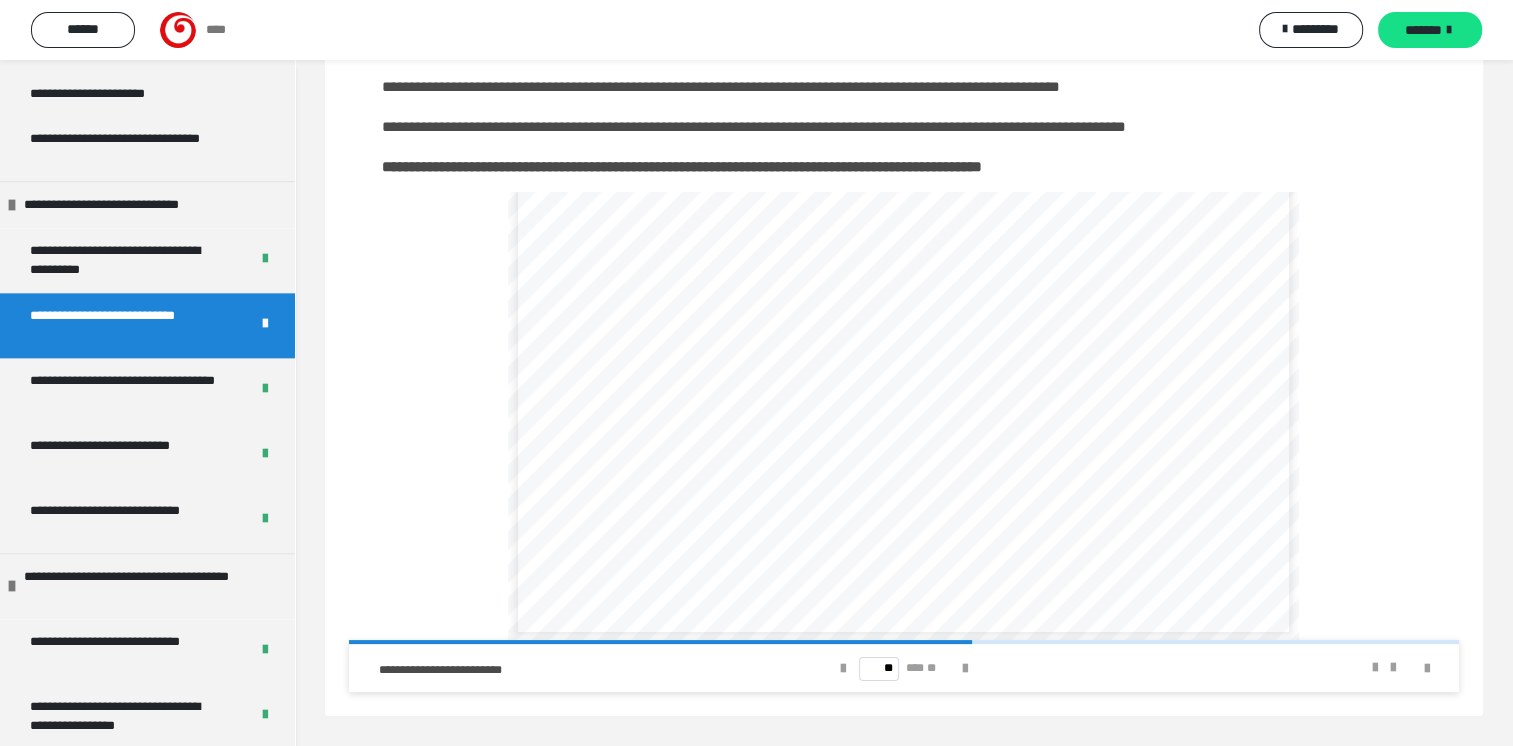 scroll, scrollTop: 112, scrollLeft: 0, axis: vertical 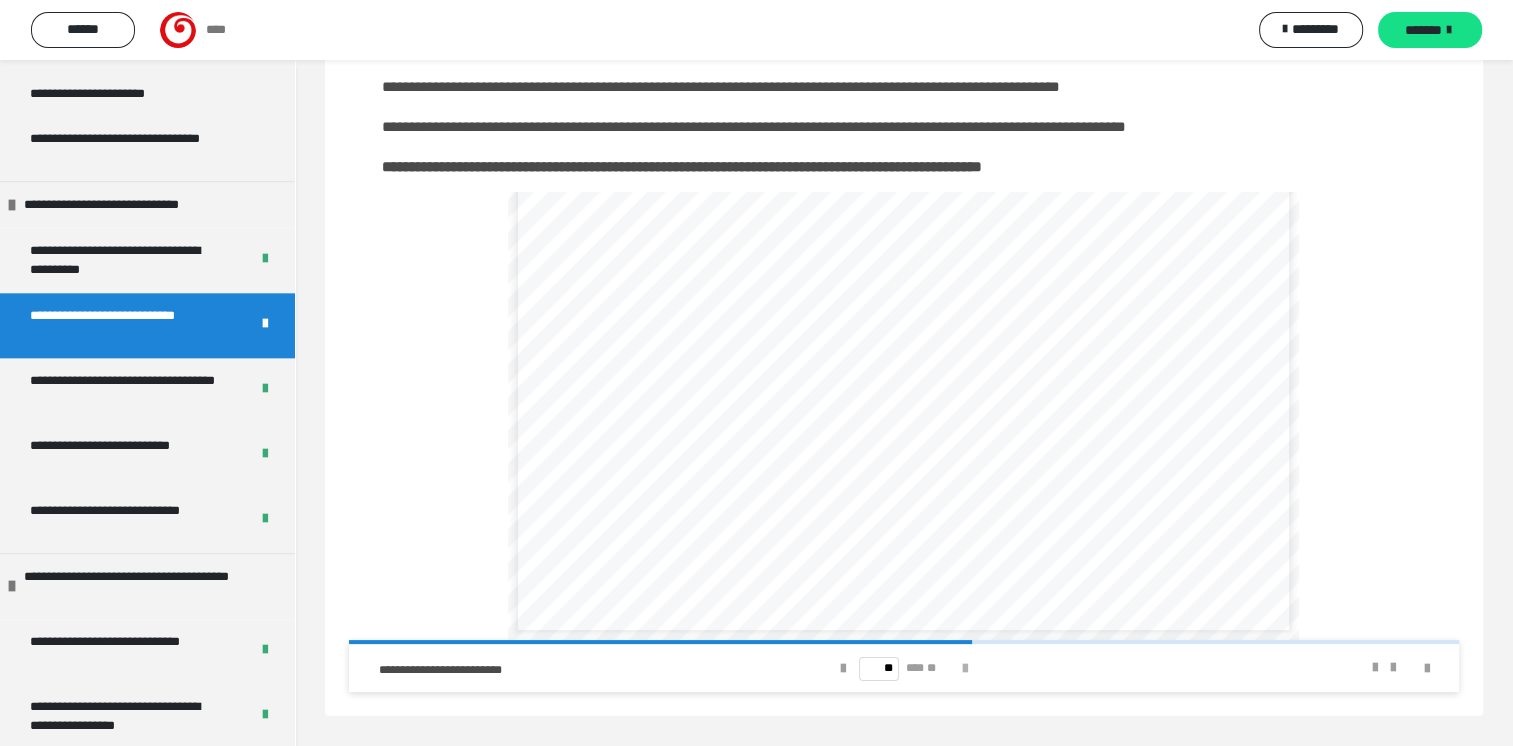 click at bounding box center [965, 669] 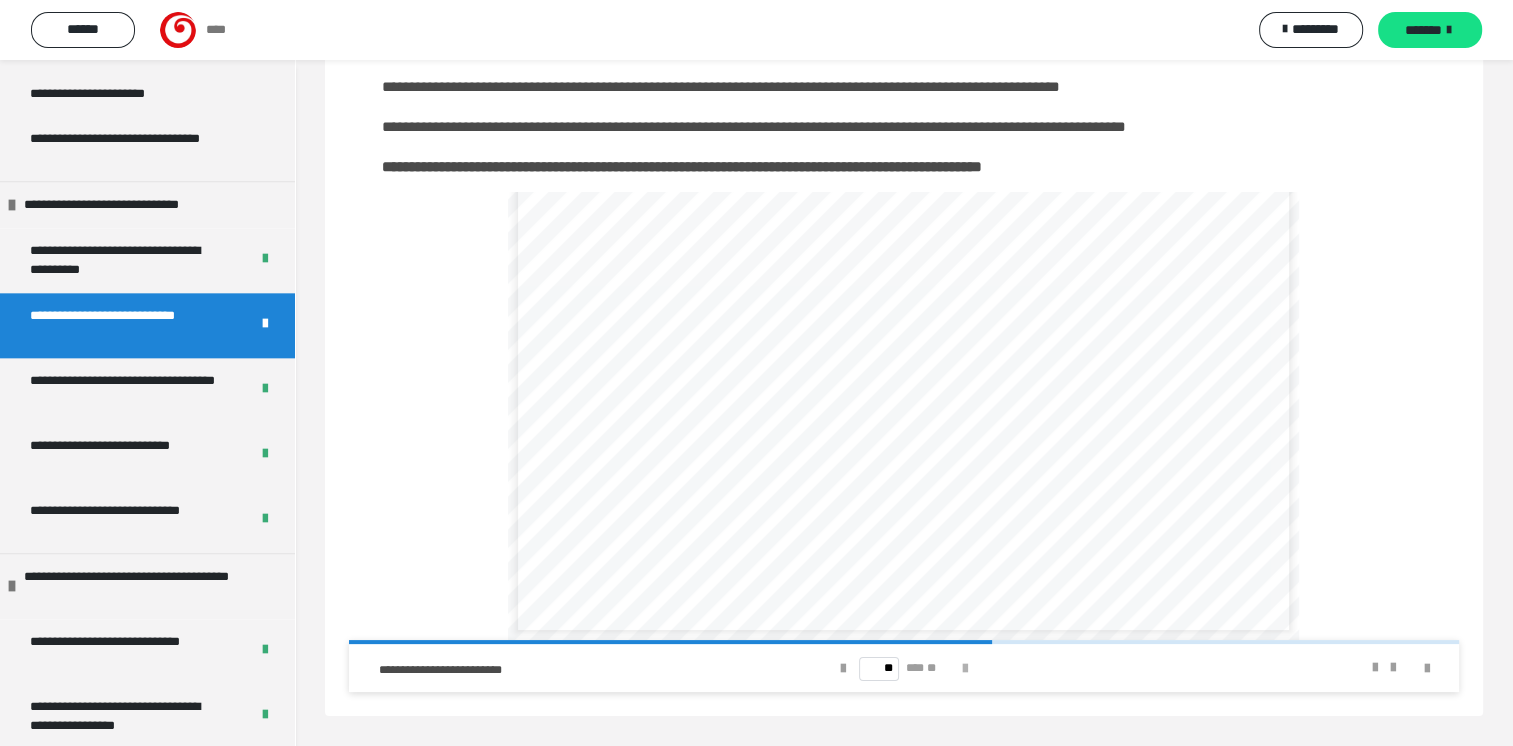 click at bounding box center [965, 669] 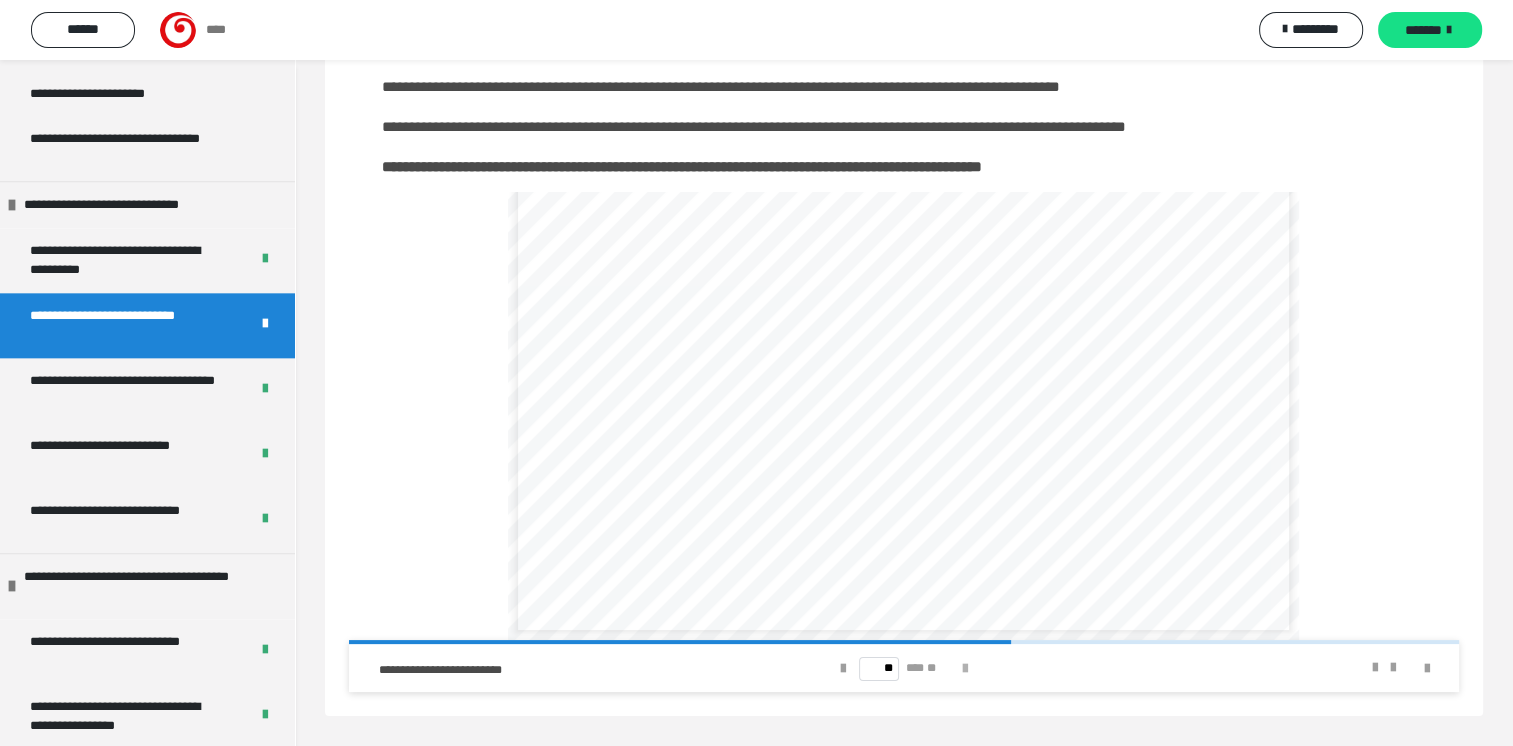 click at bounding box center (965, 669) 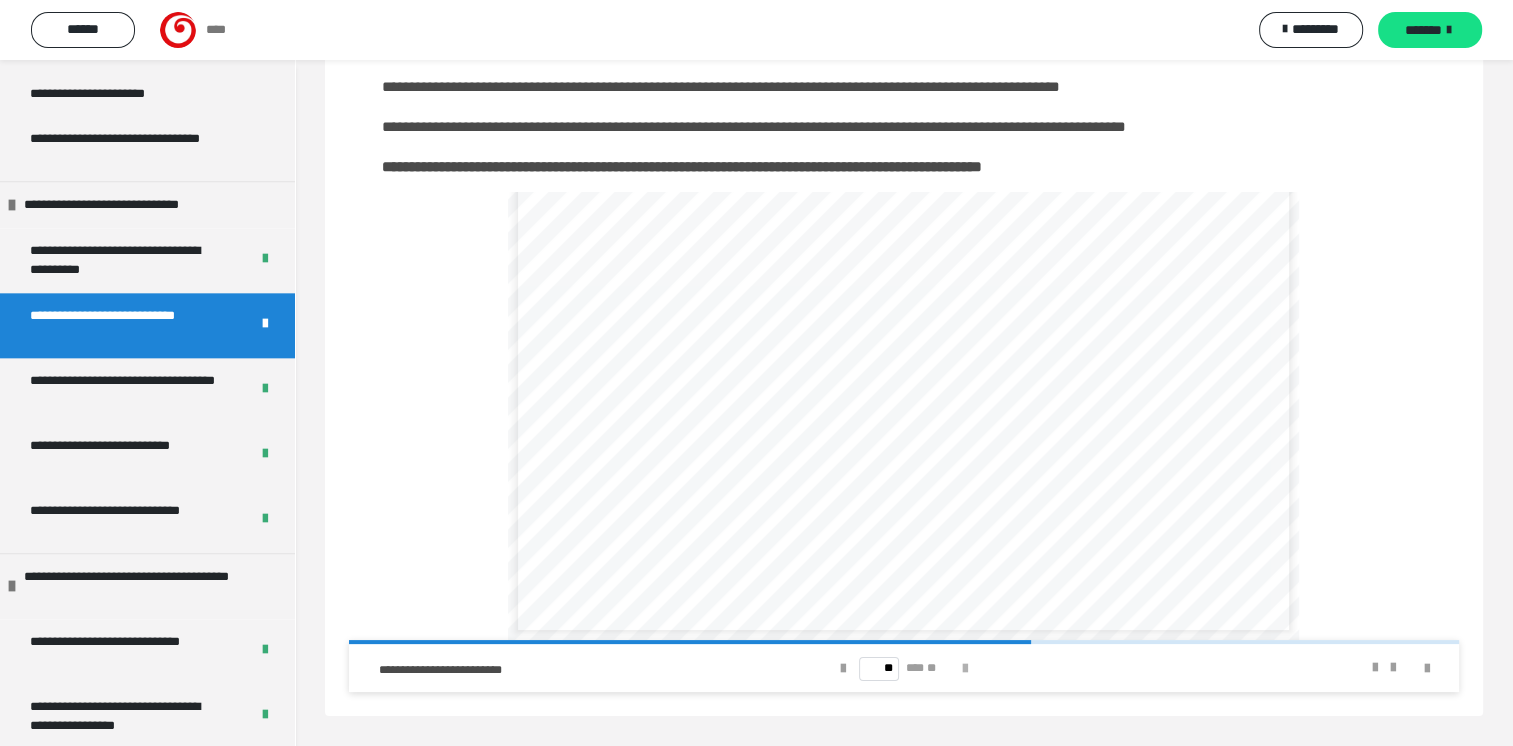 click at bounding box center (965, 669) 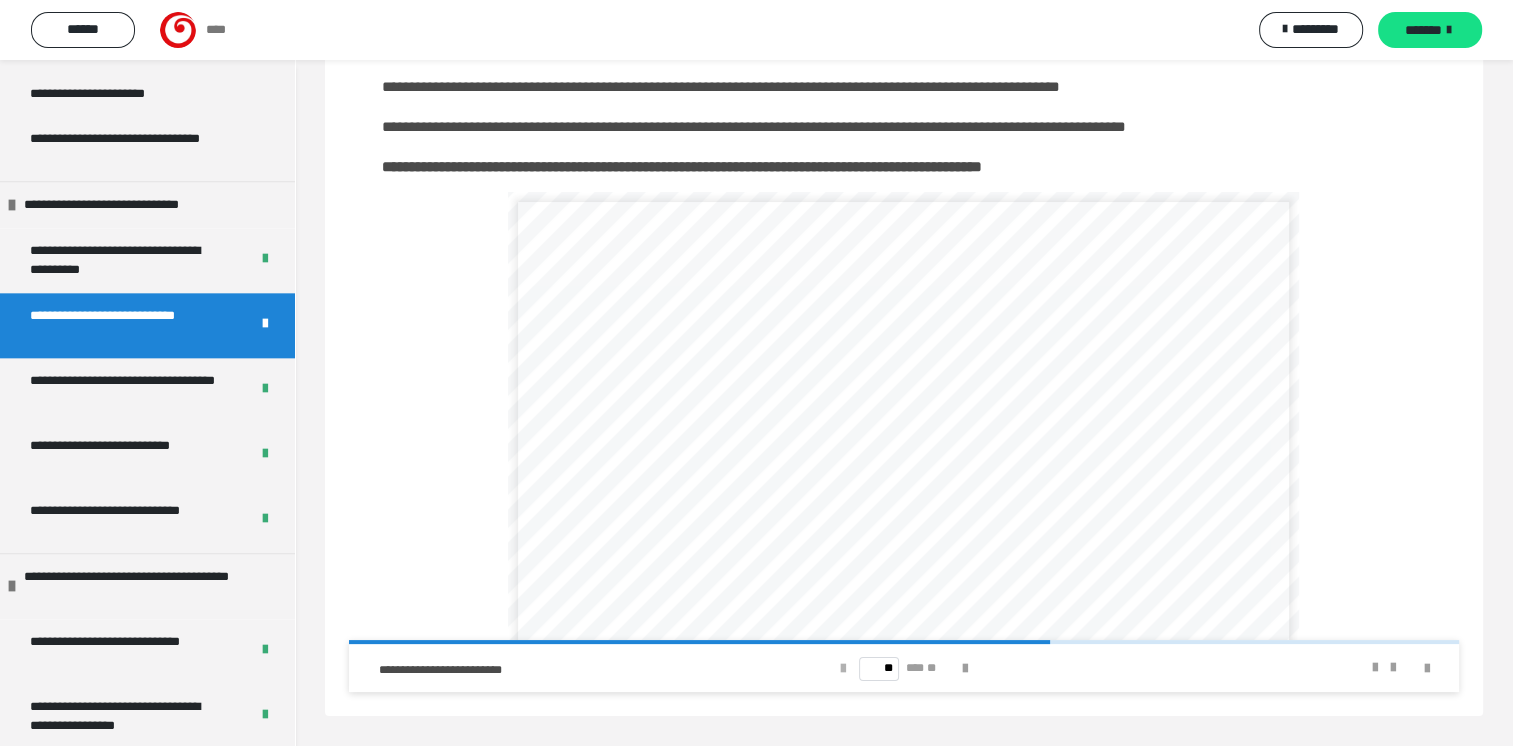 click at bounding box center [843, 669] 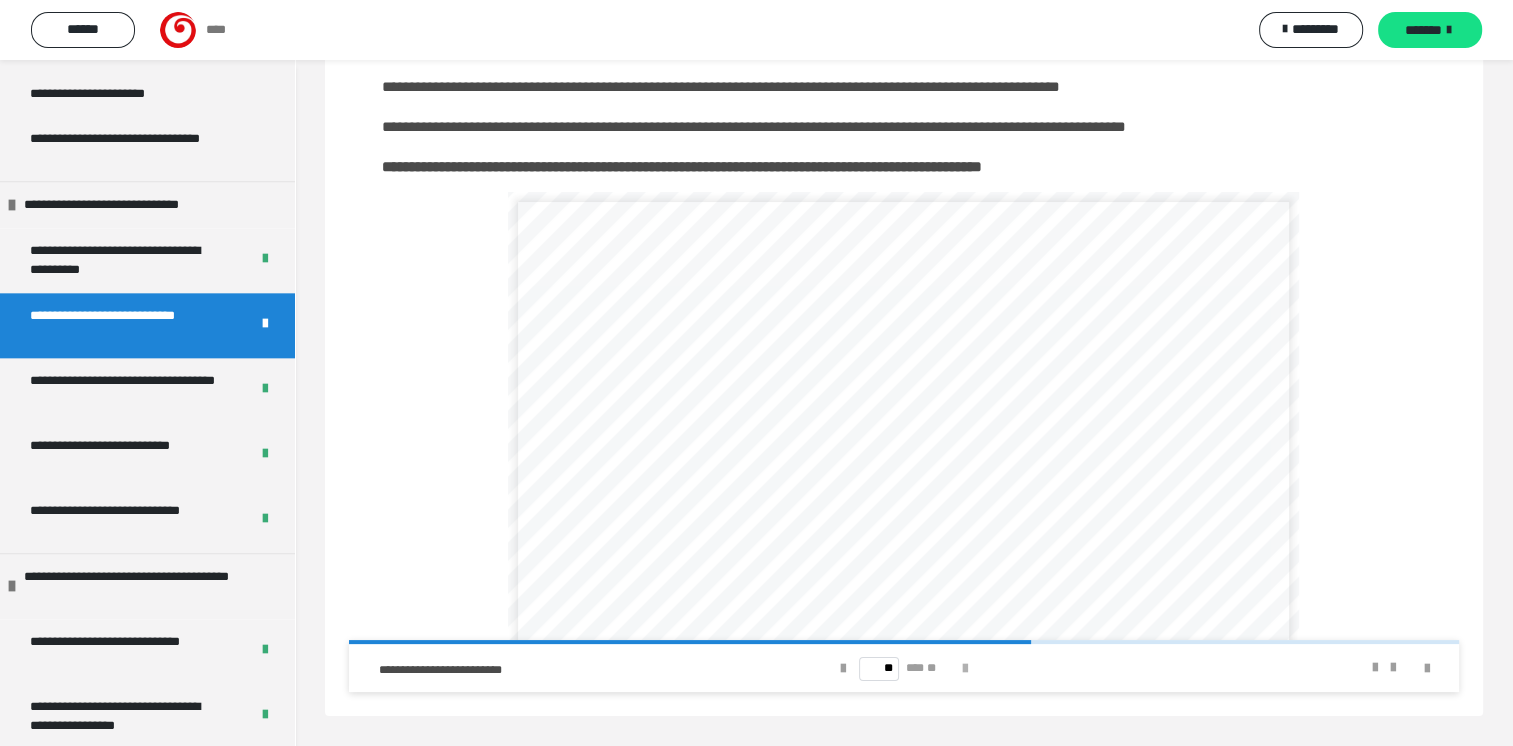 click at bounding box center (965, 669) 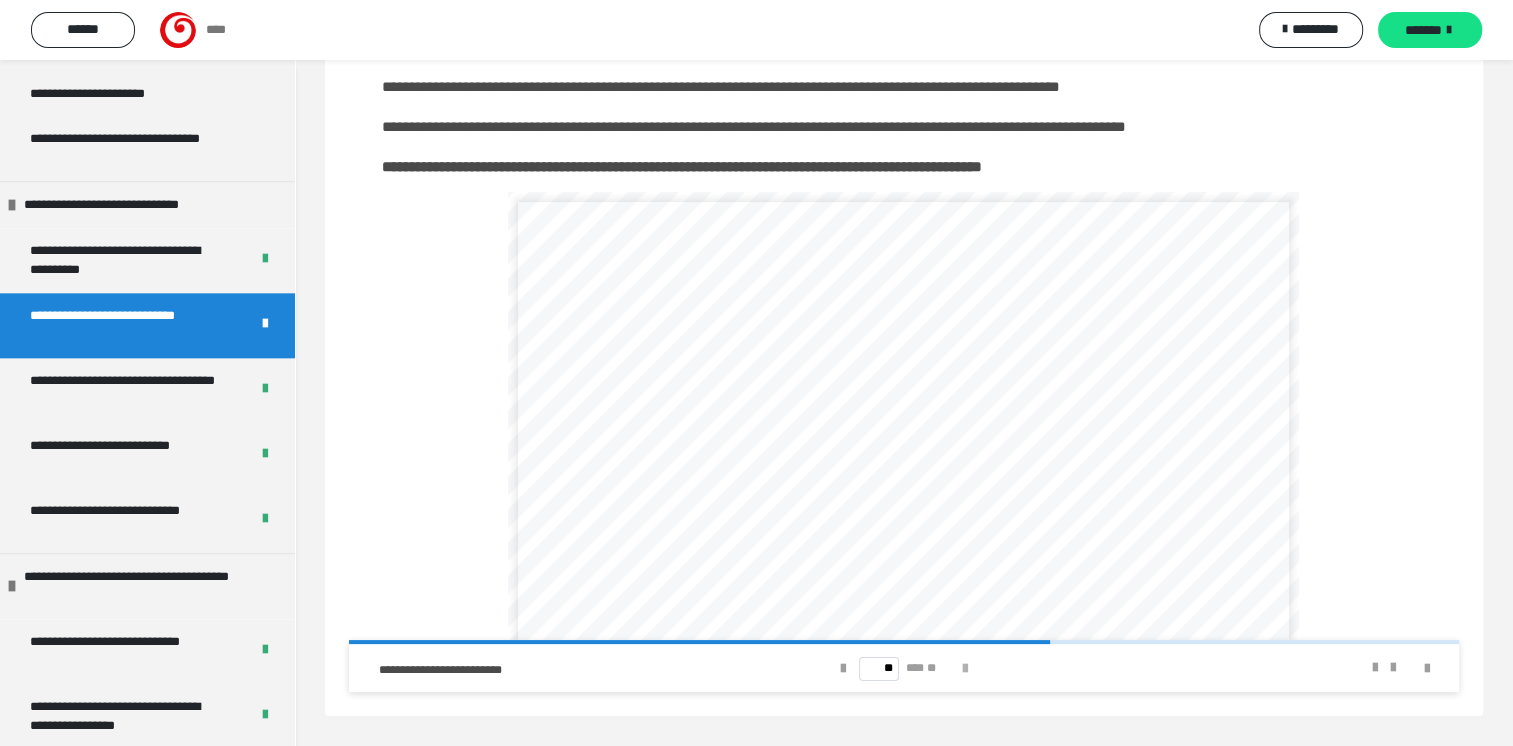 click at bounding box center (965, 669) 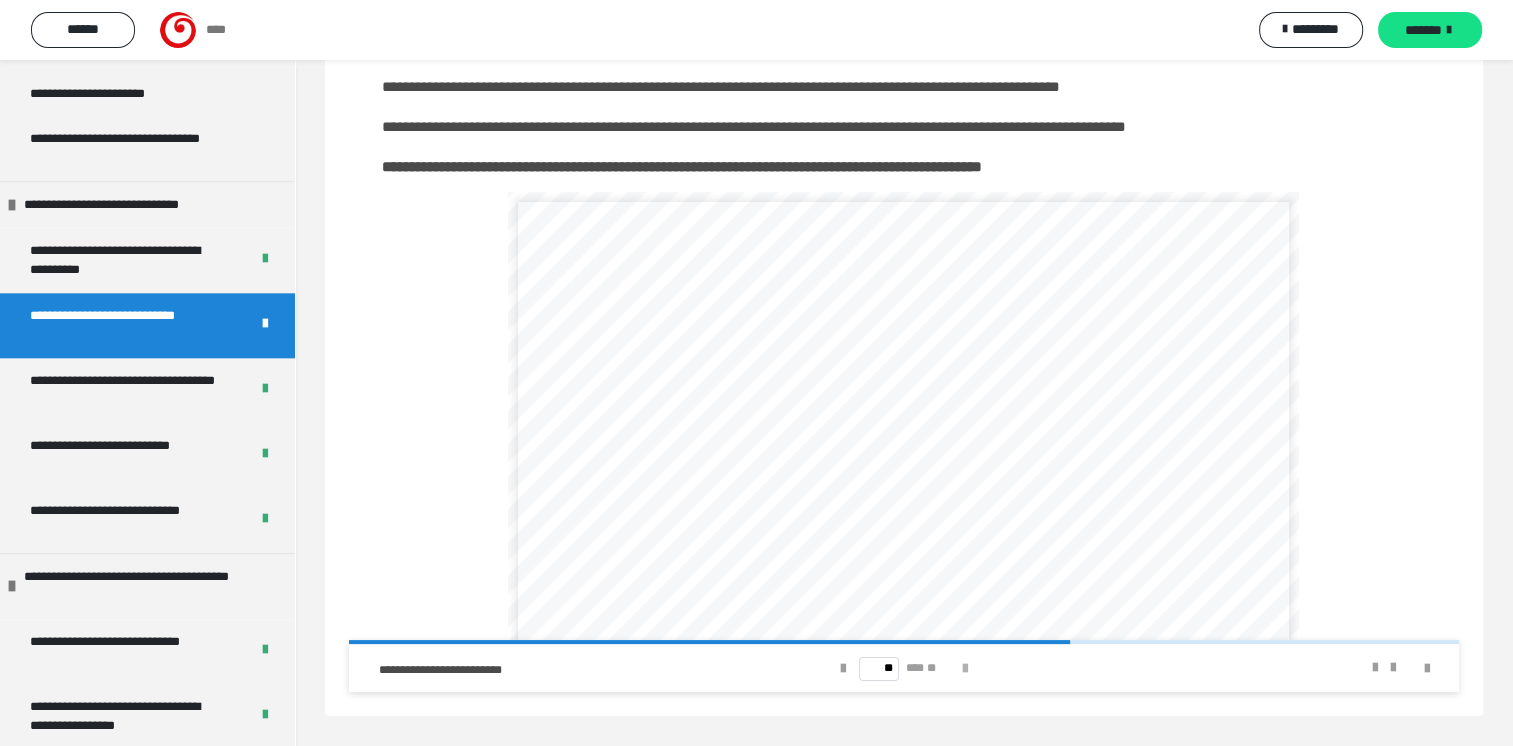 click at bounding box center (965, 669) 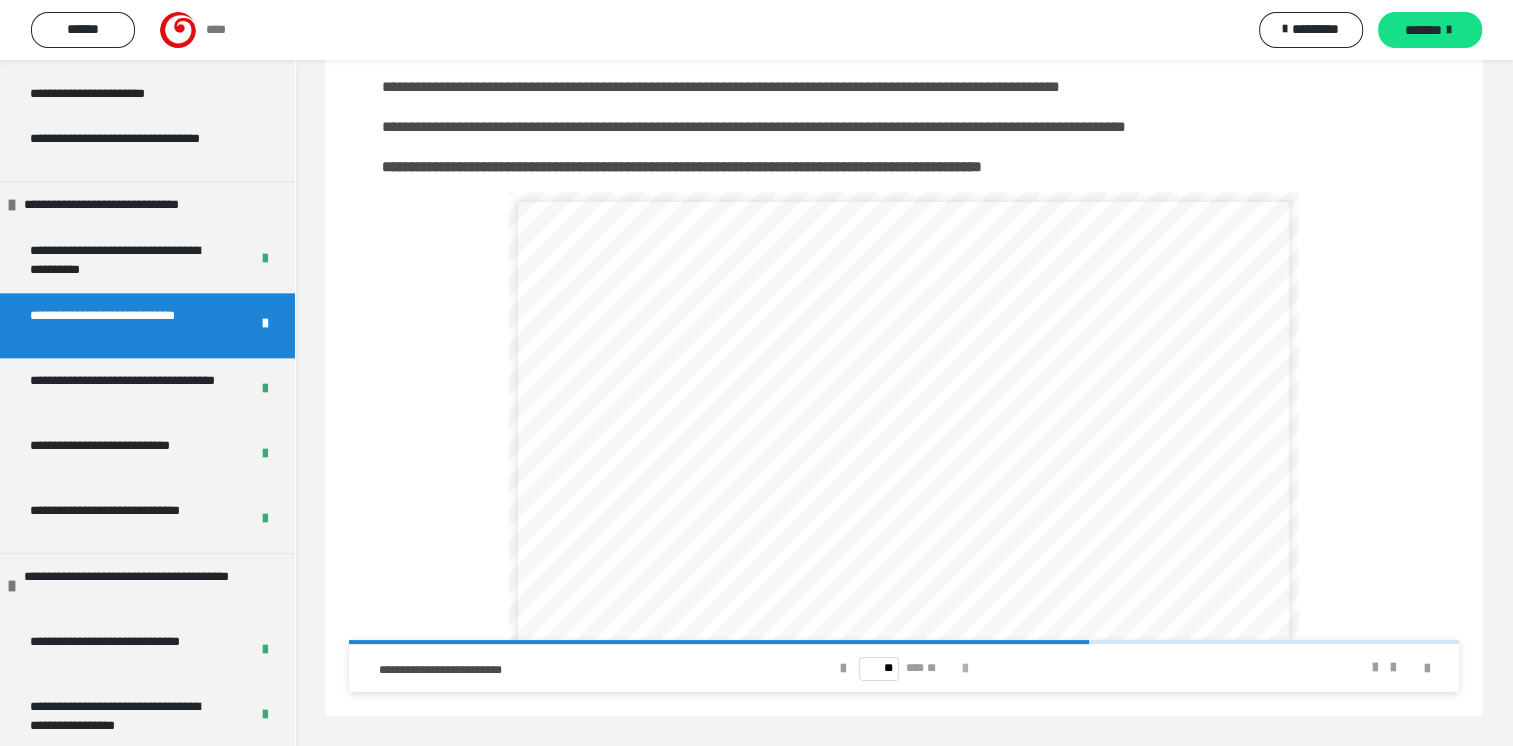click at bounding box center [965, 669] 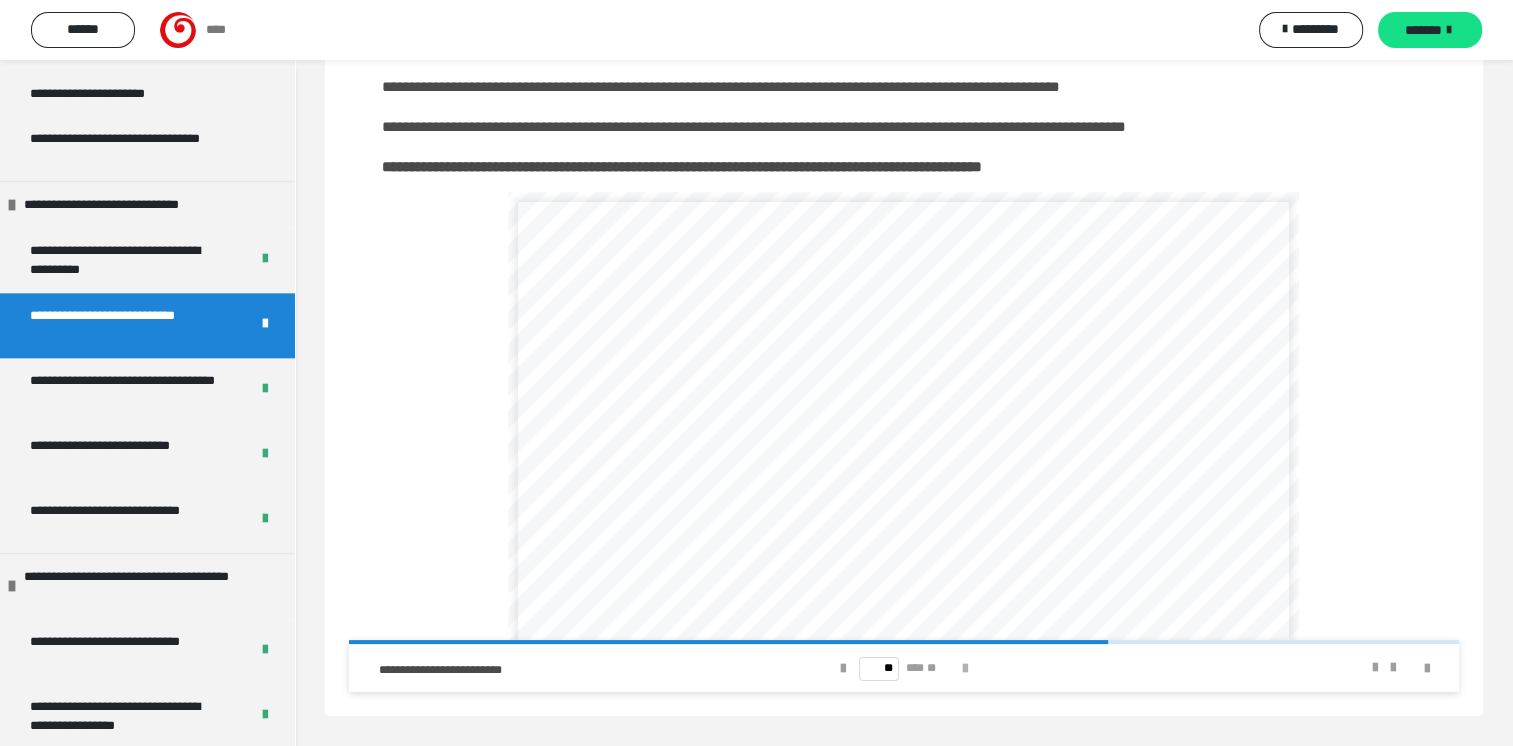 click at bounding box center (965, 669) 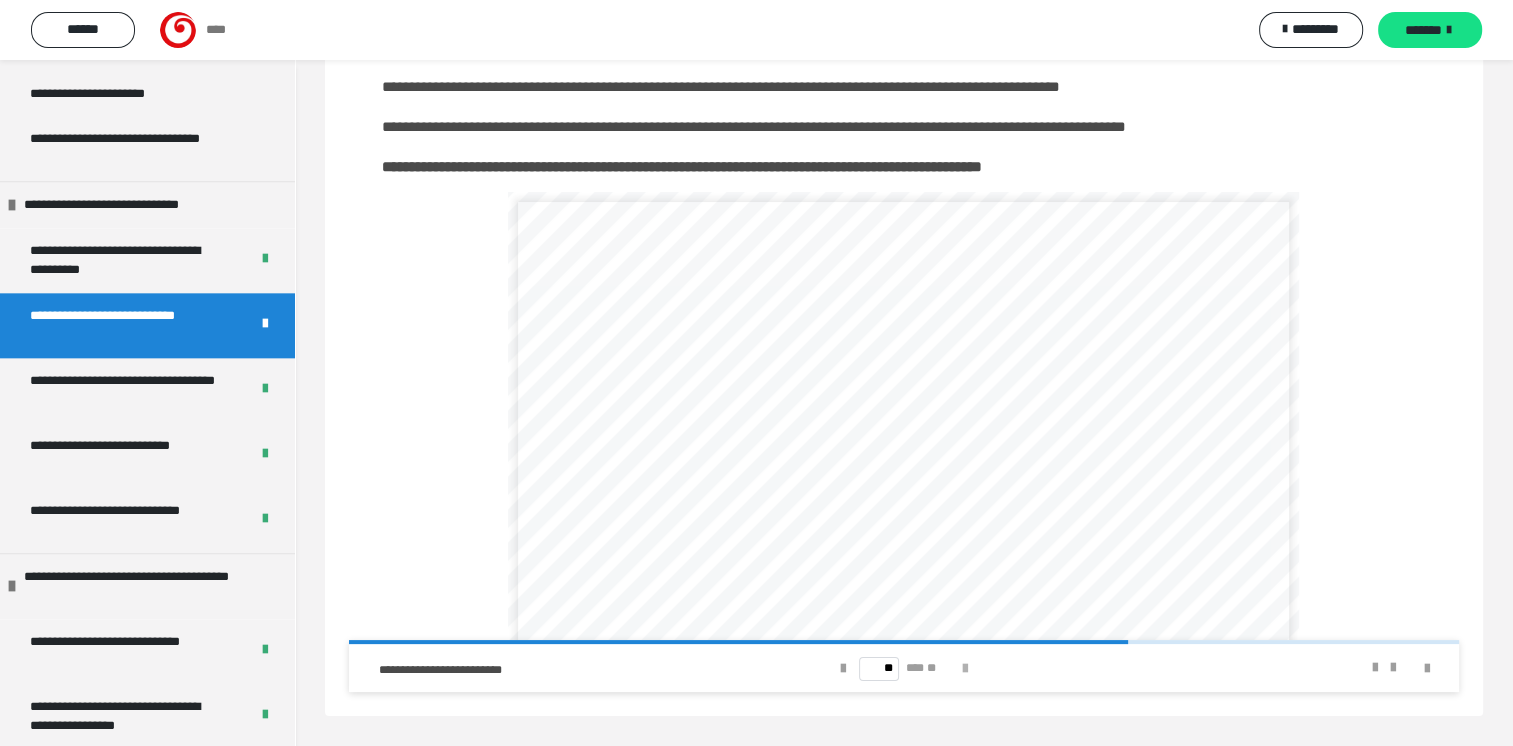 click at bounding box center (965, 669) 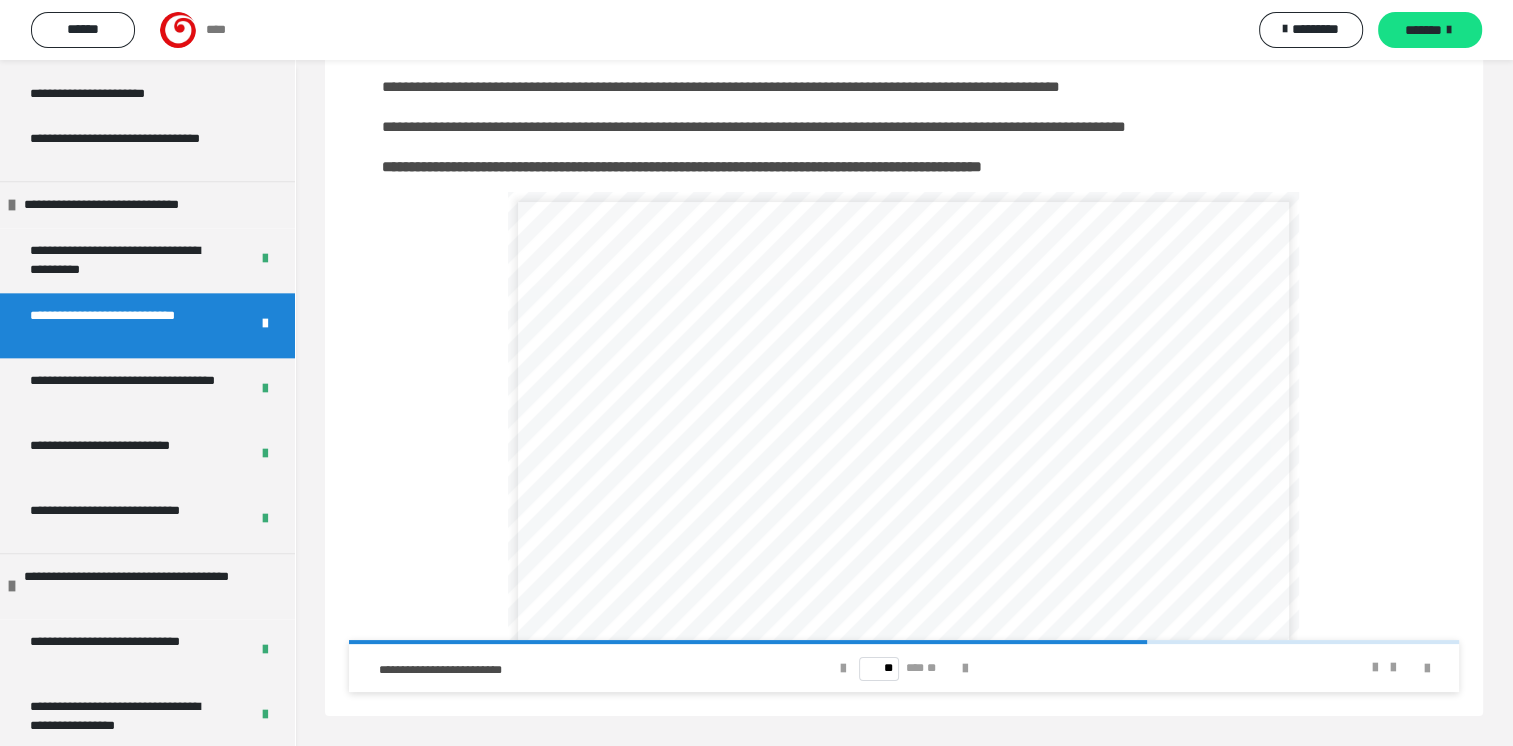scroll, scrollTop: 100, scrollLeft: 0, axis: vertical 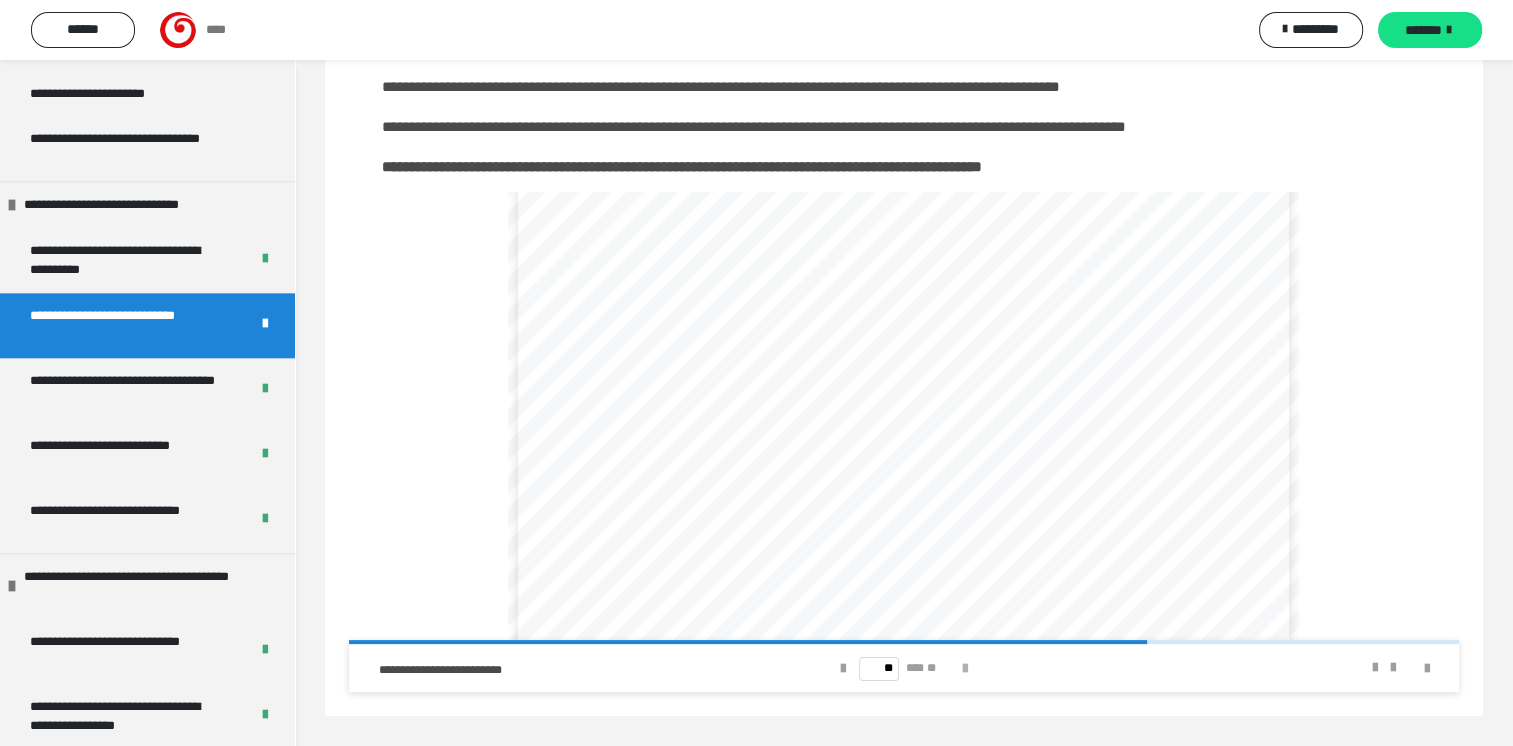 click at bounding box center (965, 669) 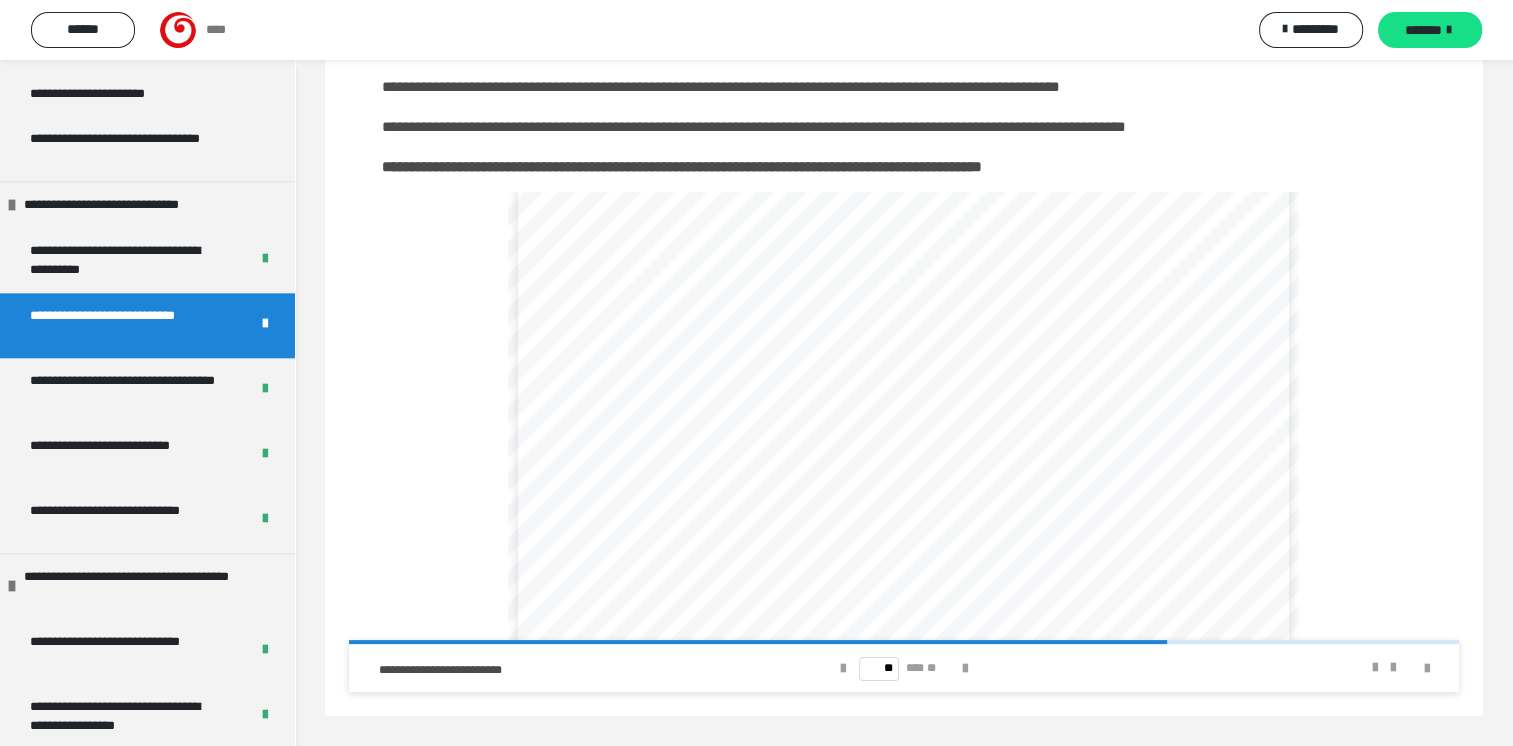 scroll, scrollTop: 100, scrollLeft: 0, axis: vertical 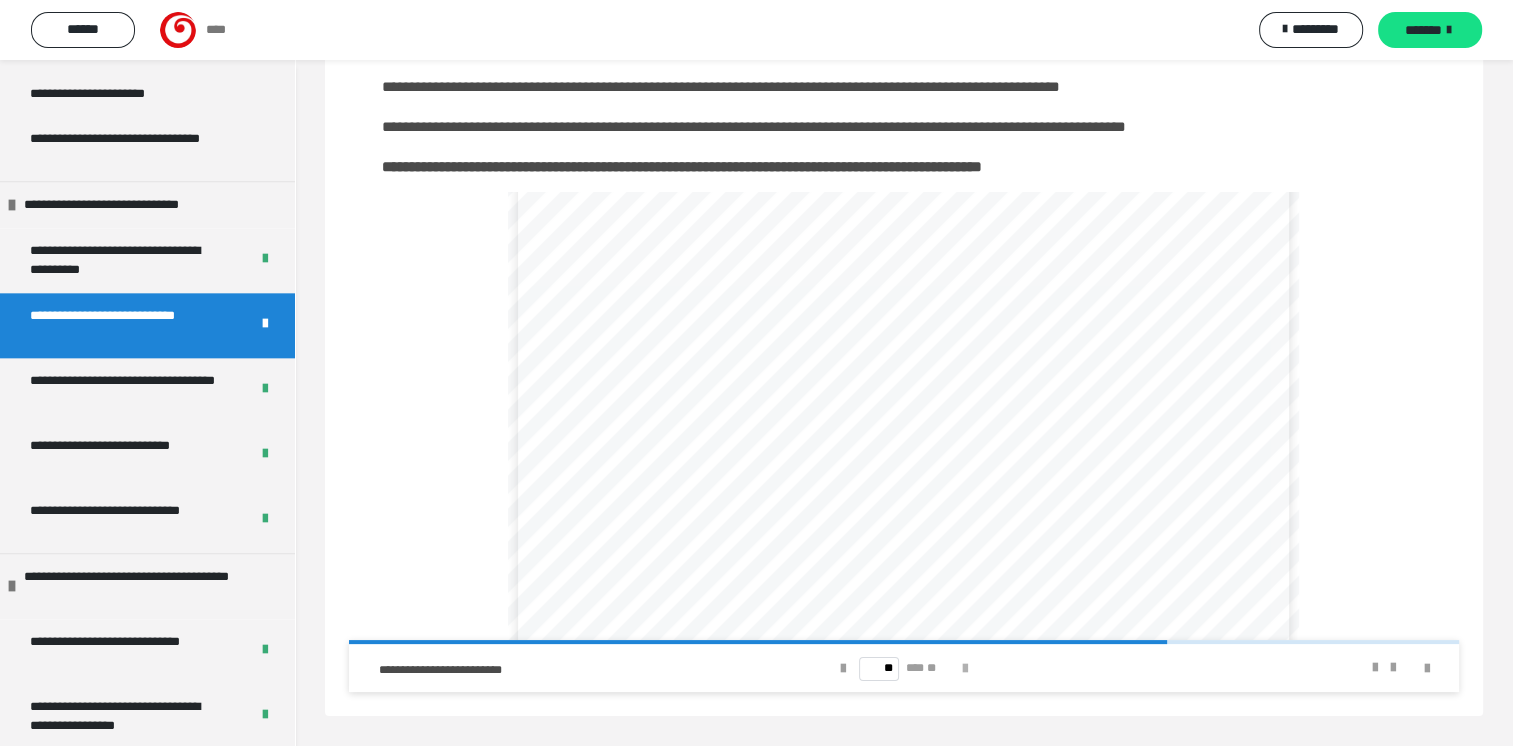 click at bounding box center (965, 669) 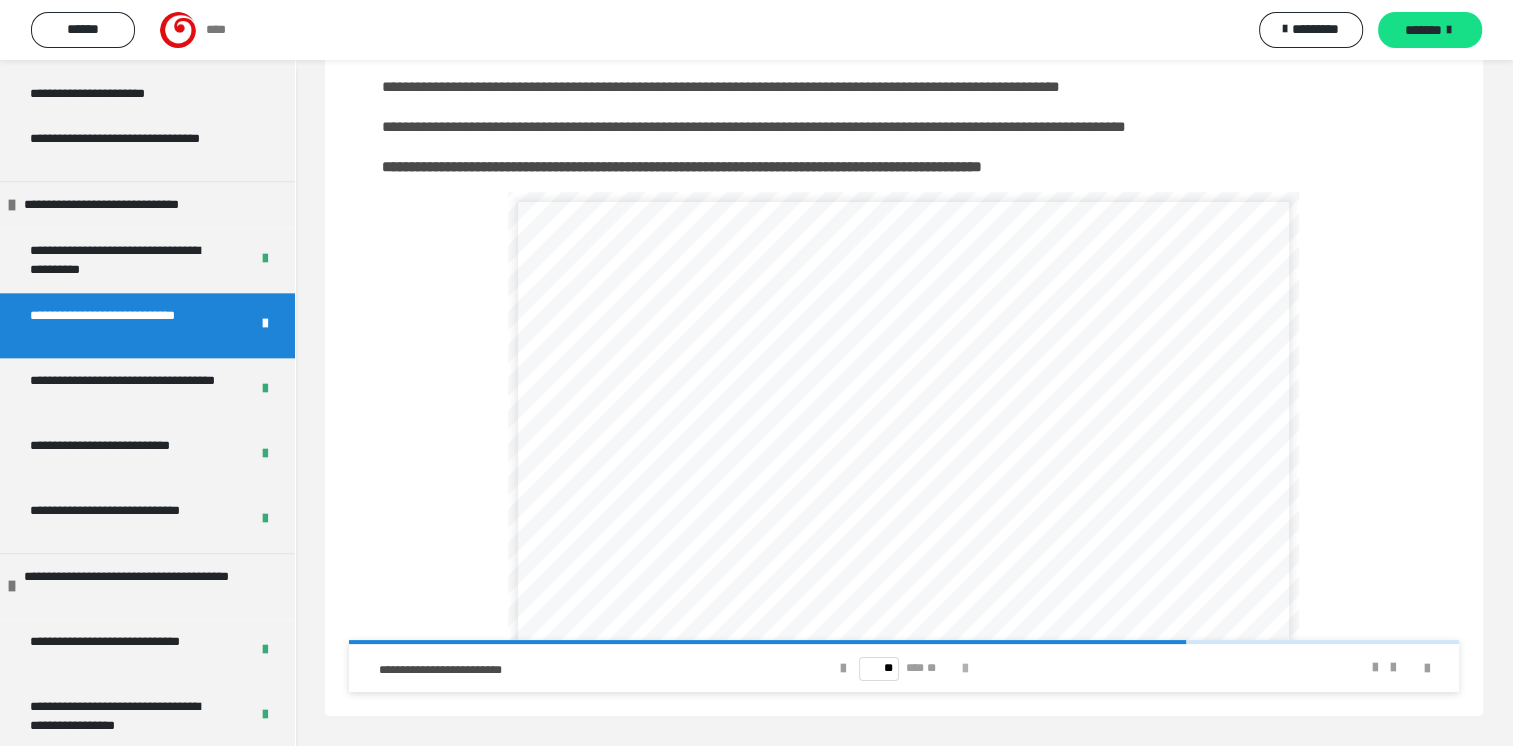click at bounding box center (965, 669) 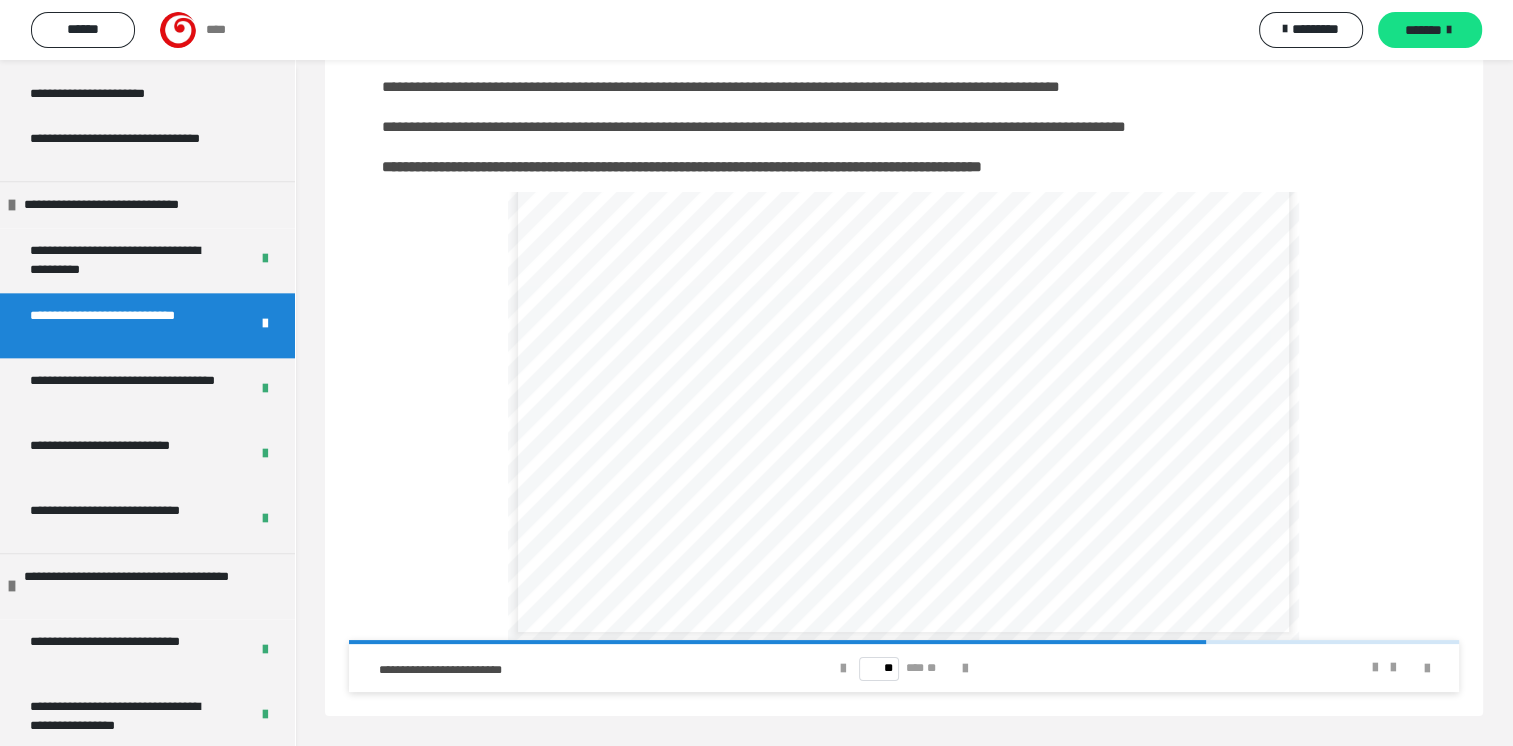 scroll, scrollTop: 112, scrollLeft: 0, axis: vertical 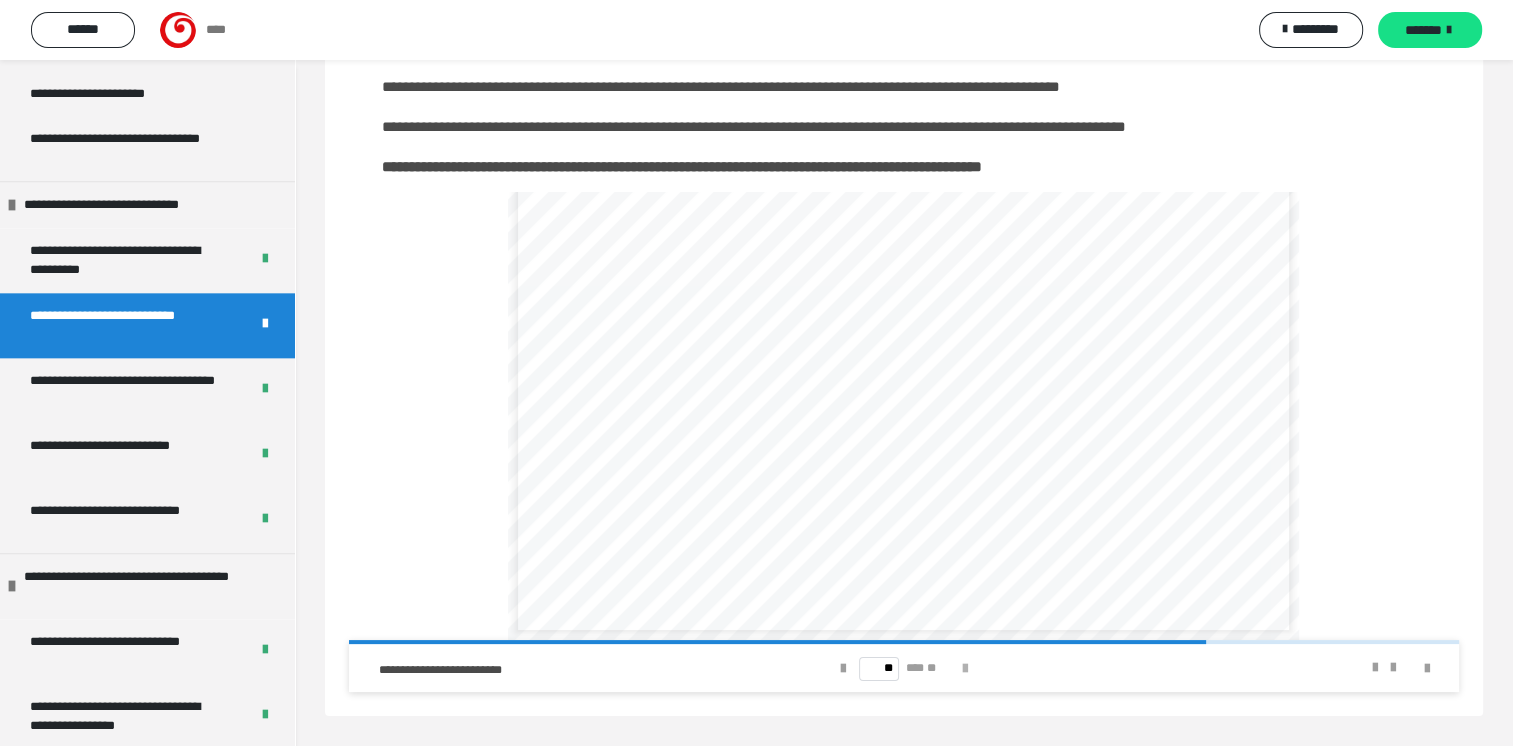 click at bounding box center [965, 669] 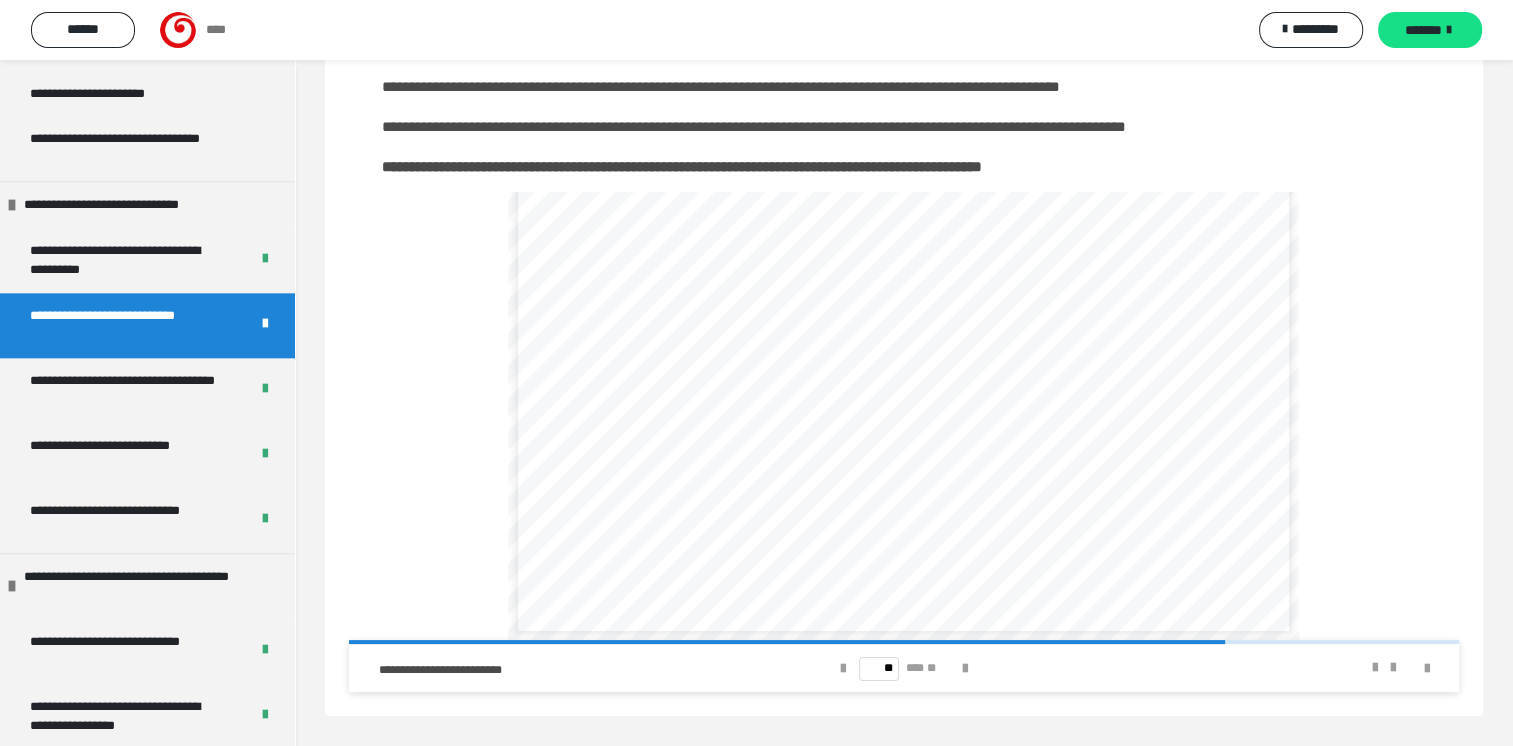 scroll, scrollTop: 112, scrollLeft: 0, axis: vertical 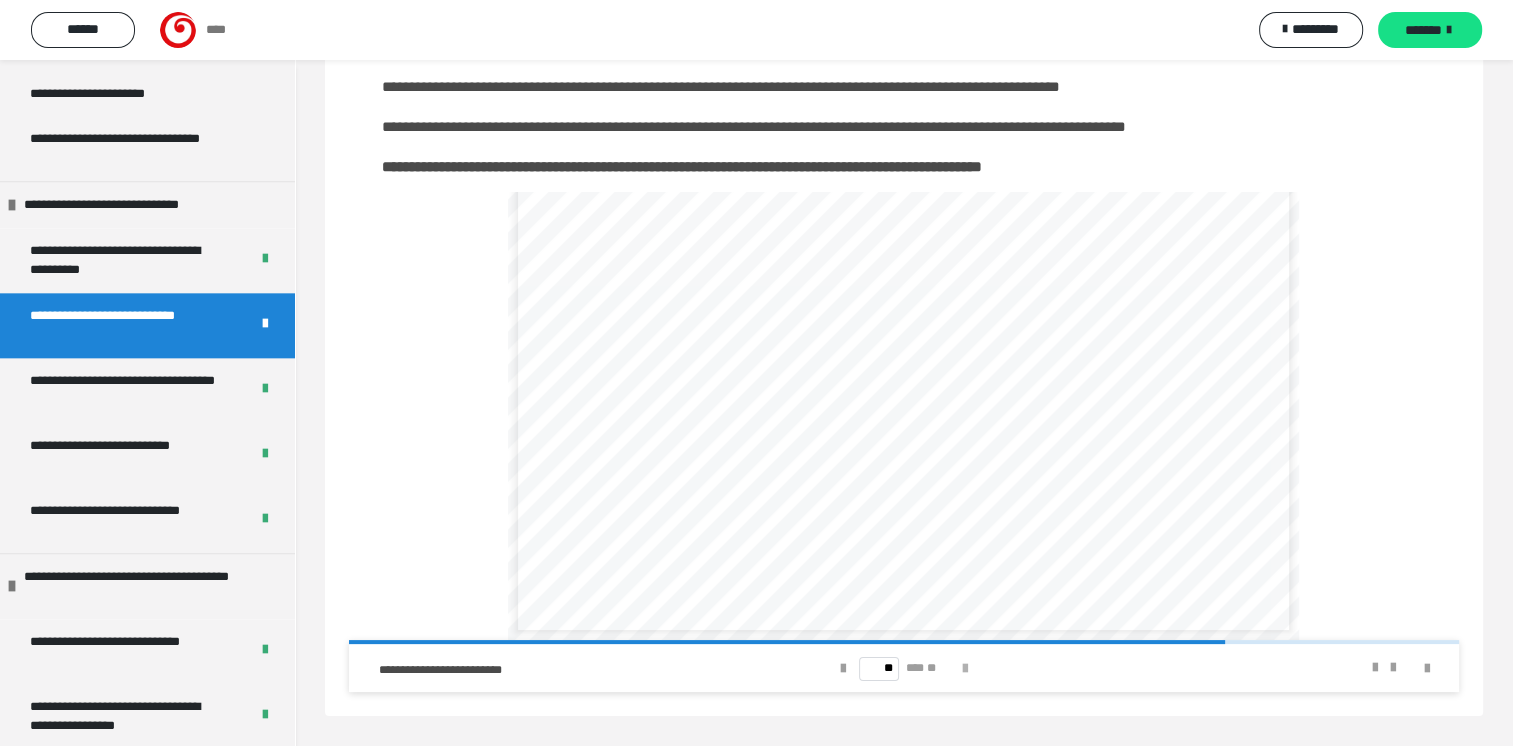click at bounding box center (965, 669) 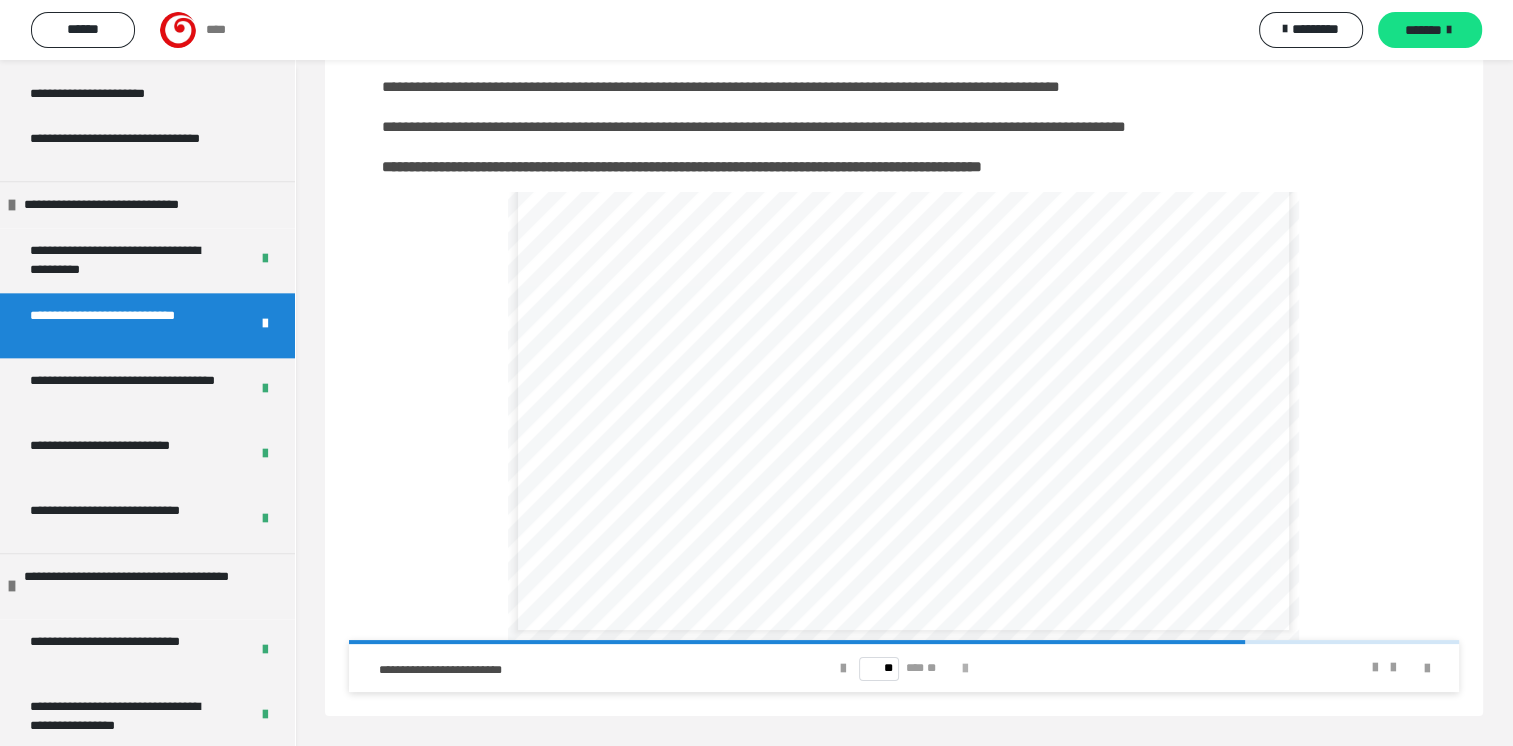 scroll, scrollTop: 0, scrollLeft: 0, axis: both 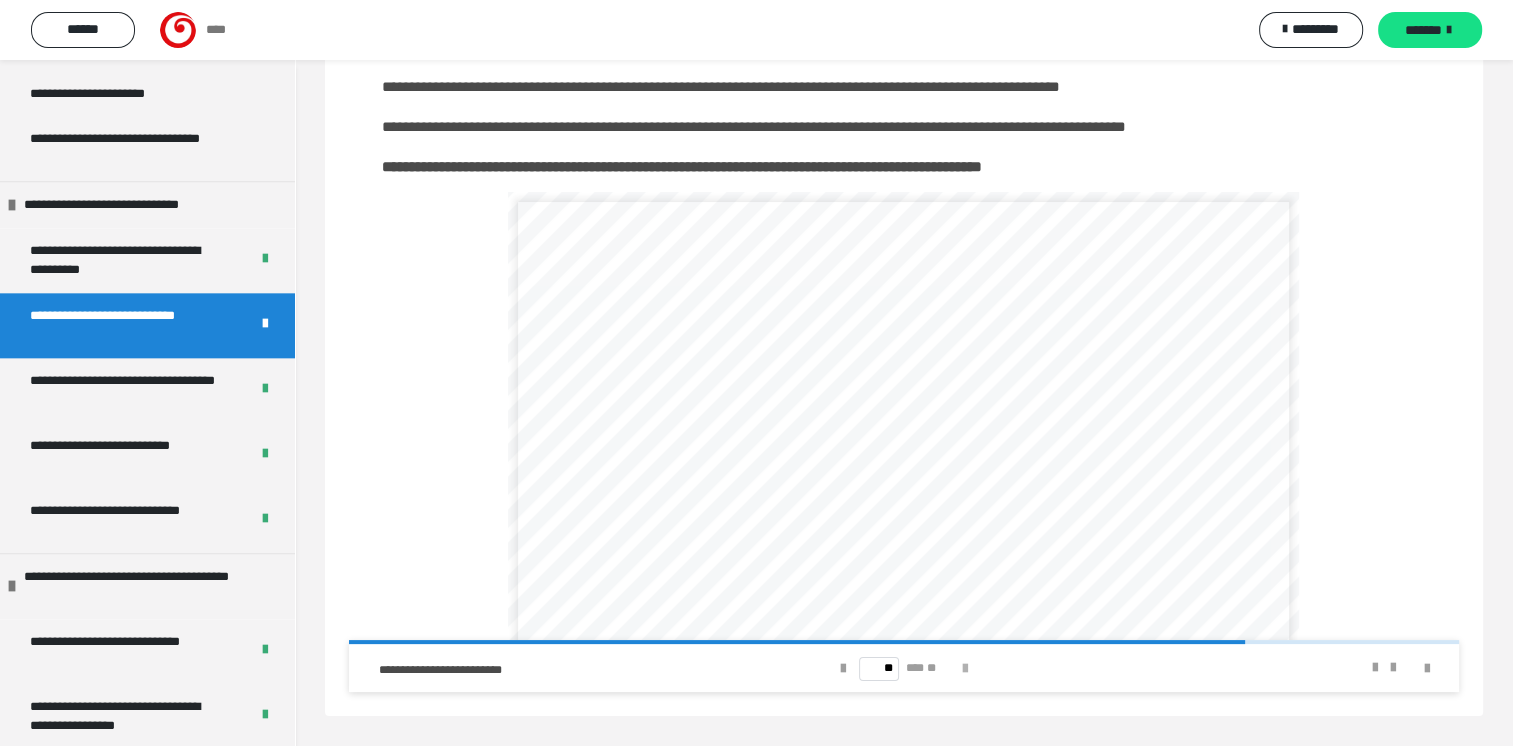 click at bounding box center (965, 669) 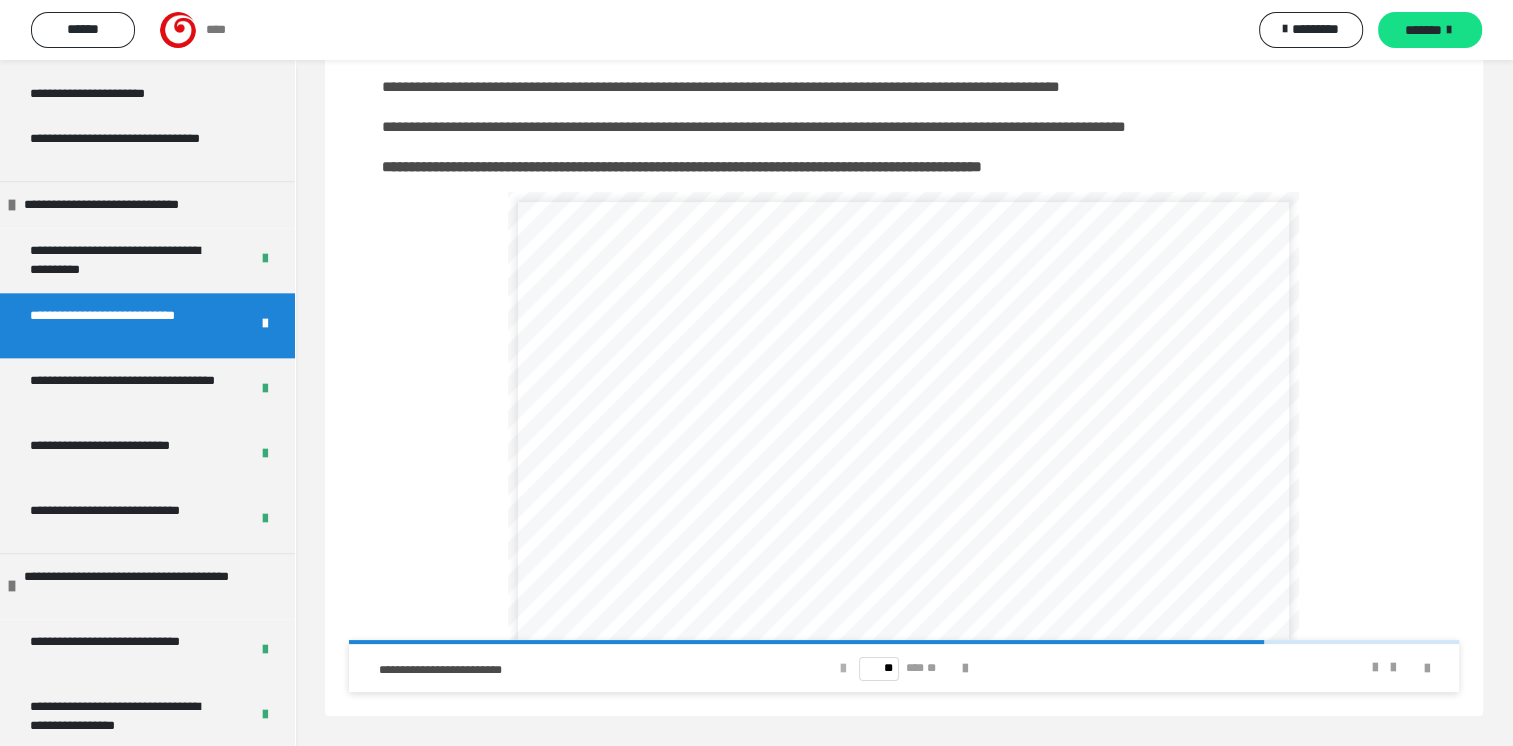 click at bounding box center [843, 669] 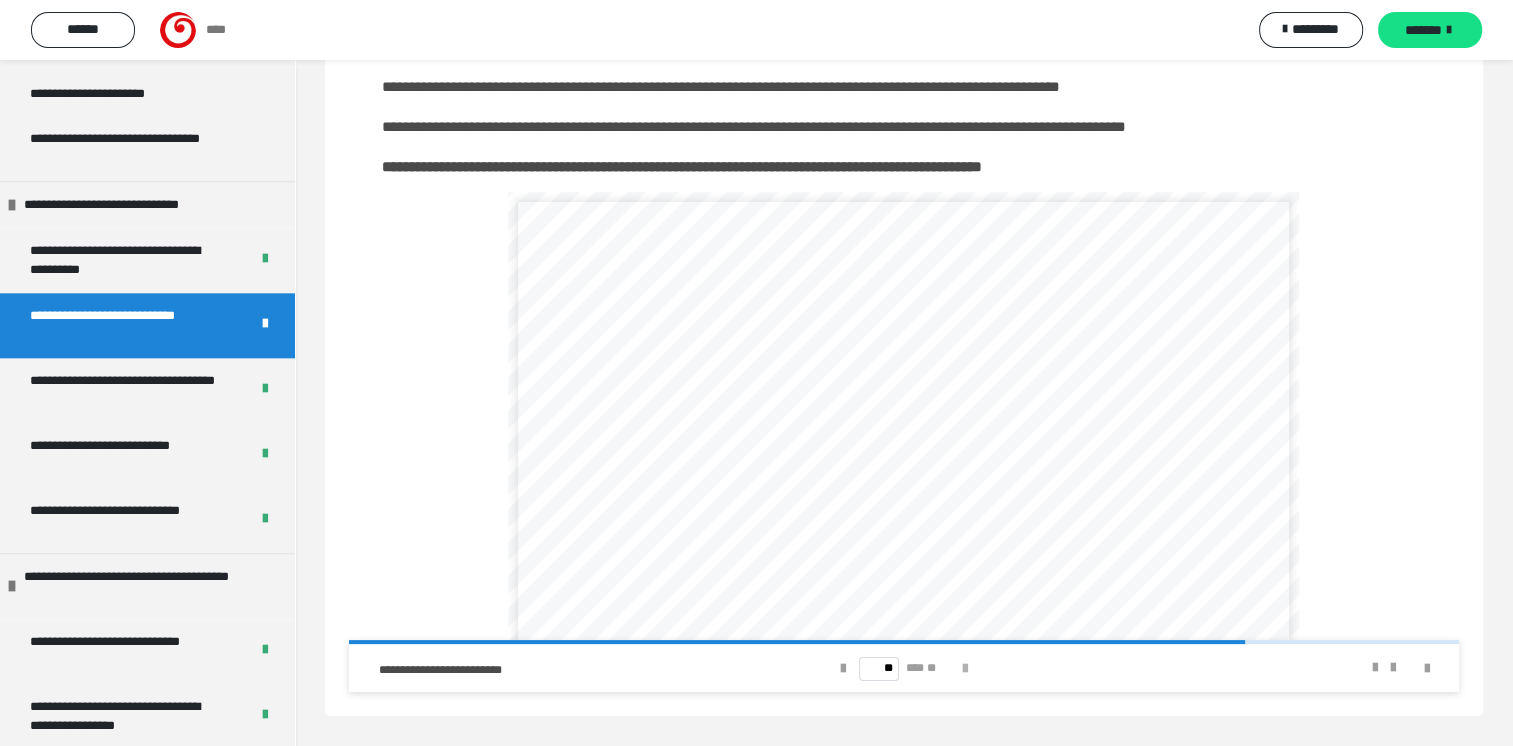 click at bounding box center [965, 669] 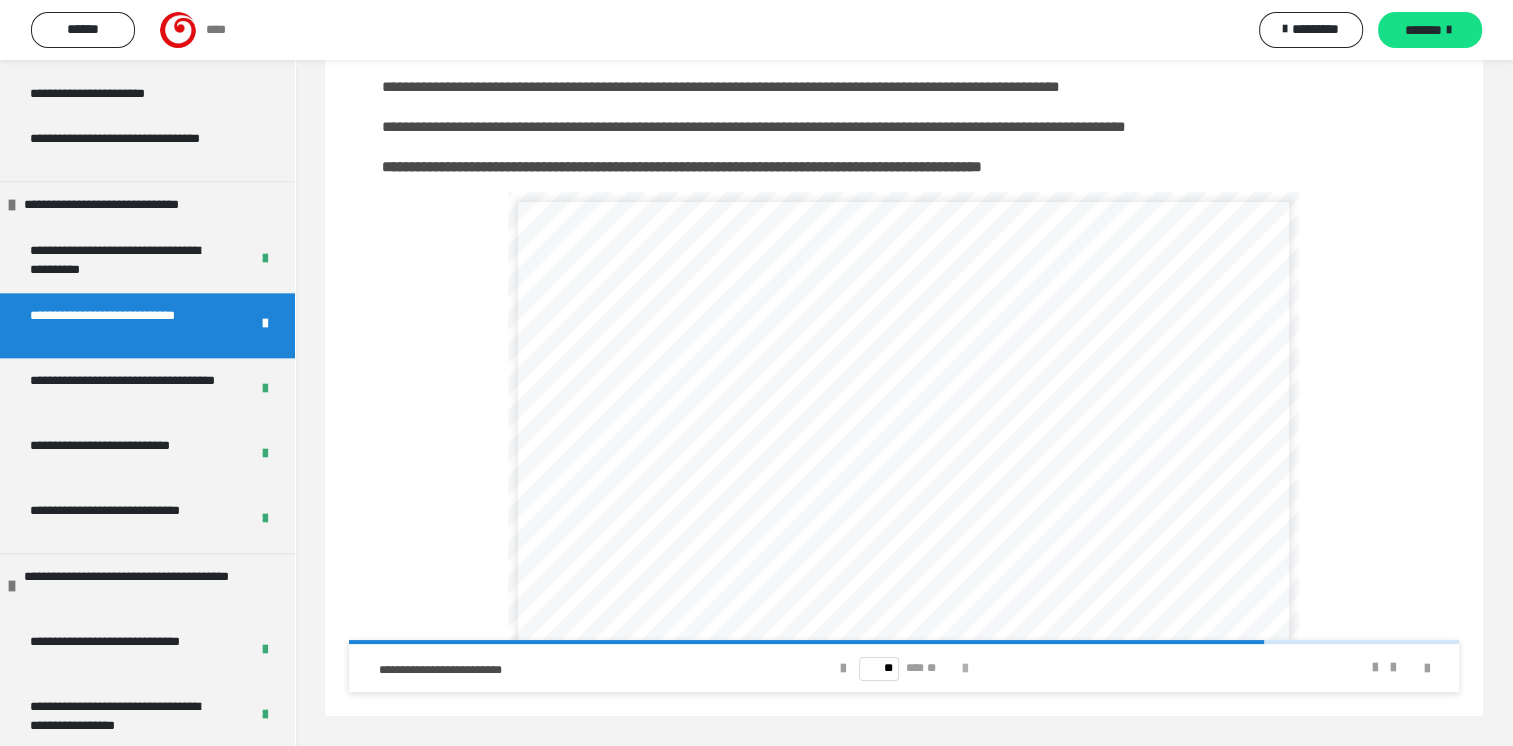 click at bounding box center [965, 669] 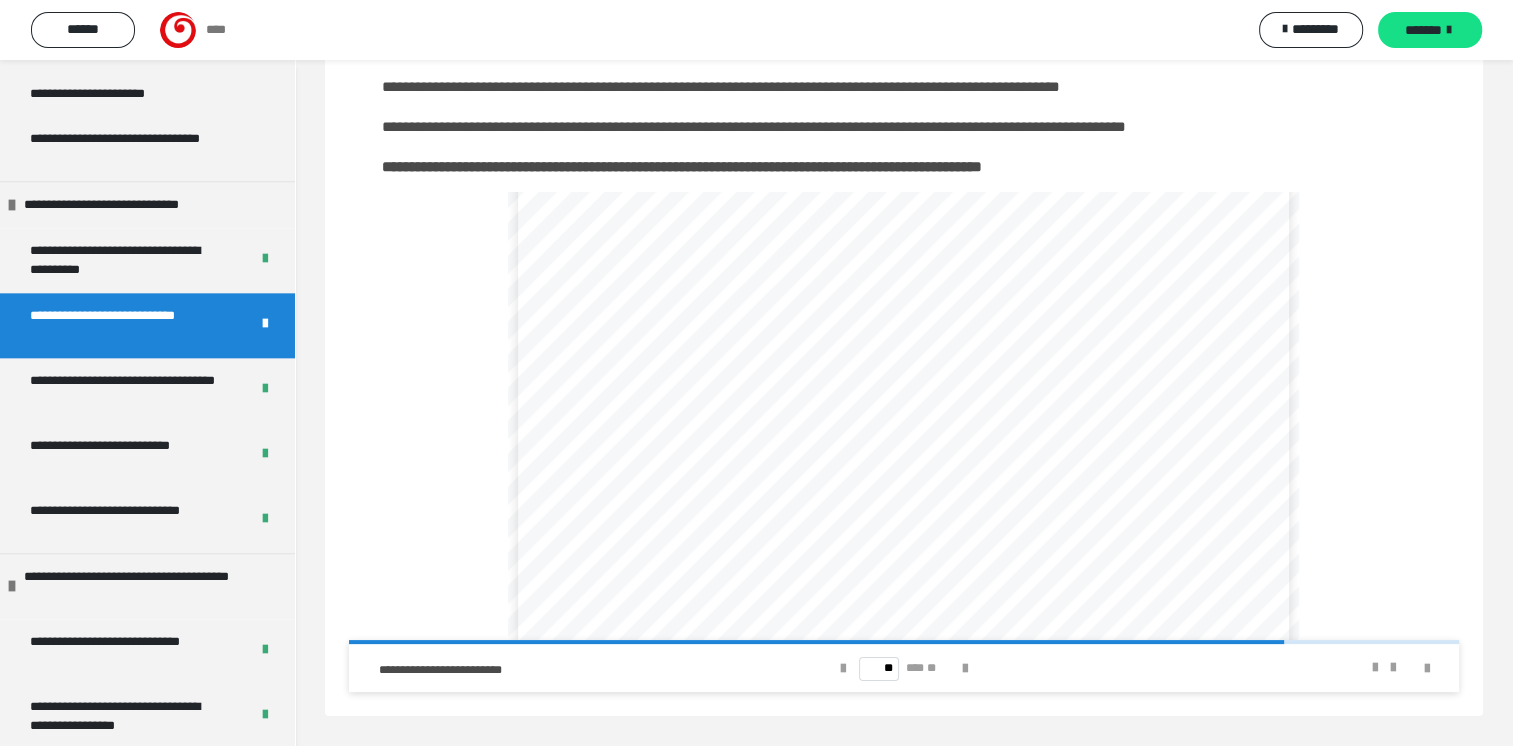 scroll, scrollTop: 100, scrollLeft: 0, axis: vertical 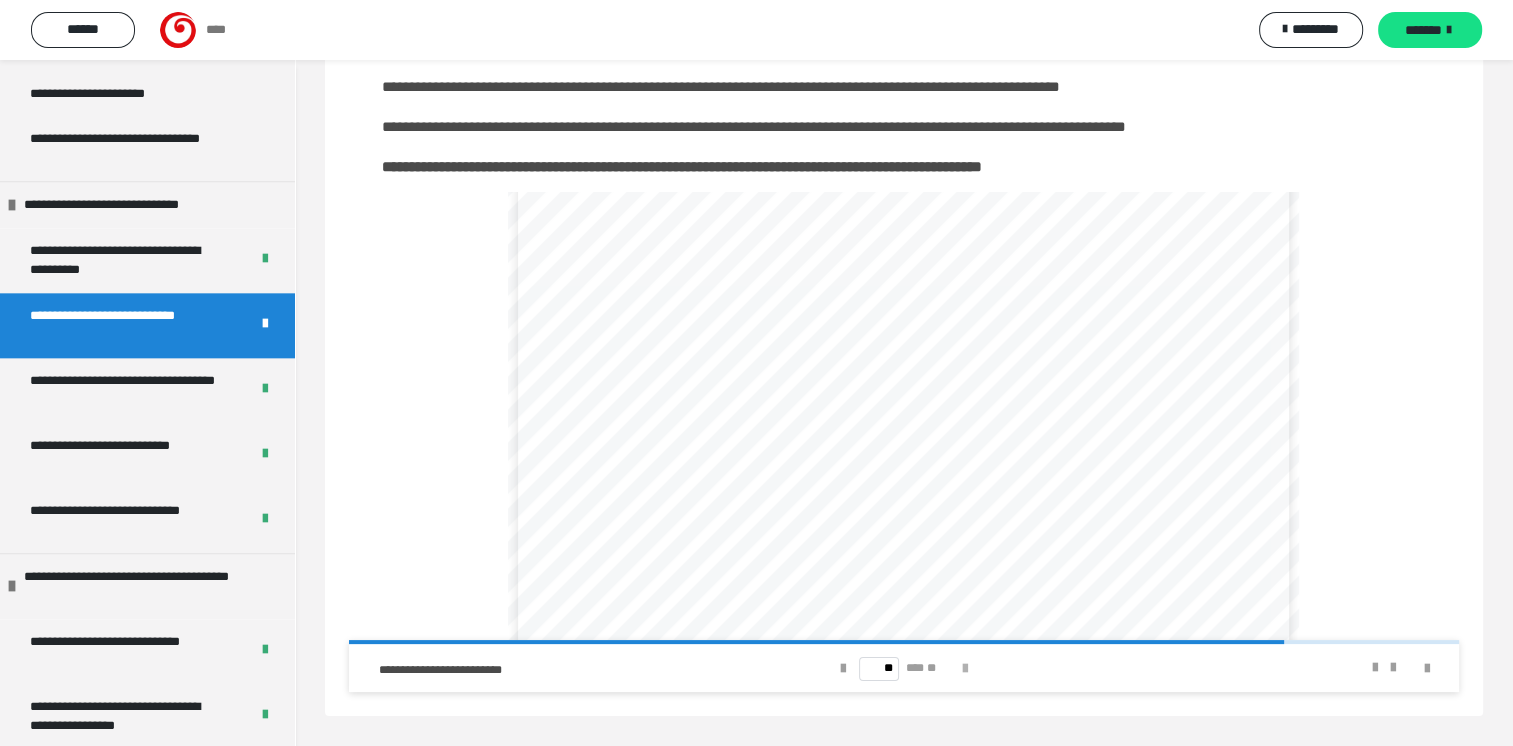 click at bounding box center (965, 669) 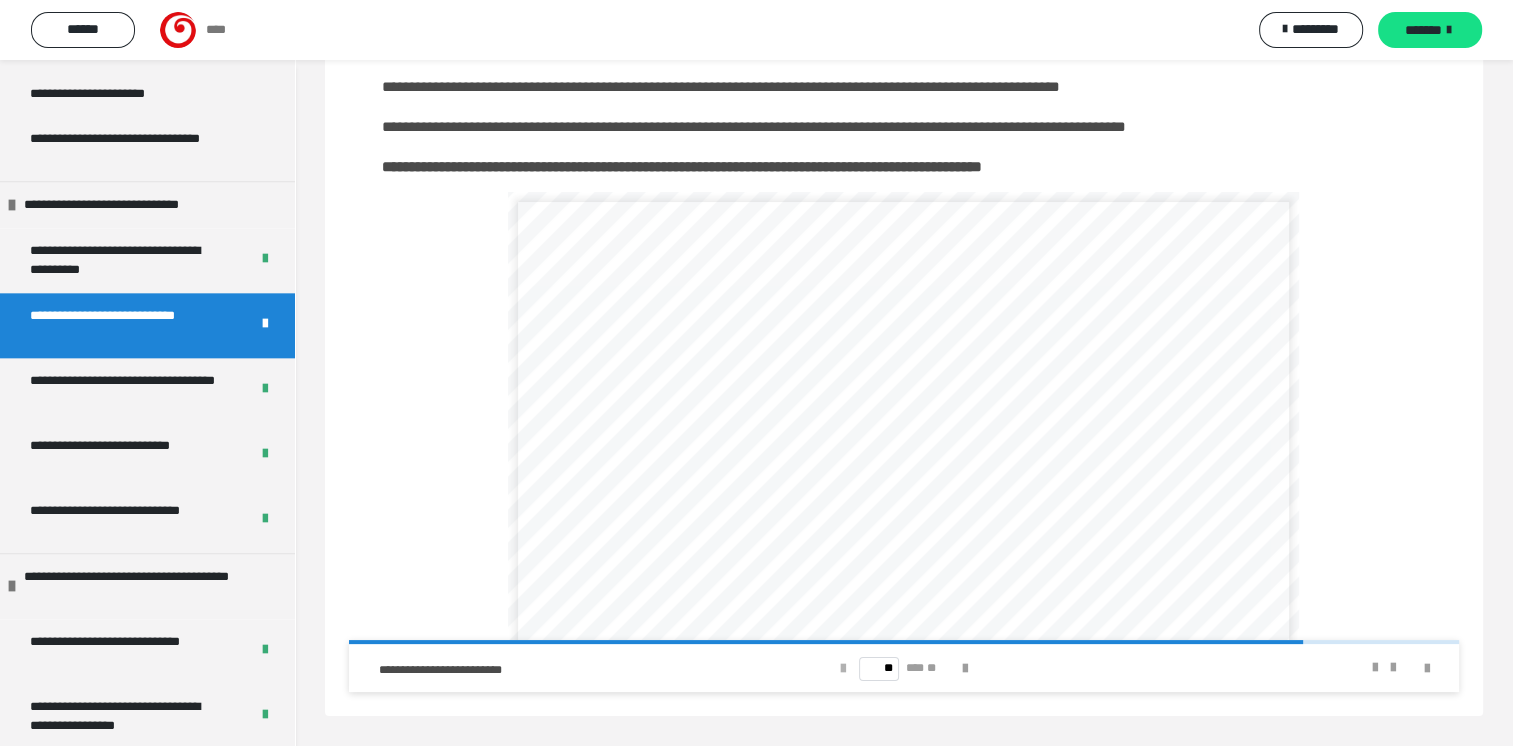 click at bounding box center (843, 669) 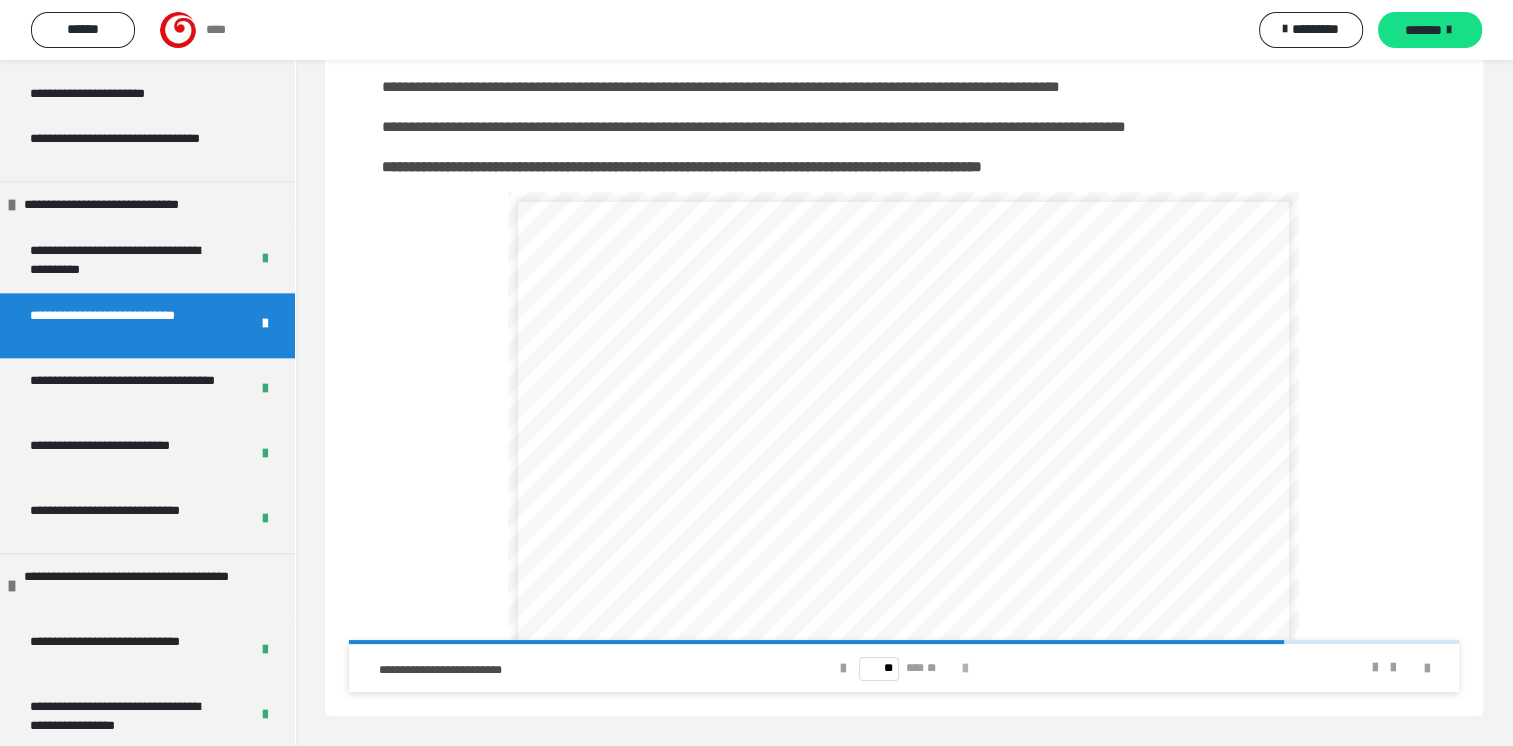 click at bounding box center (965, 669) 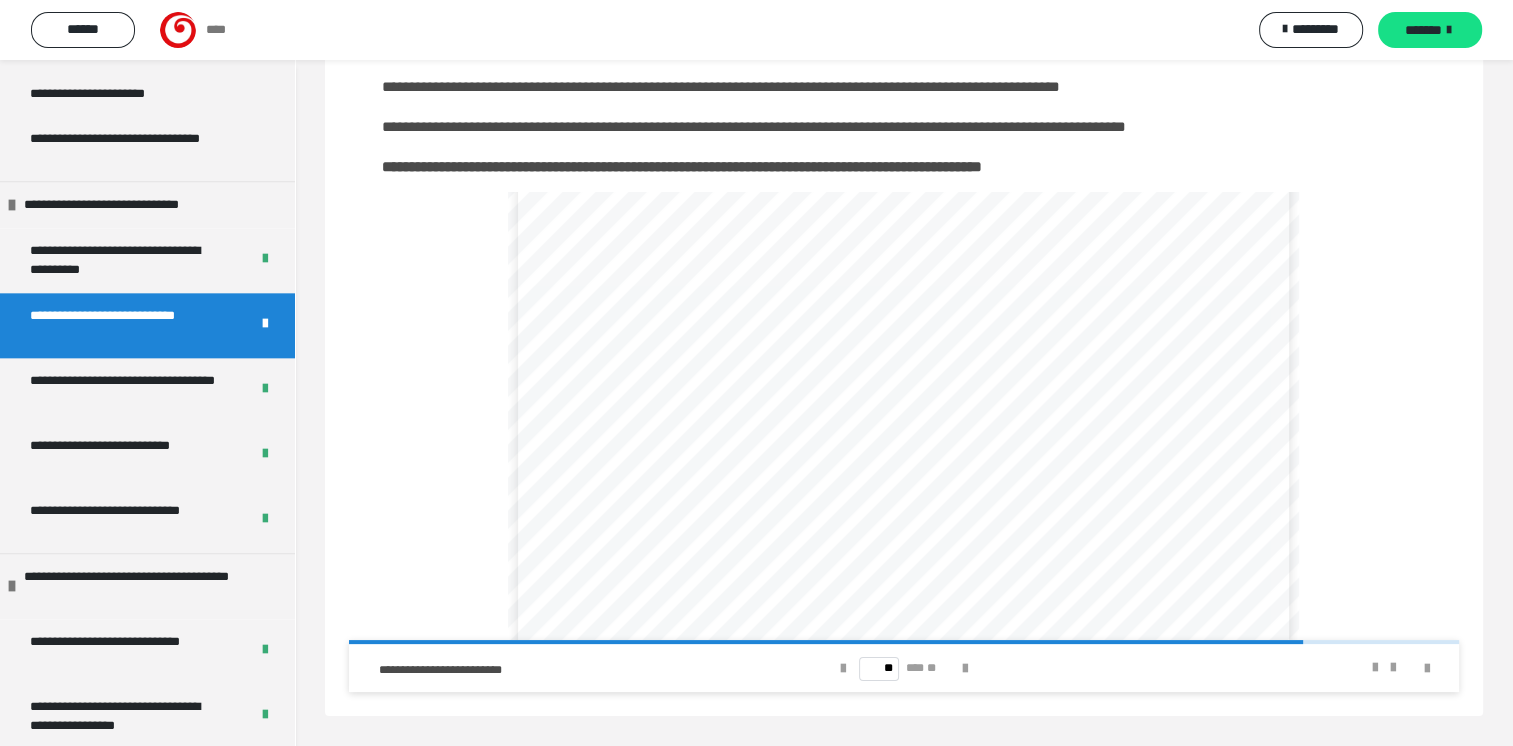 scroll, scrollTop: 100, scrollLeft: 0, axis: vertical 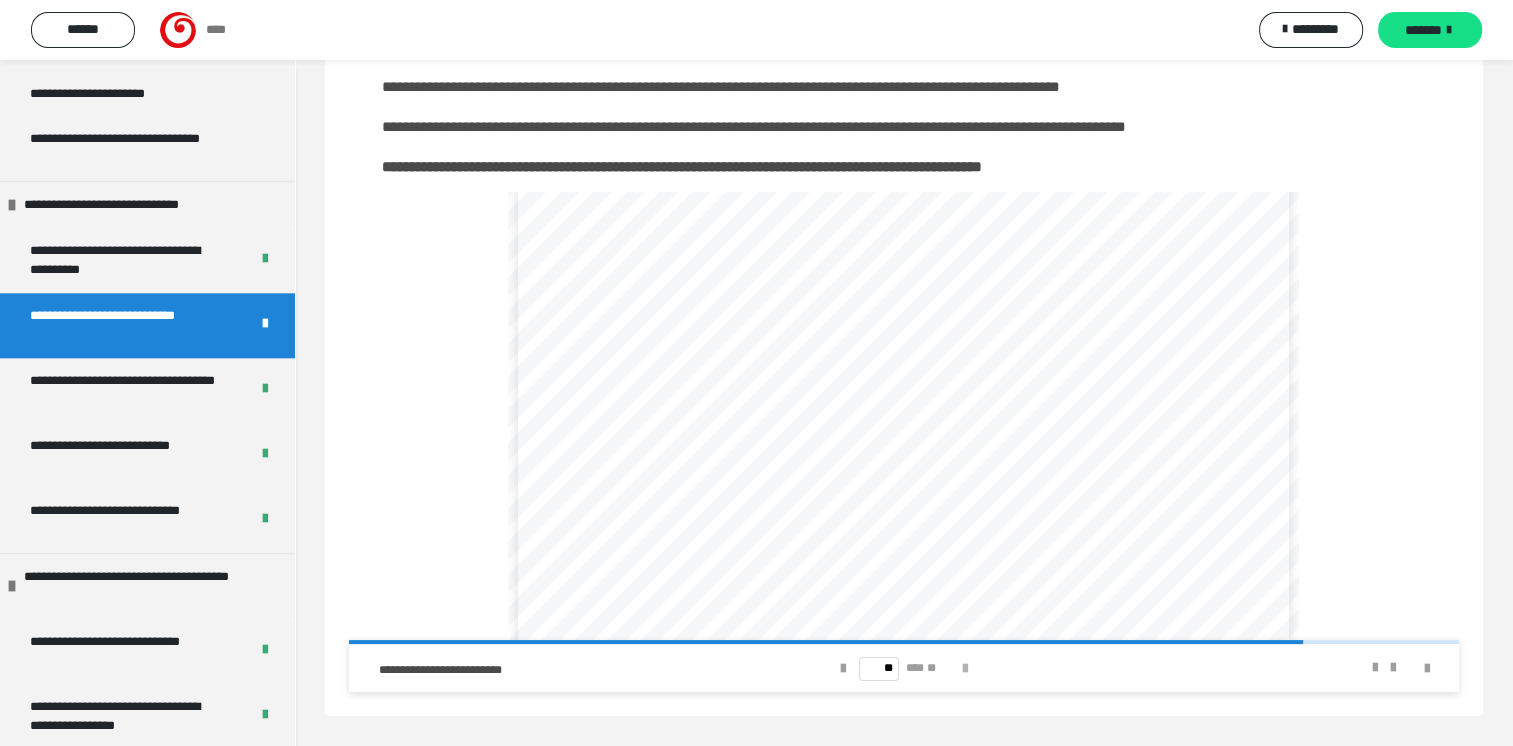click at bounding box center (965, 669) 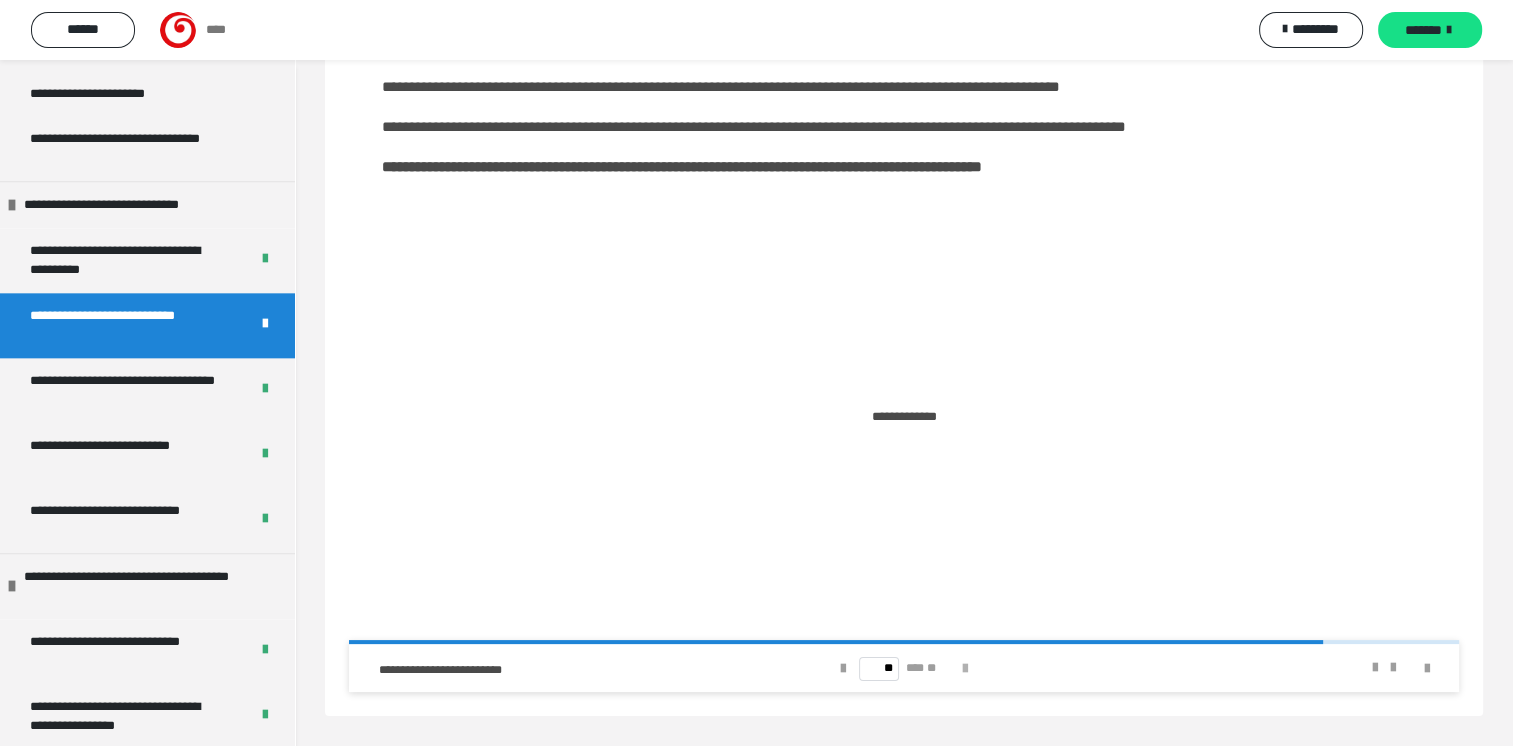 scroll, scrollTop: 0, scrollLeft: 0, axis: both 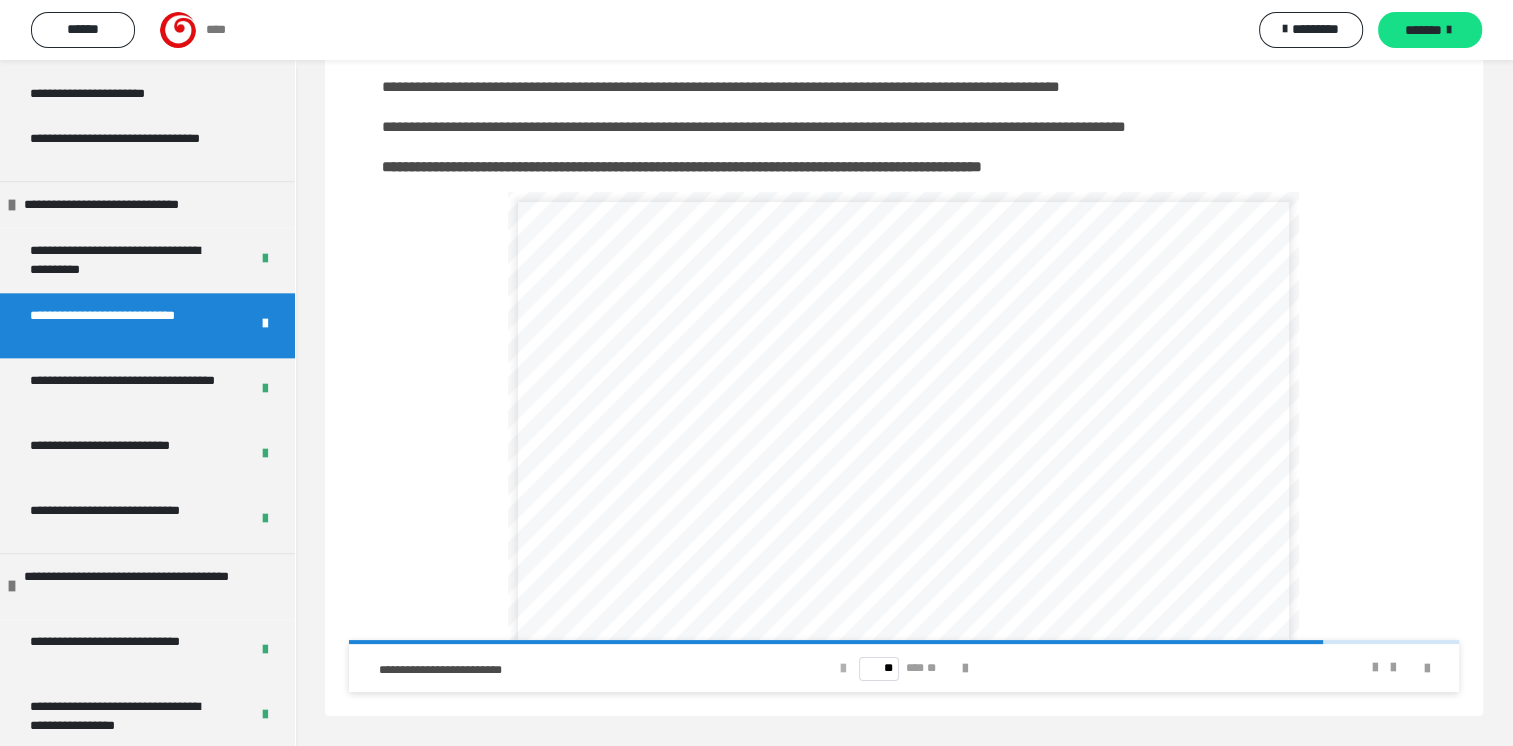 click at bounding box center (843, 669) 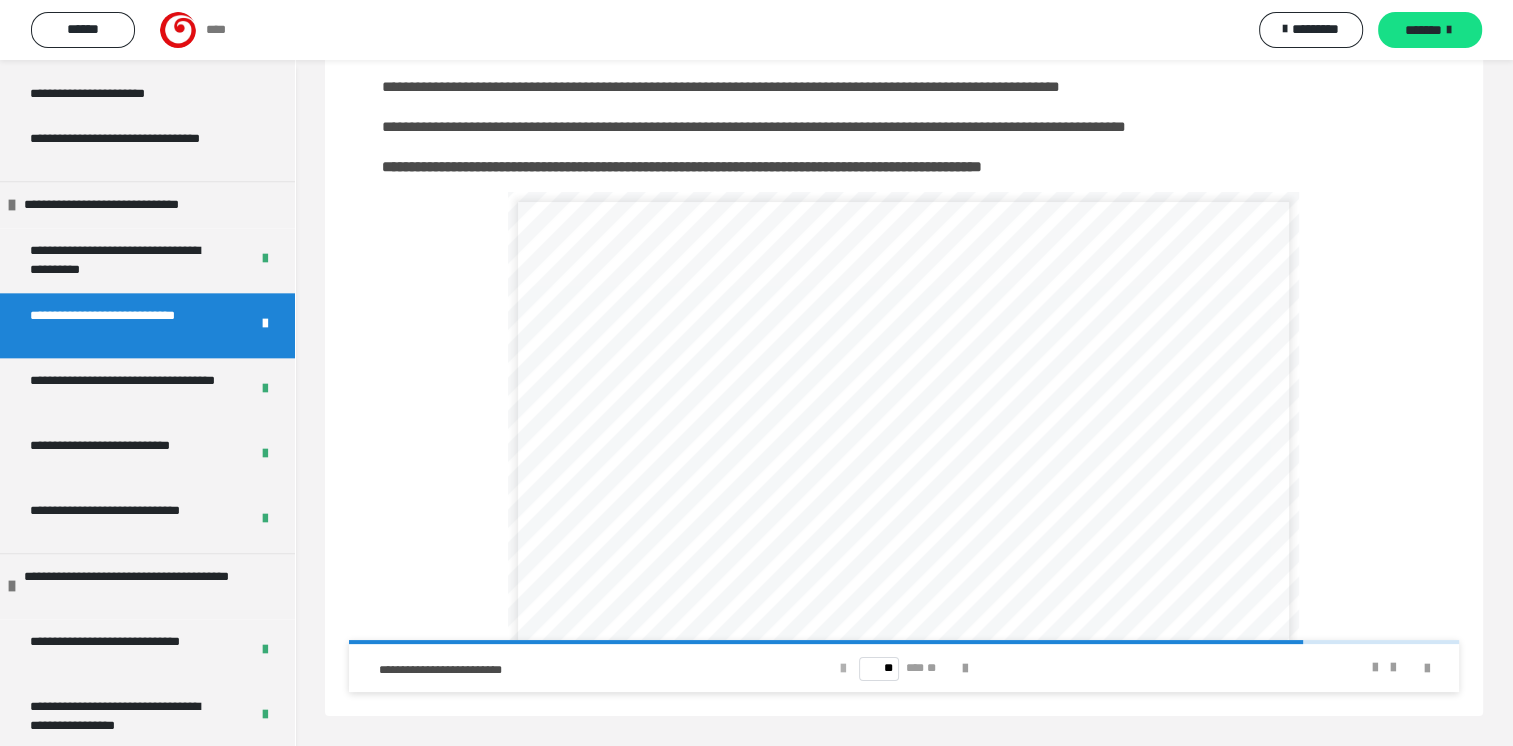 click at bounding box center (843, 669) 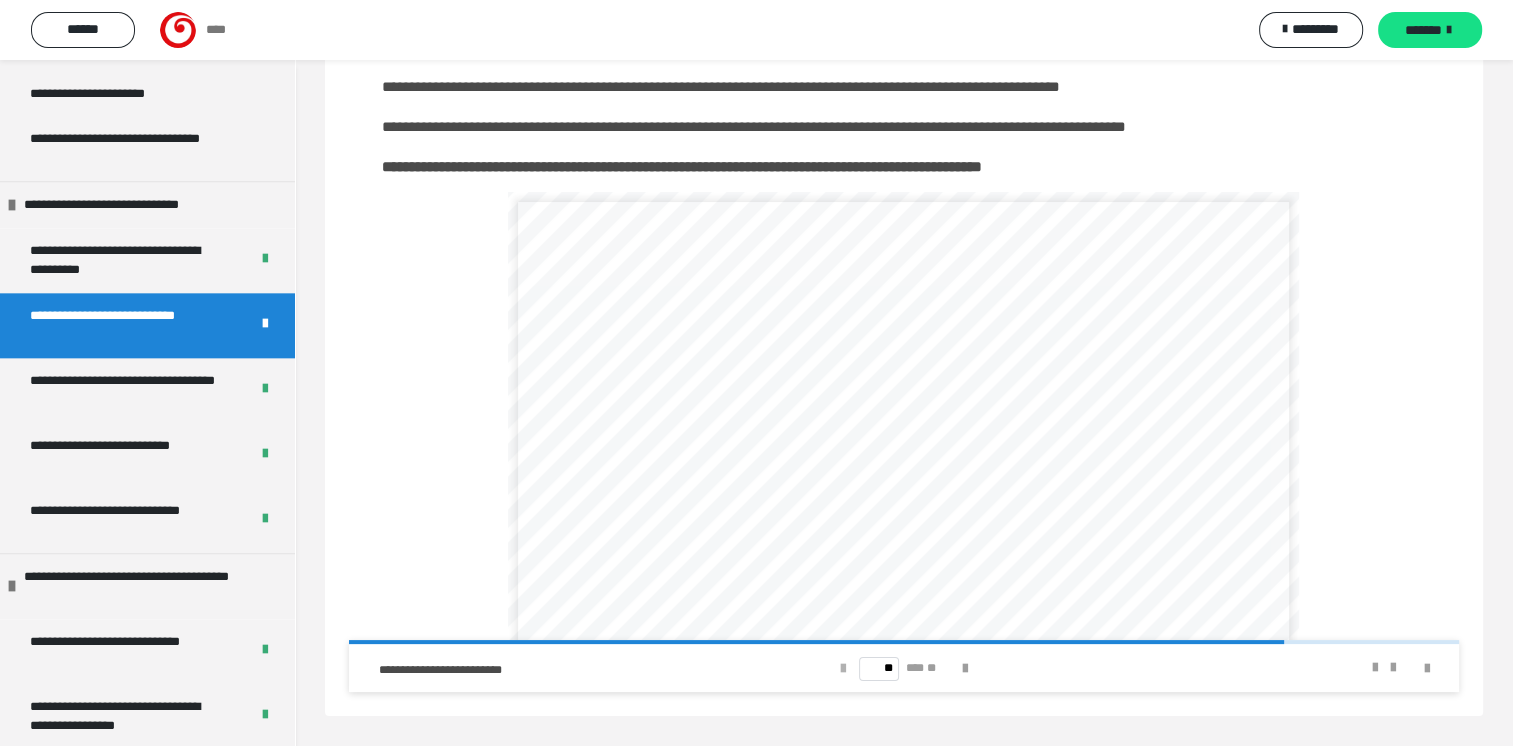 click at bounding box center [843, 669] 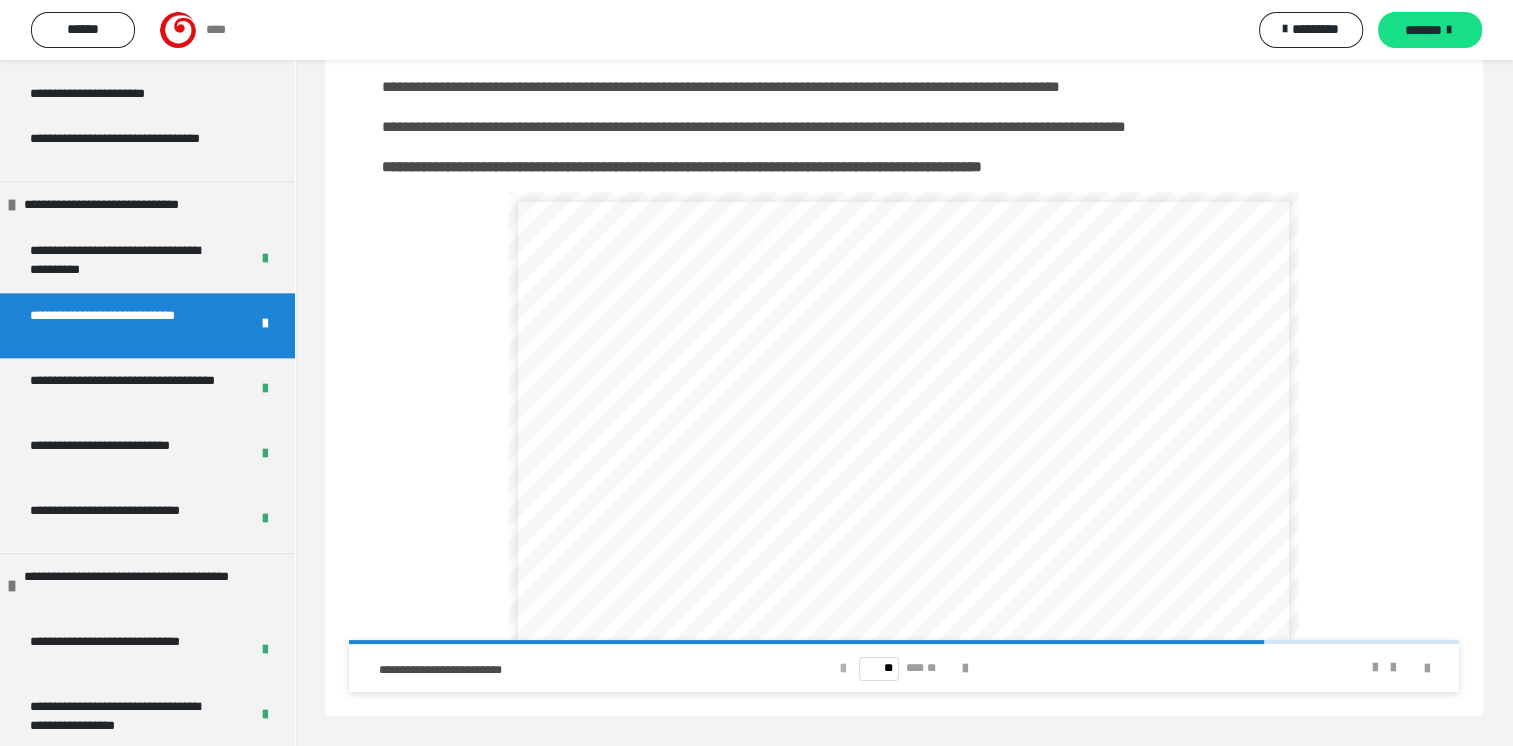 click at bounding box center [843, 669] 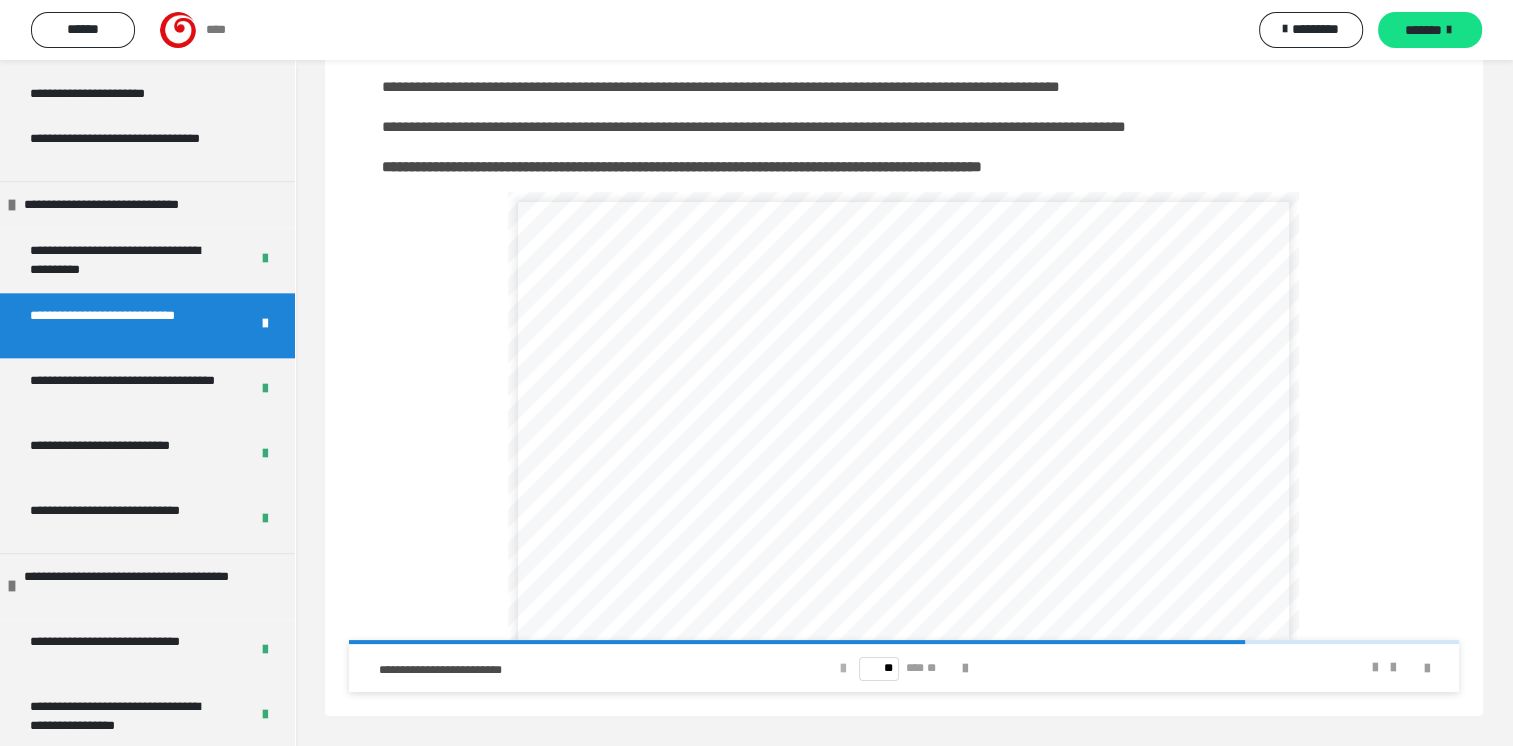 click at bounding box center [843, 669] 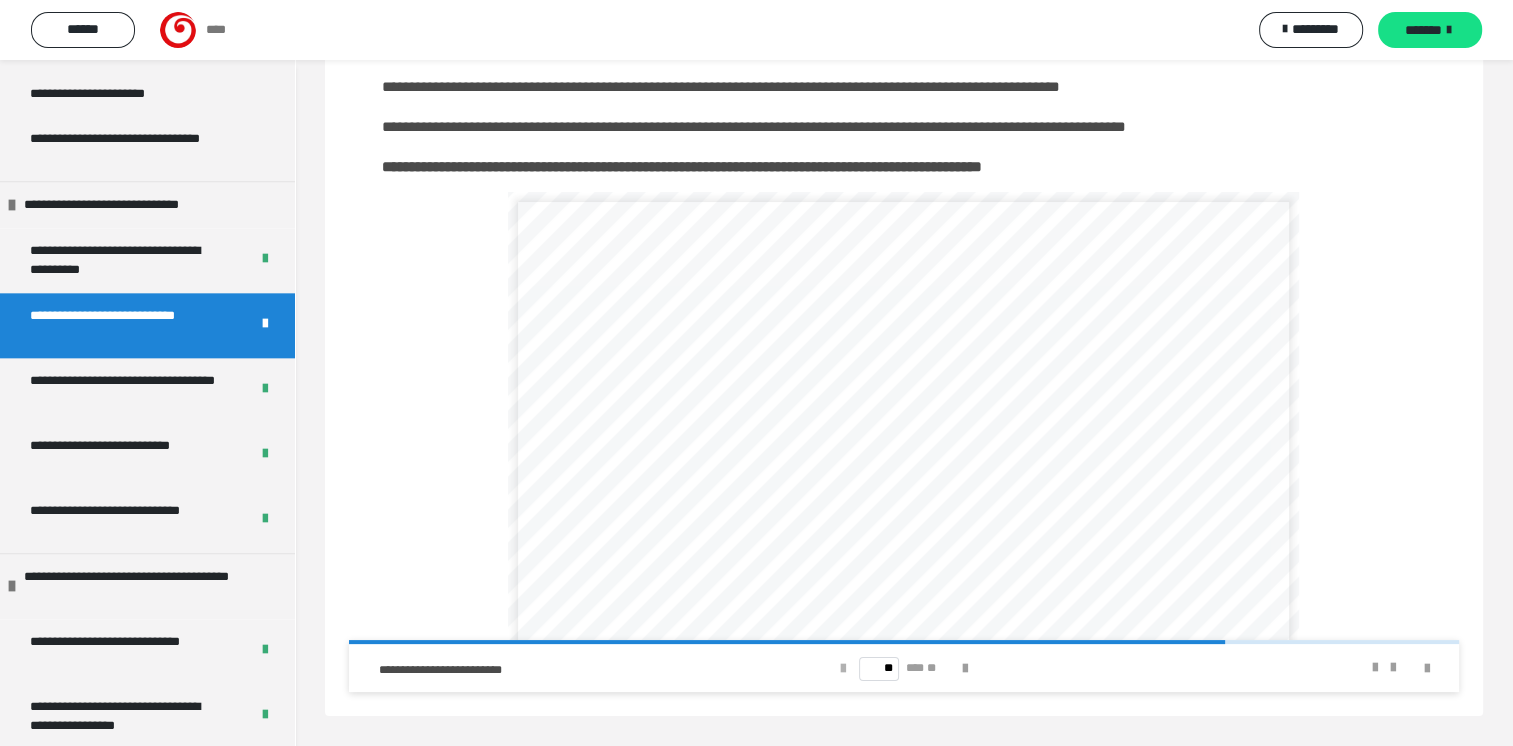 click at bounding box center [843, 669] 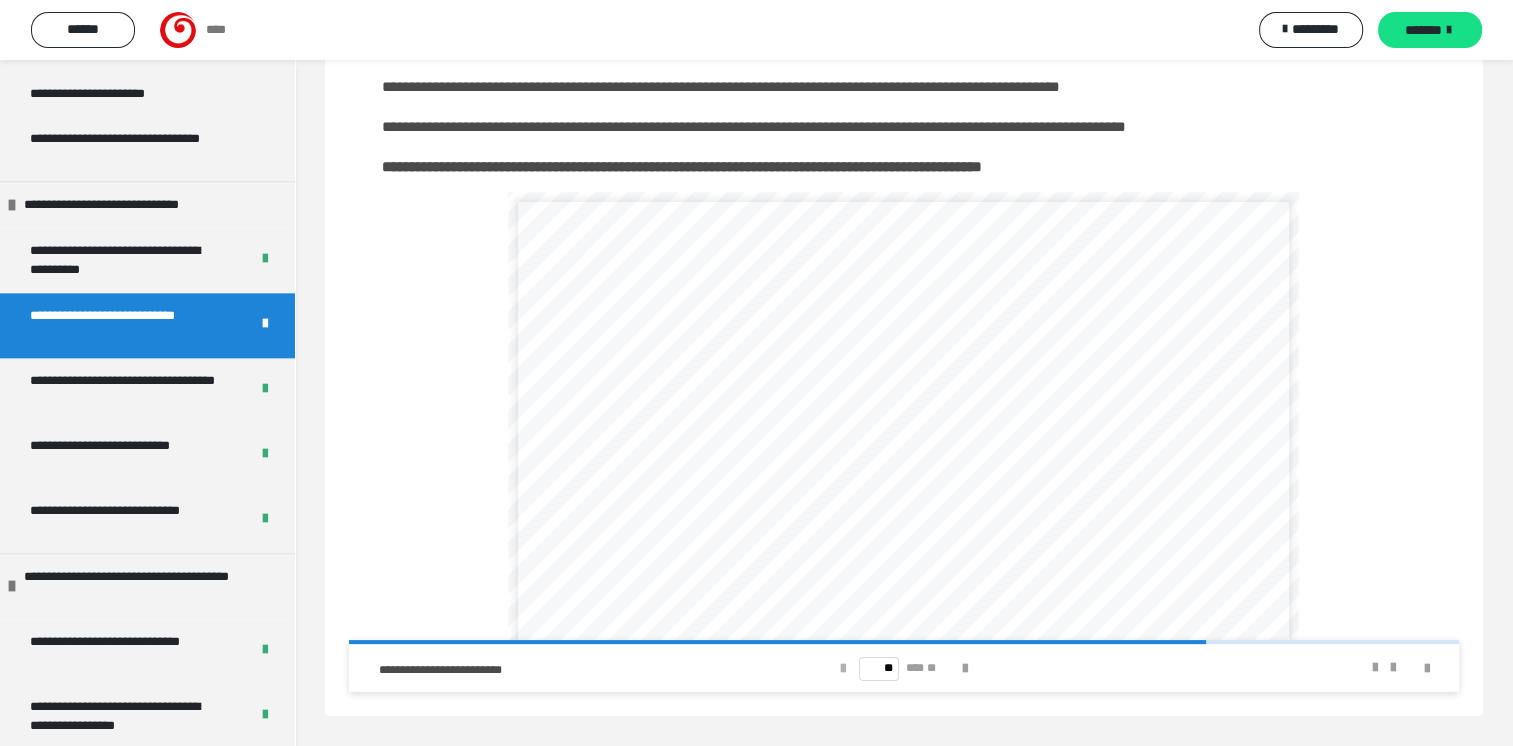 click at bounding box center (843, 669) 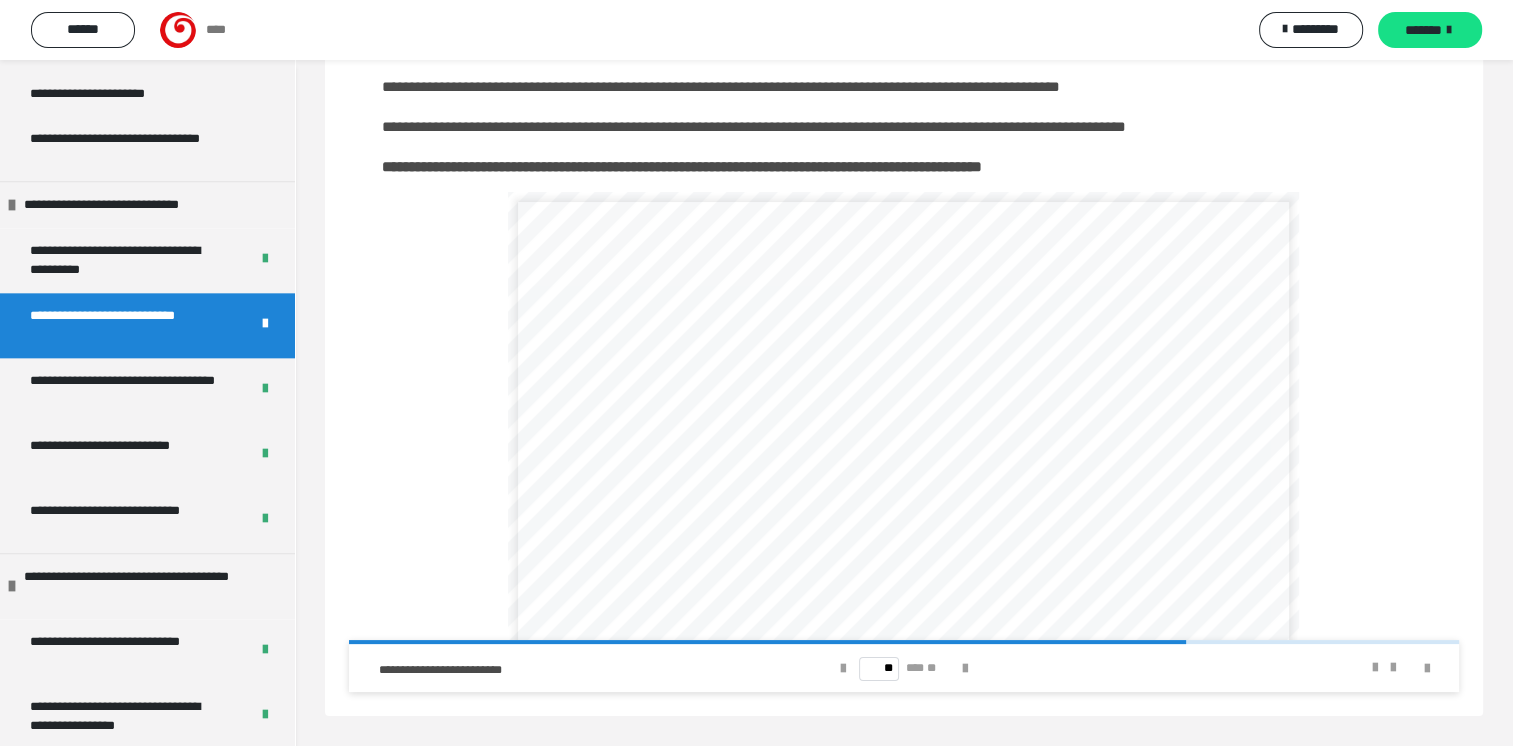 click on "** *** **" at bounding box center [903, 668] 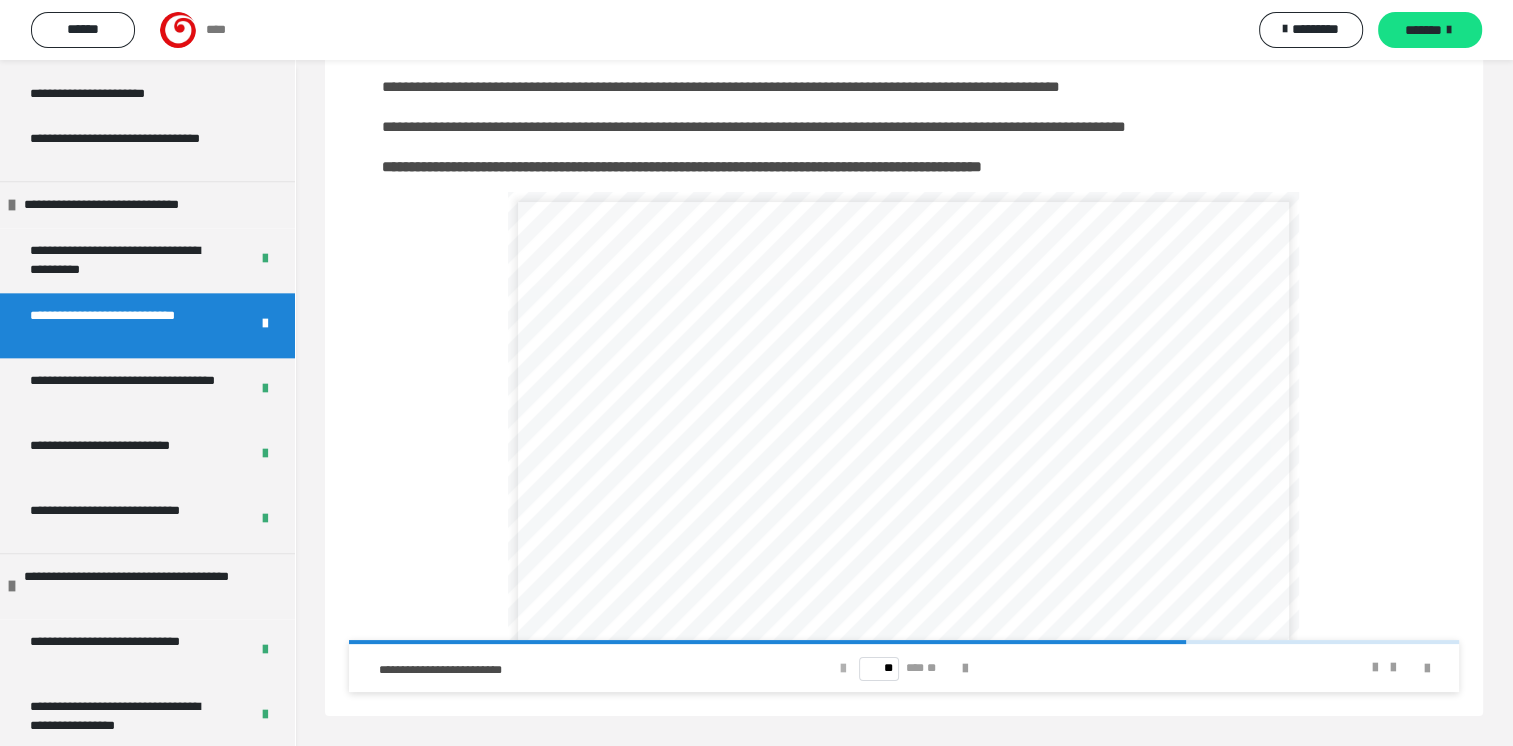 click at bounding box center [843, 669] 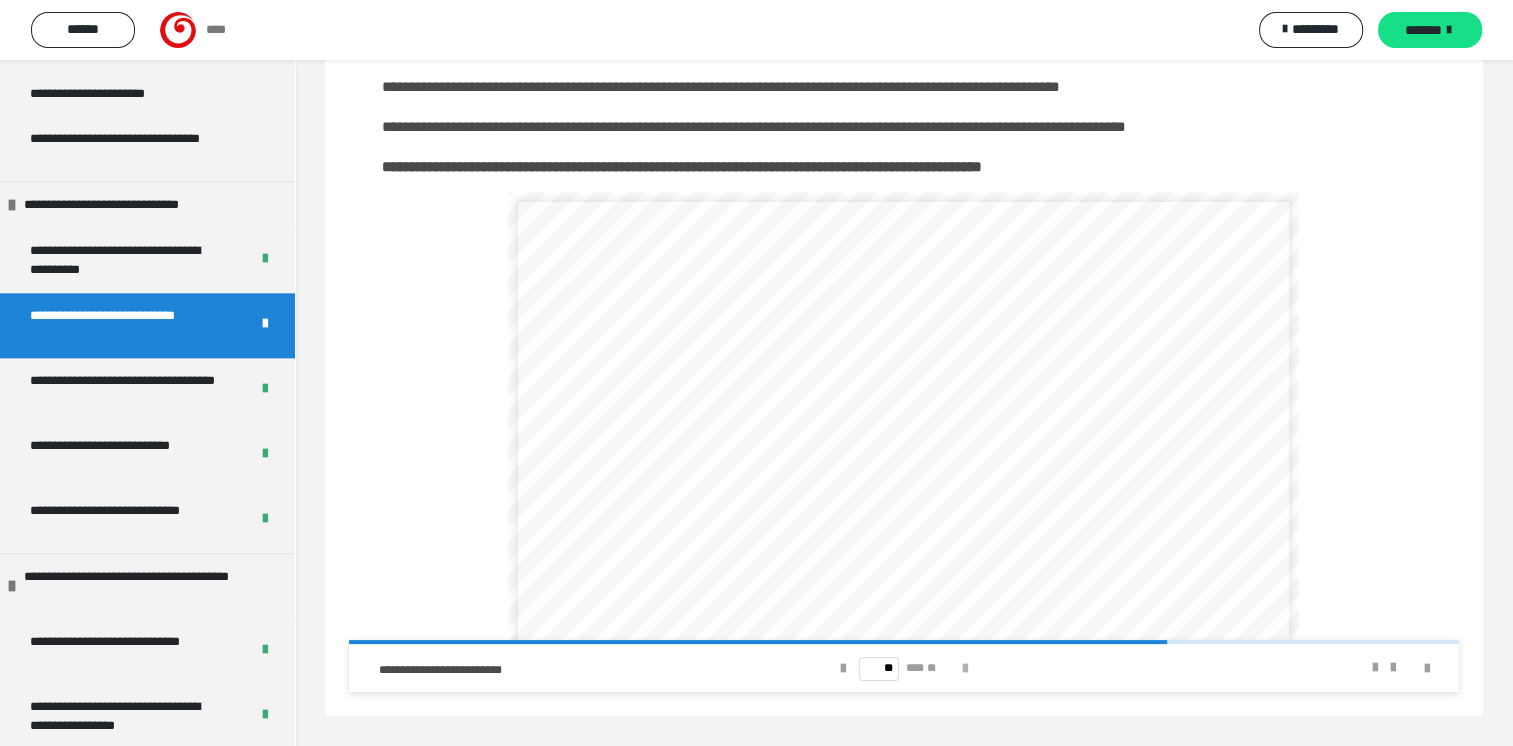 click at bounding box center (965, 669) 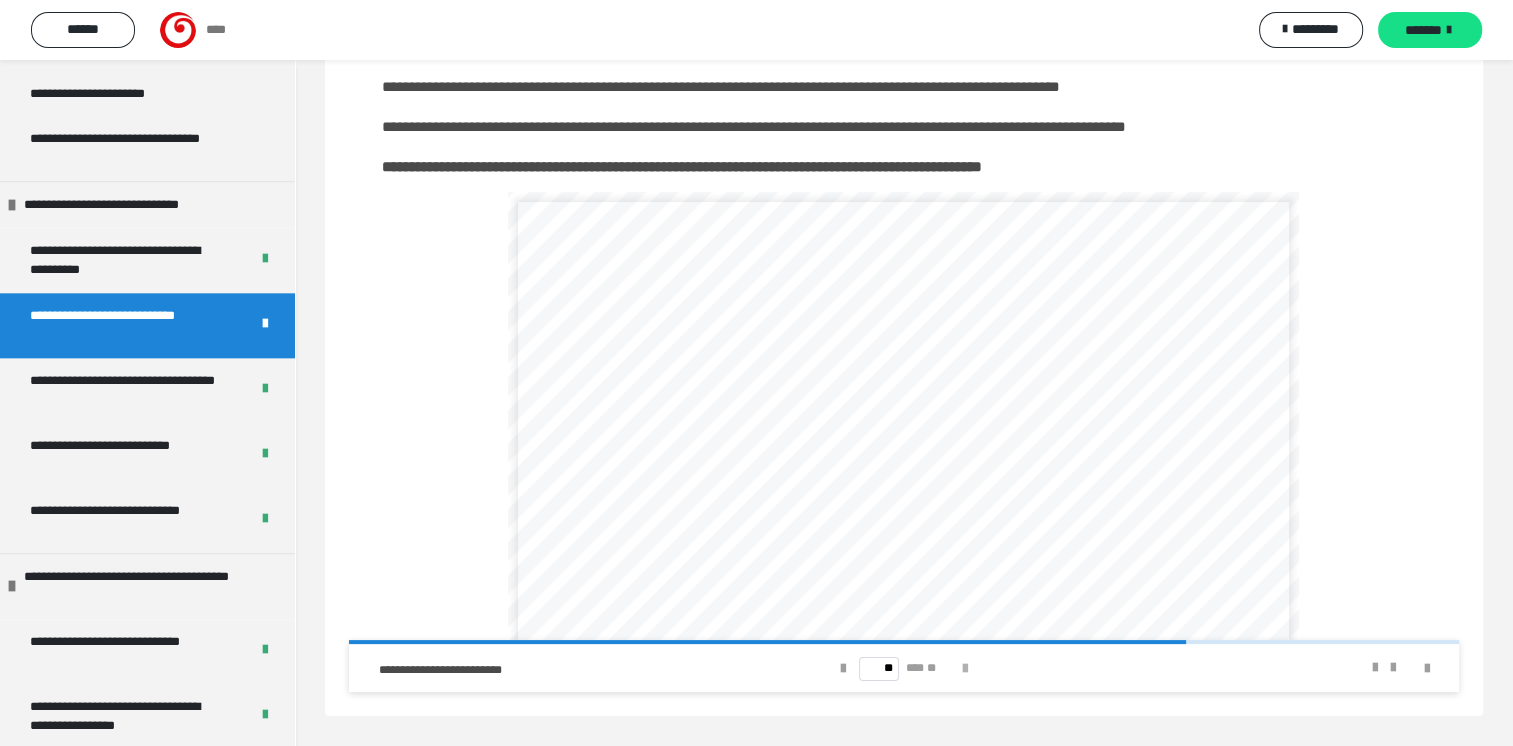 click at bounding box center (965, 669) 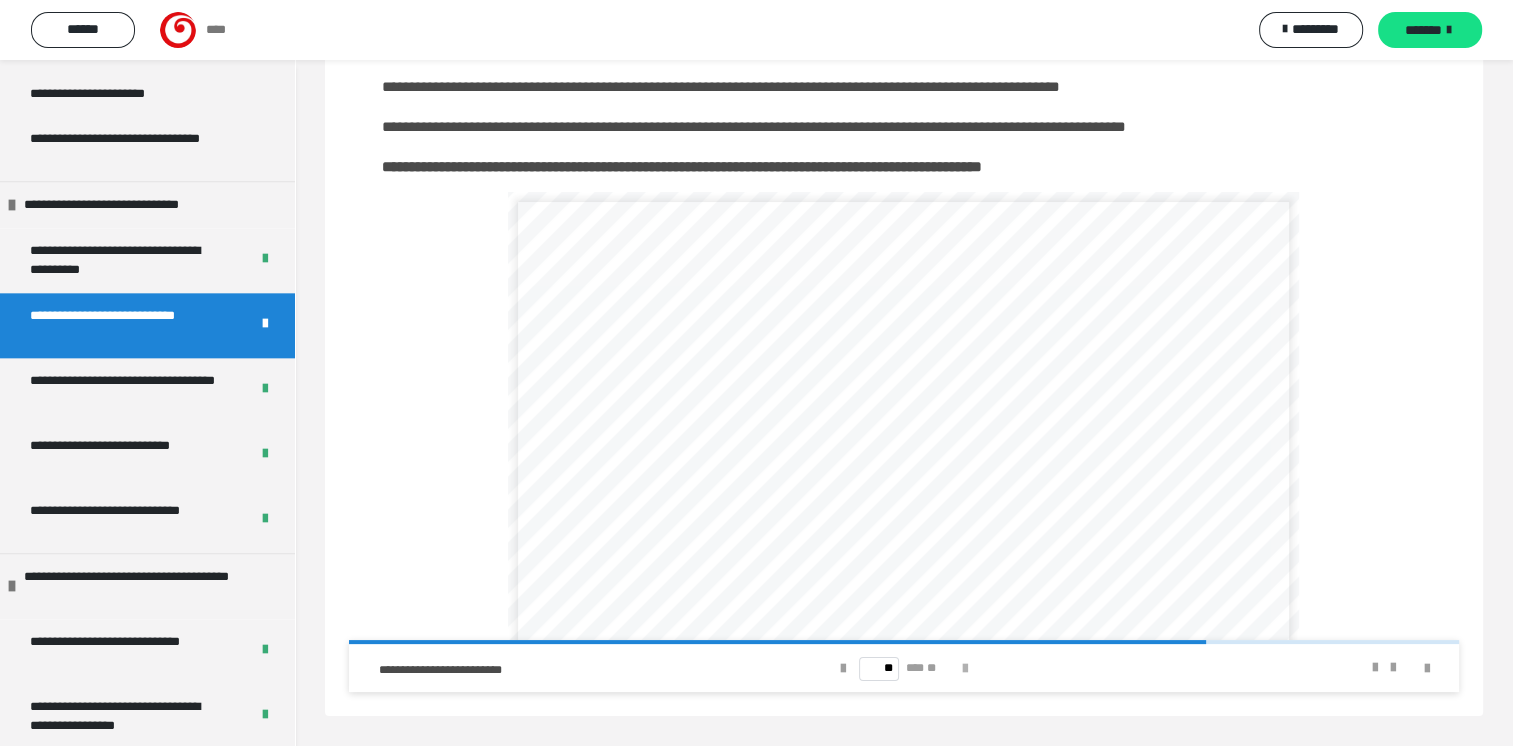 click at bounding box center (965, 669) 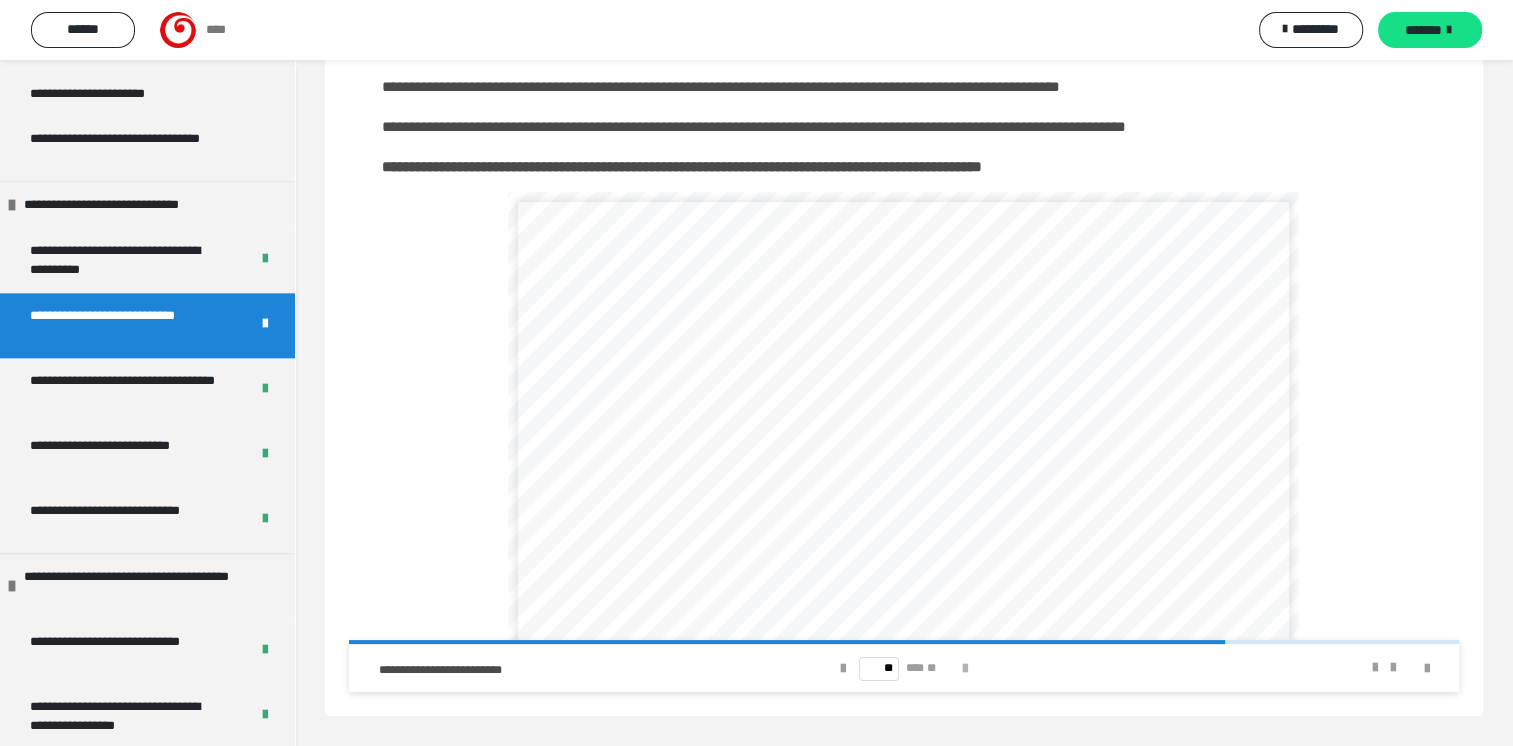 click at bounding box center (965, 669) 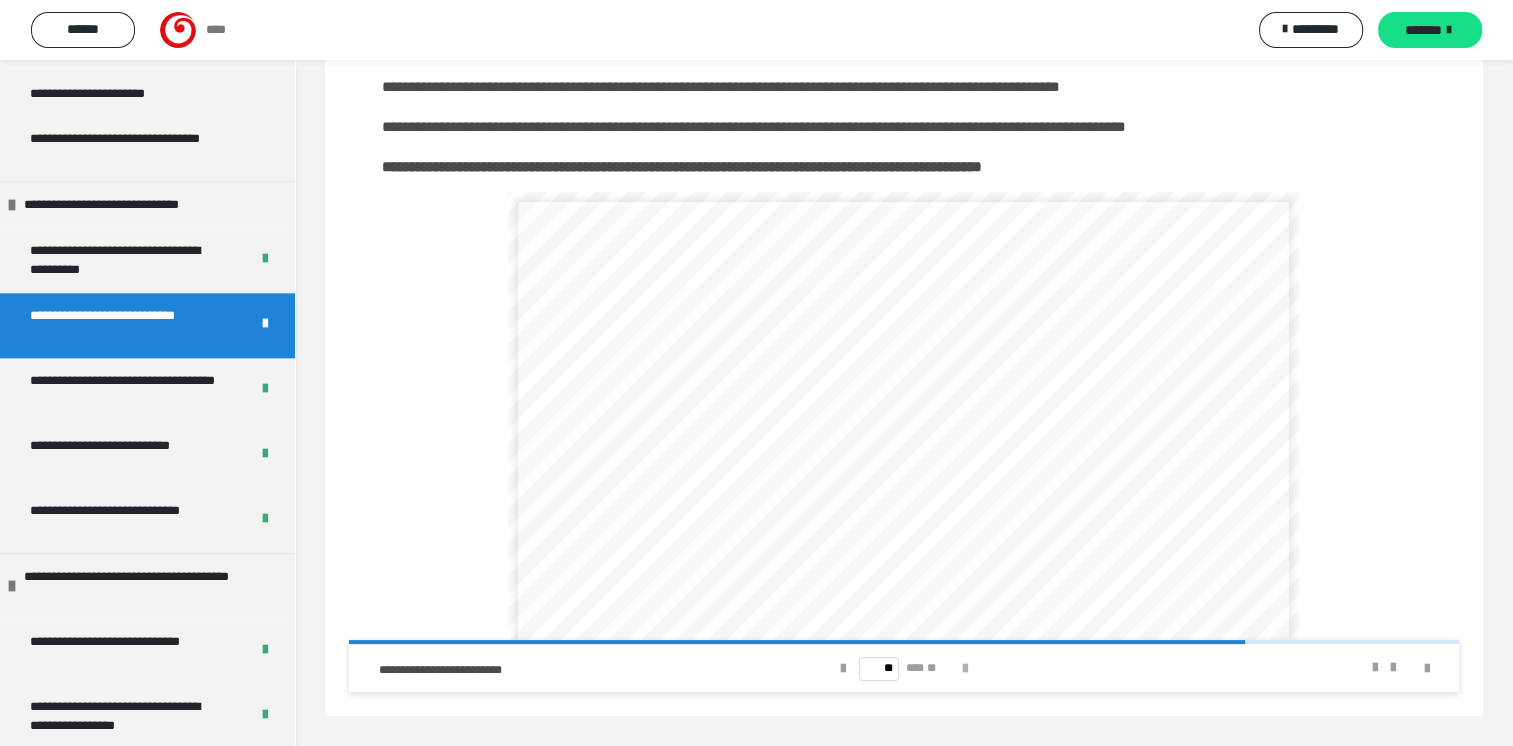 click at bounding box center [965, 669] 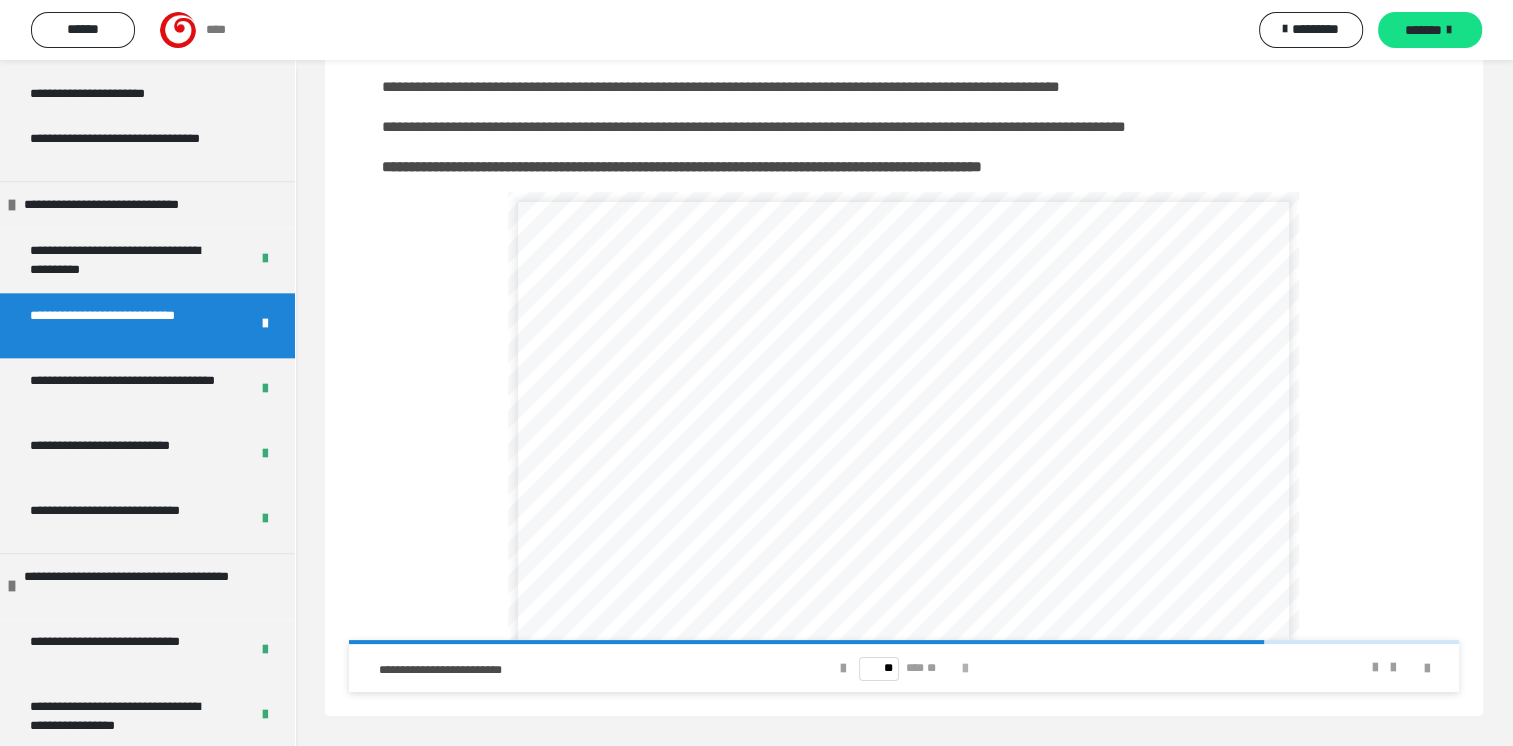 click at bounding box center (965, 669) 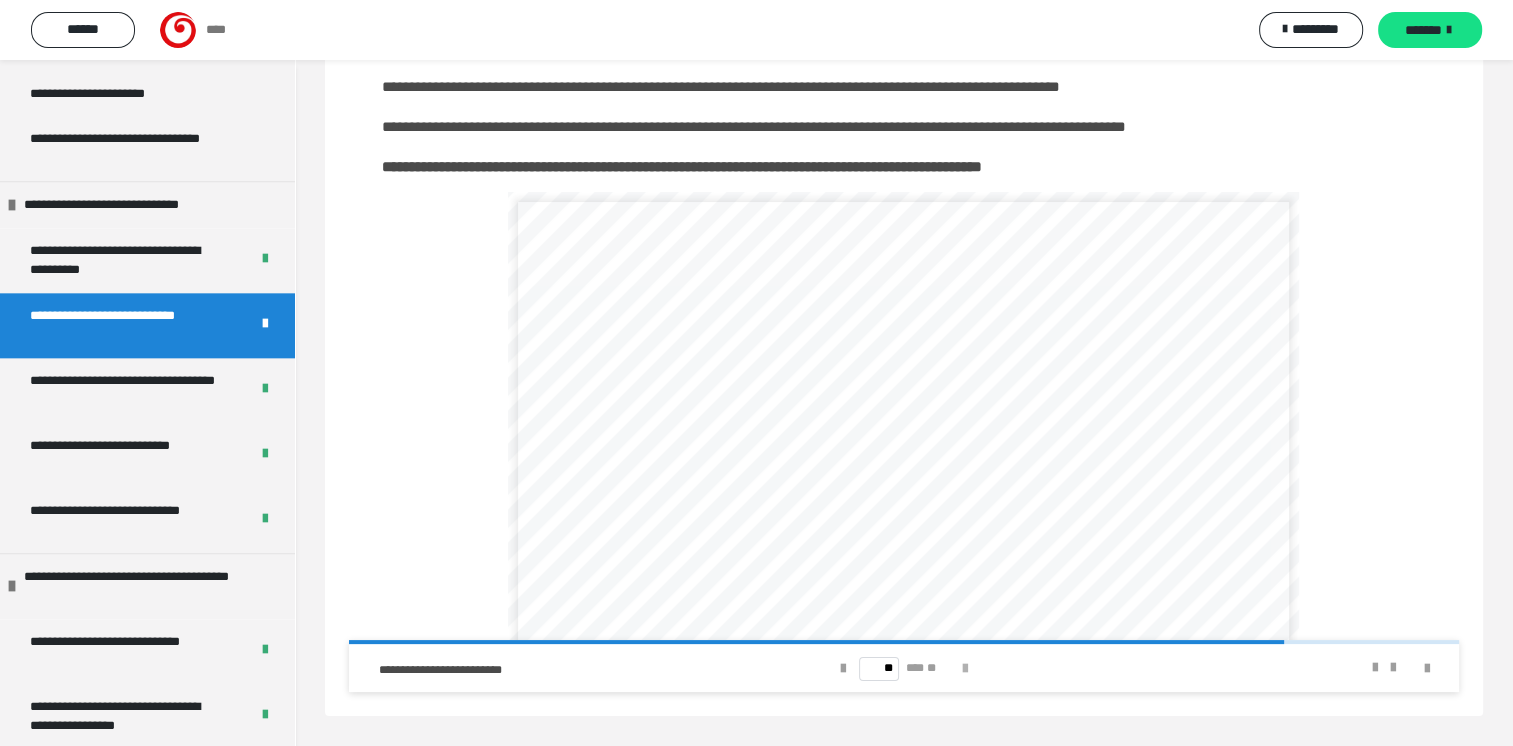 click at bounding box center (965, 669) 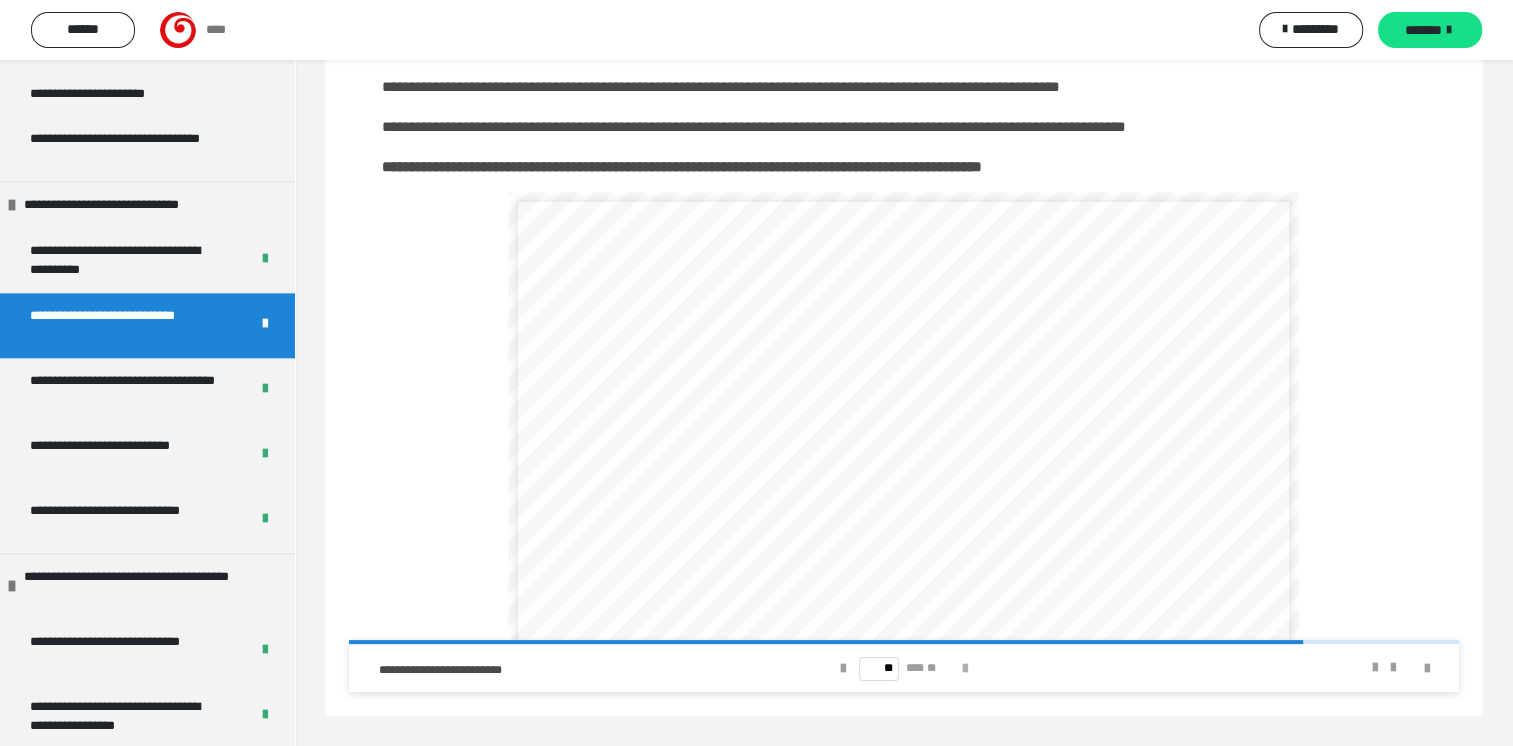 click at bounding box center (965, 669) 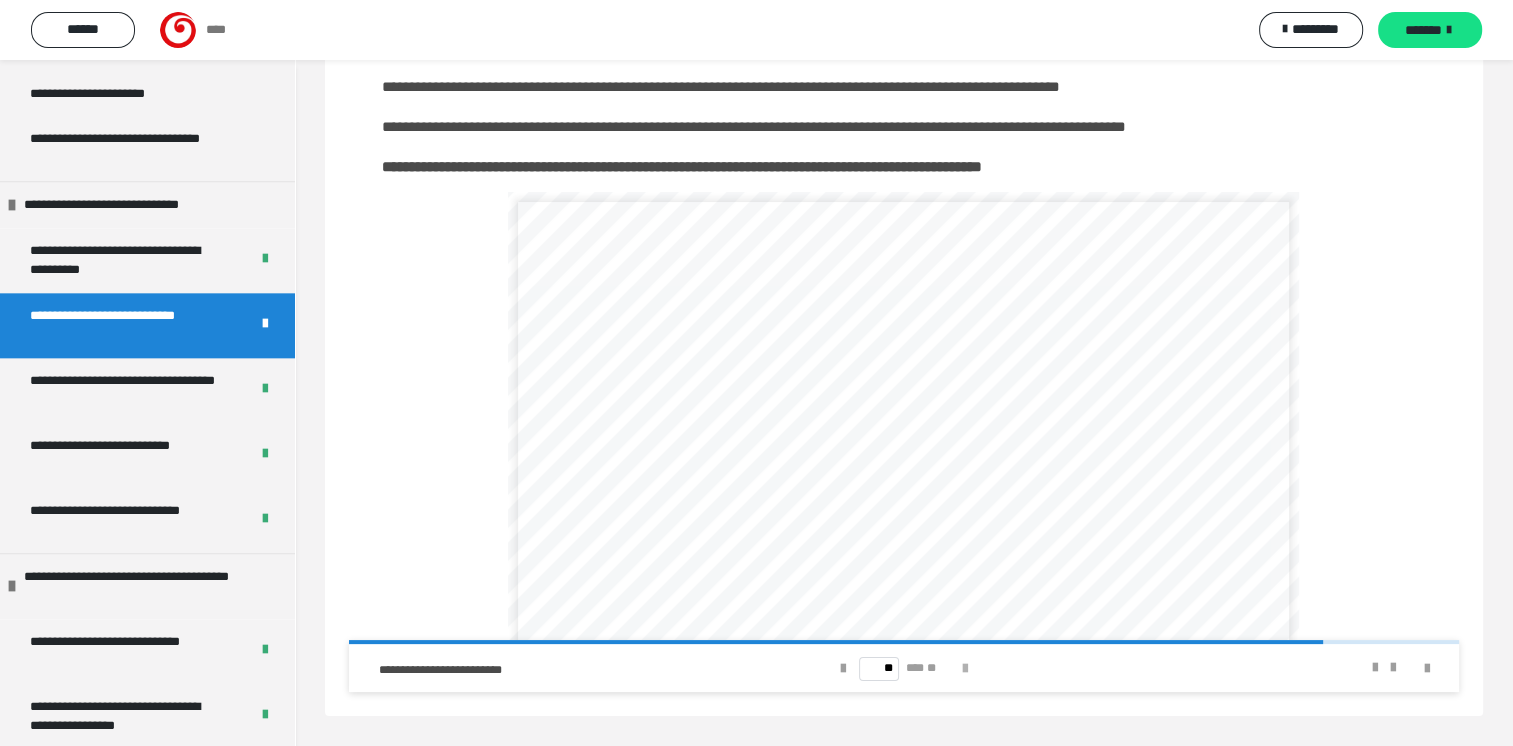 click at bounding box center [965, 669] 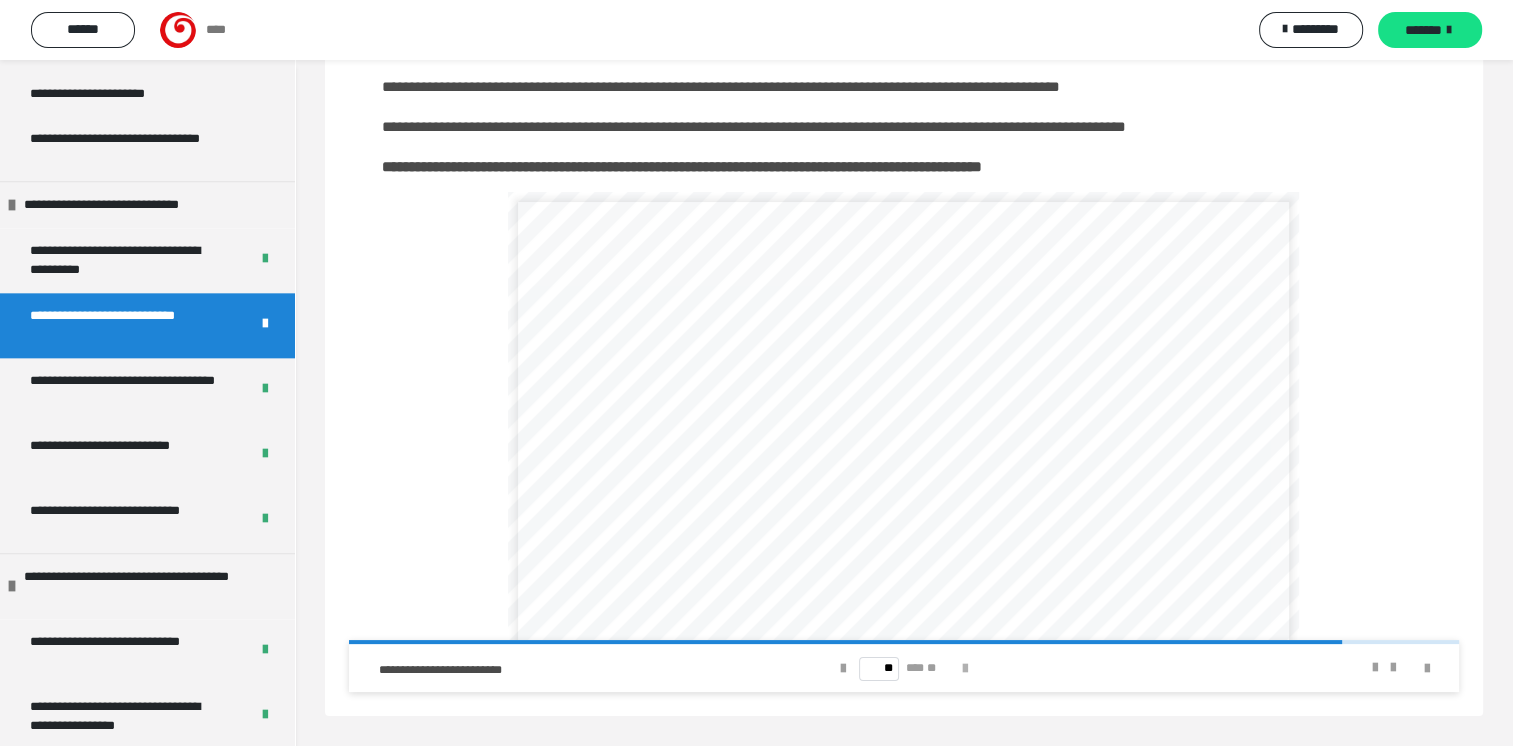 click at bounding box center (965, 669) 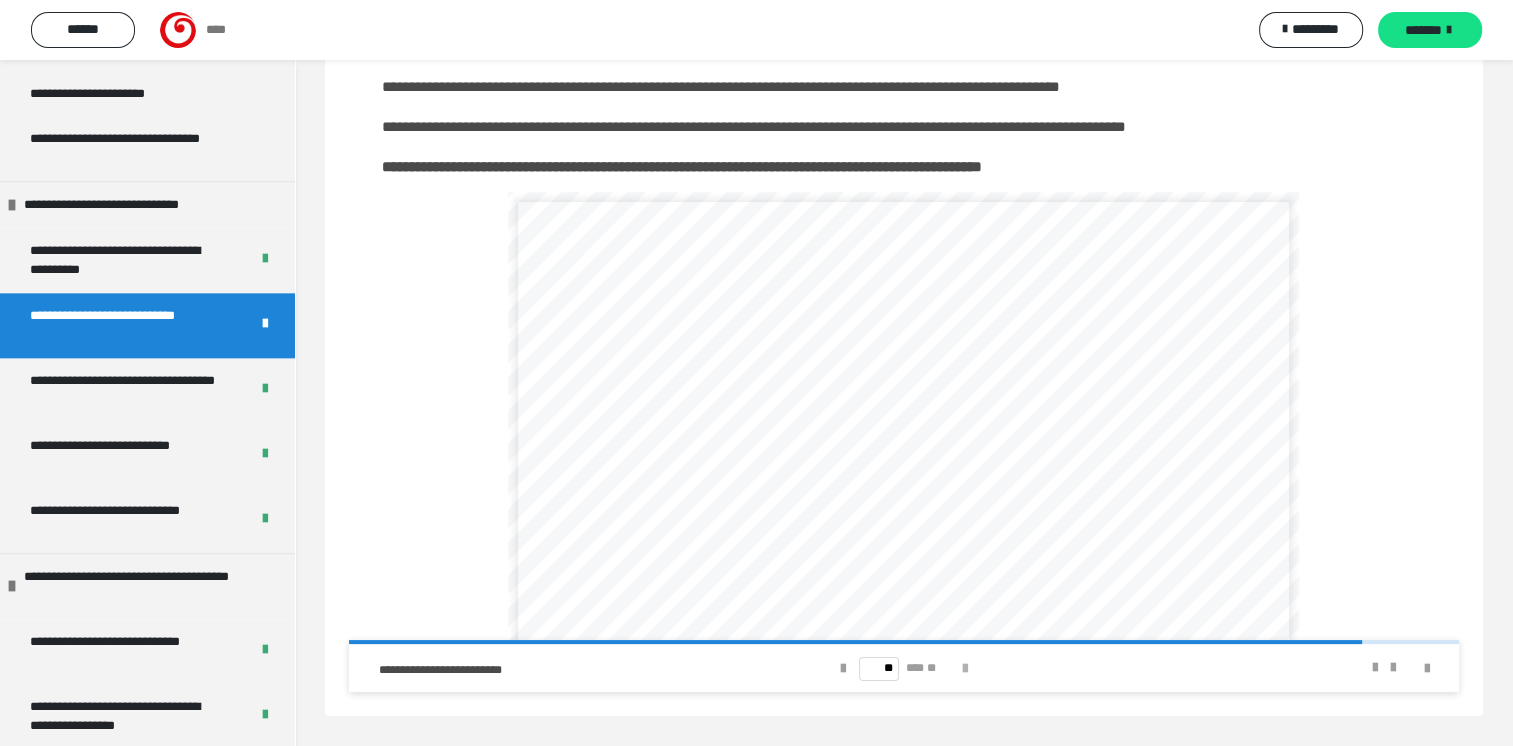 click at bounding box center (965, 669) 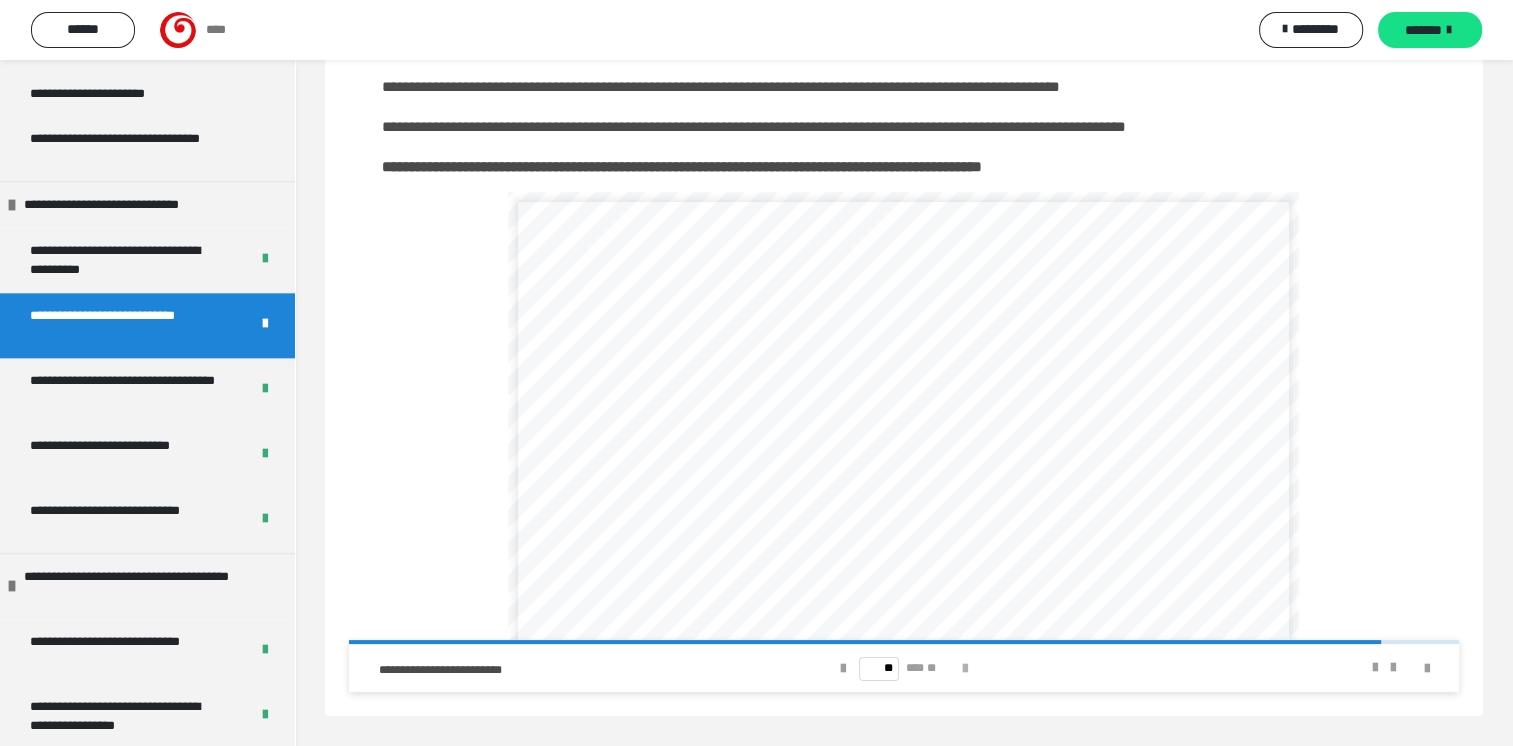 click at bounding box center [965, 669] 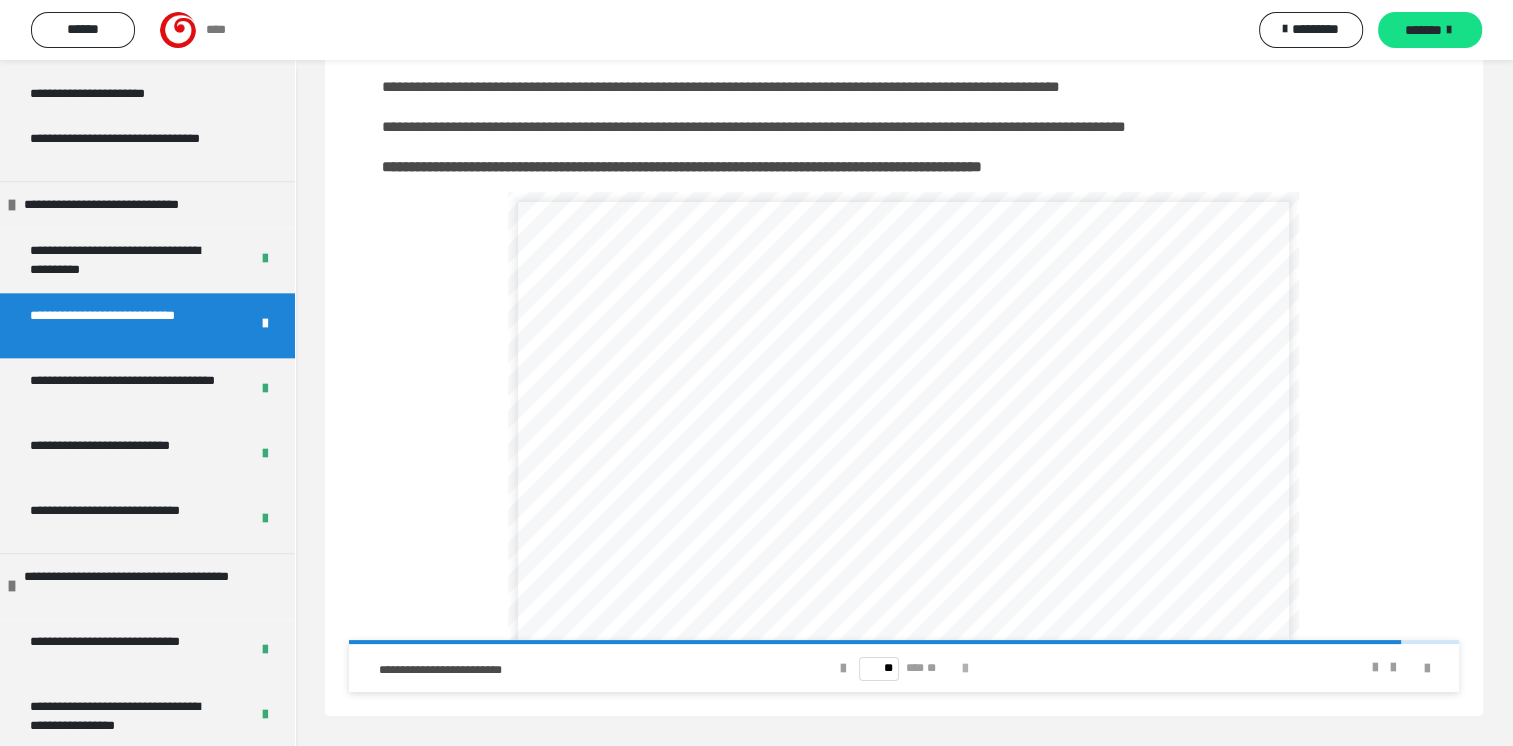 click at bounding box center [965, 669] 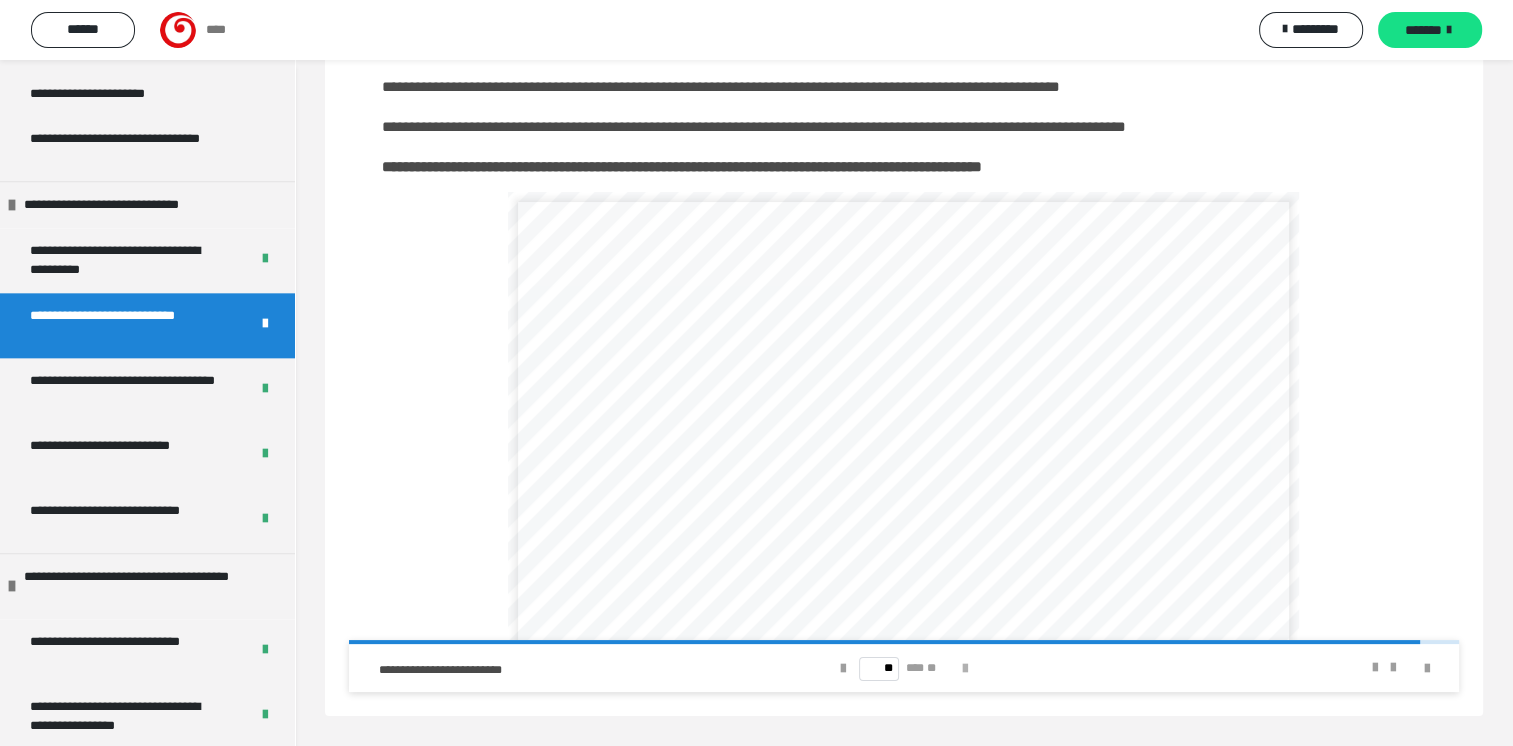 click at bounding box center (965, 669) 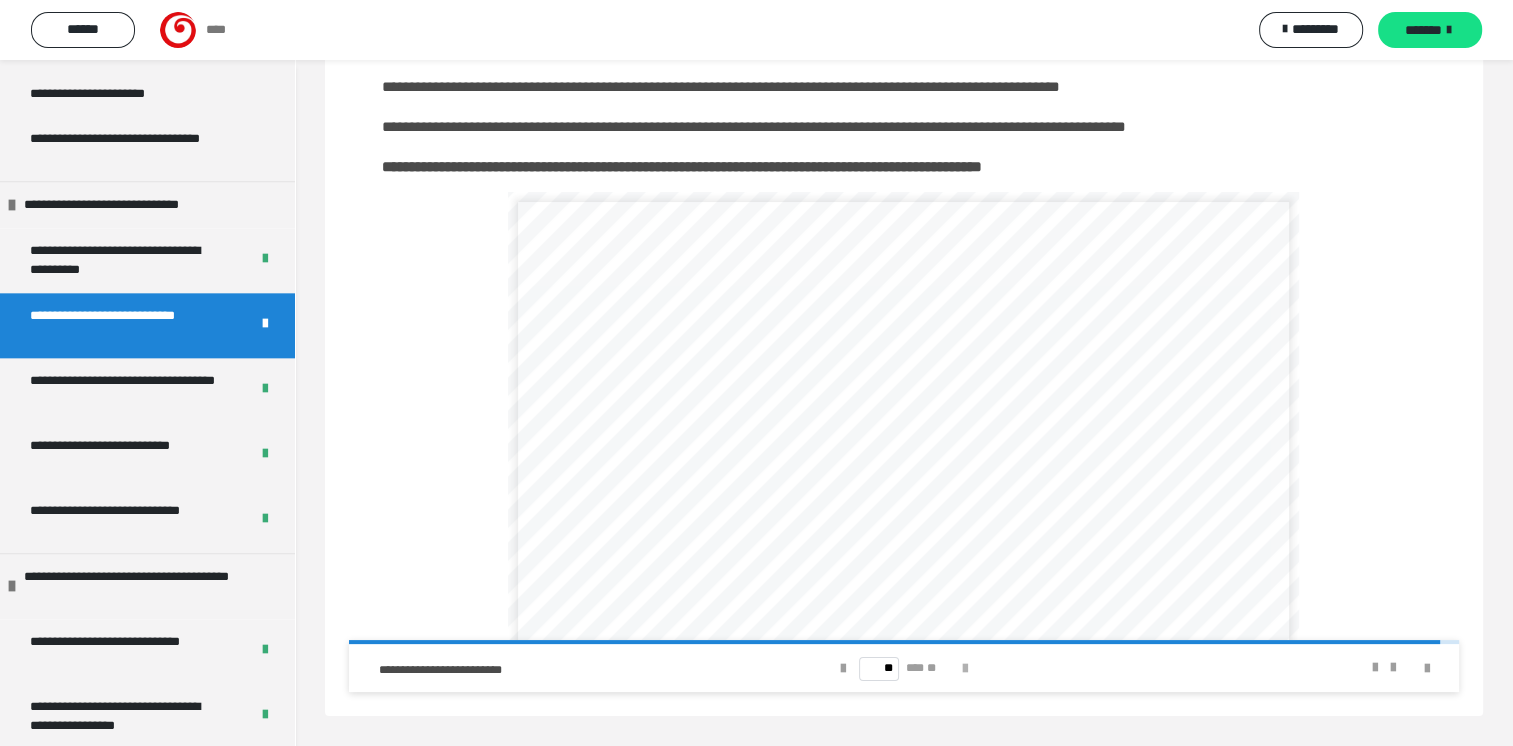 click at bounding box center [965, 669] 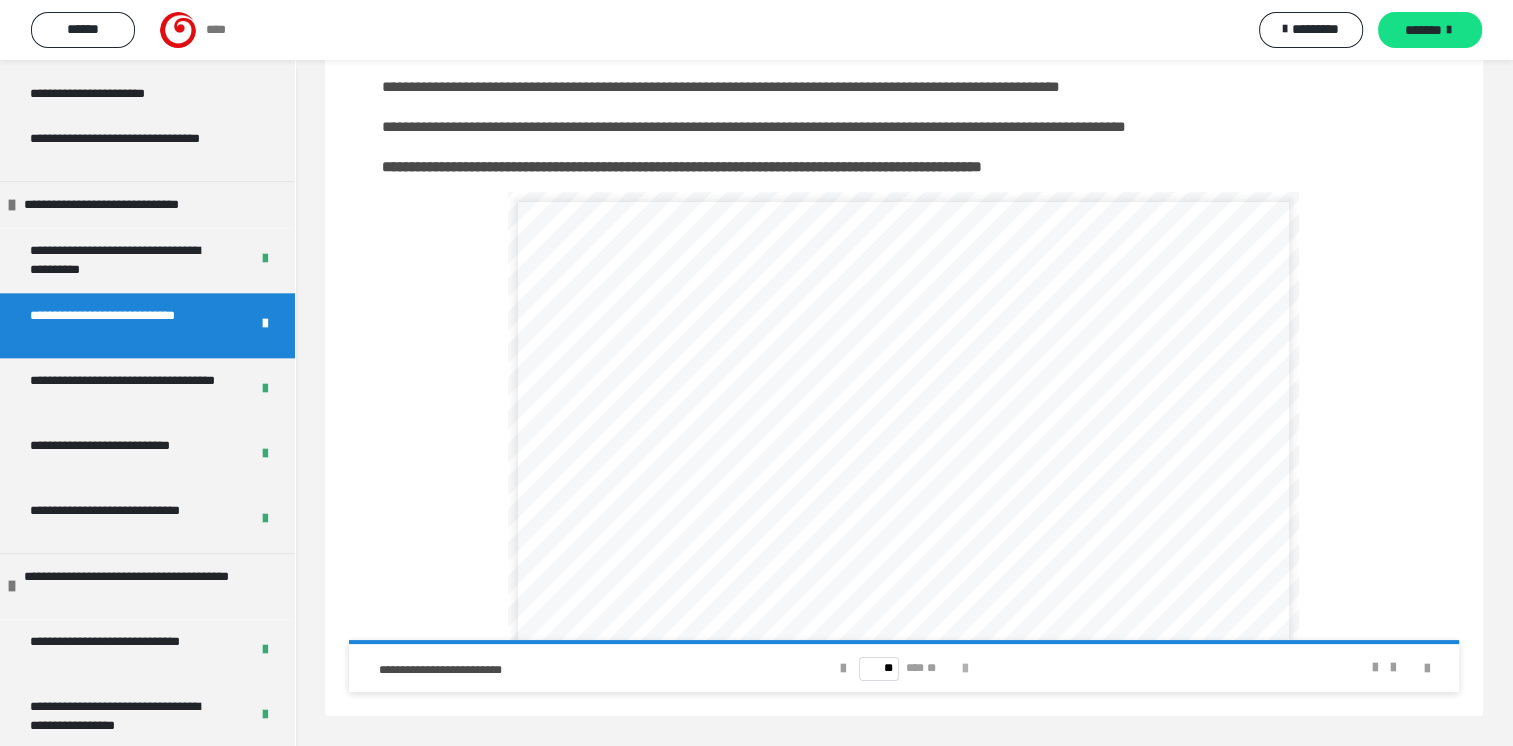 click on "** *** **" at bounding box center (903, 668) 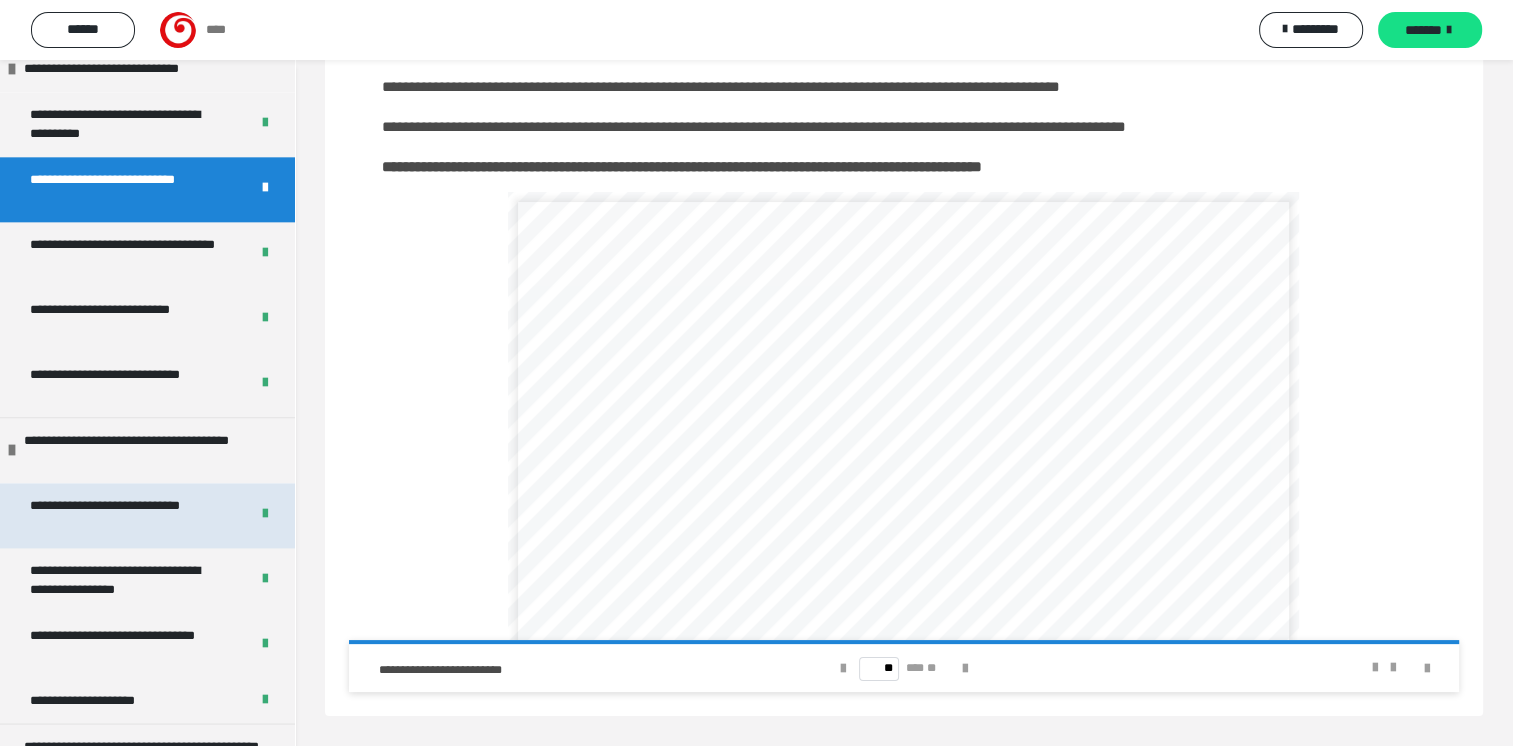 scroll, scrollTop: 2504, scrollLeft: 0, axis: vertical 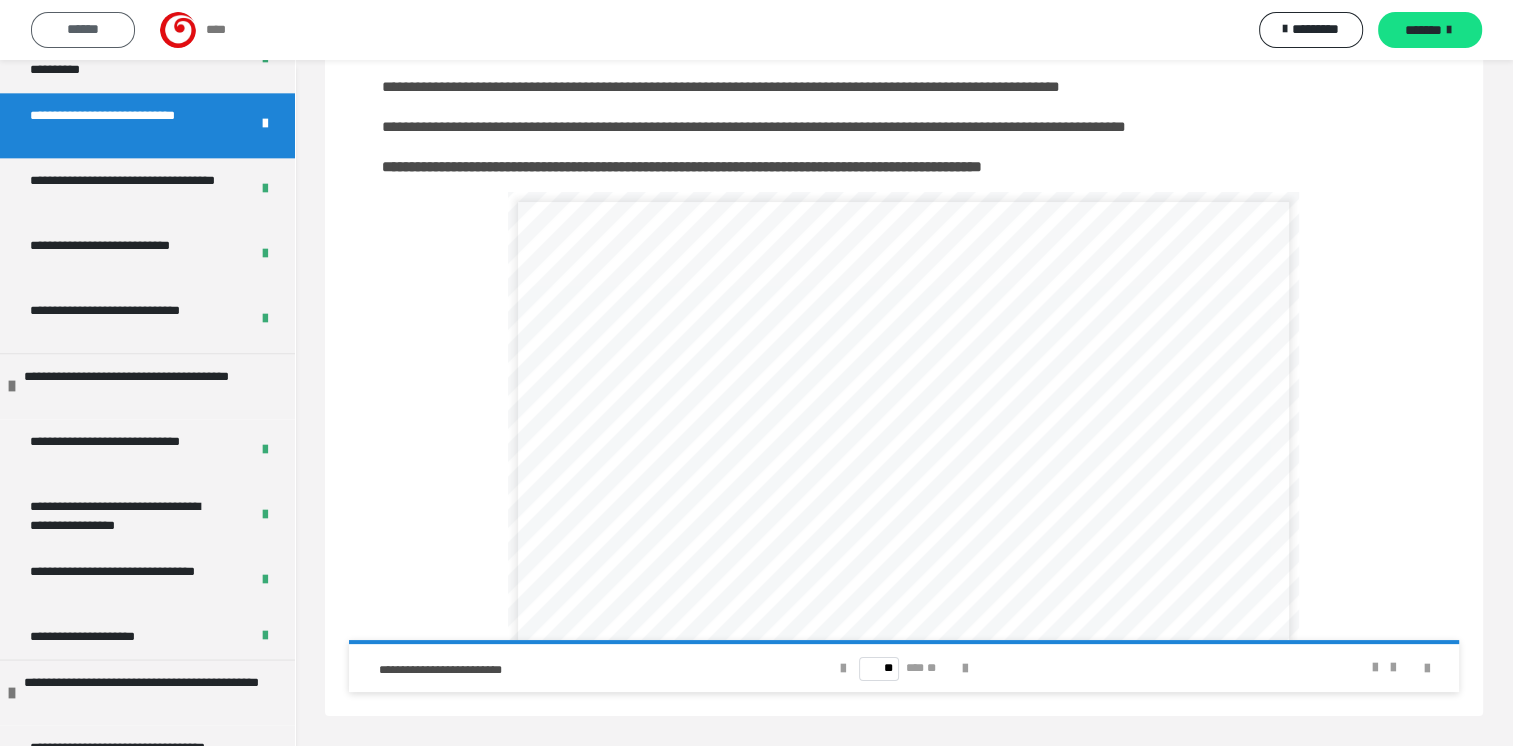 click on "******" at bounding box center (83, 29) 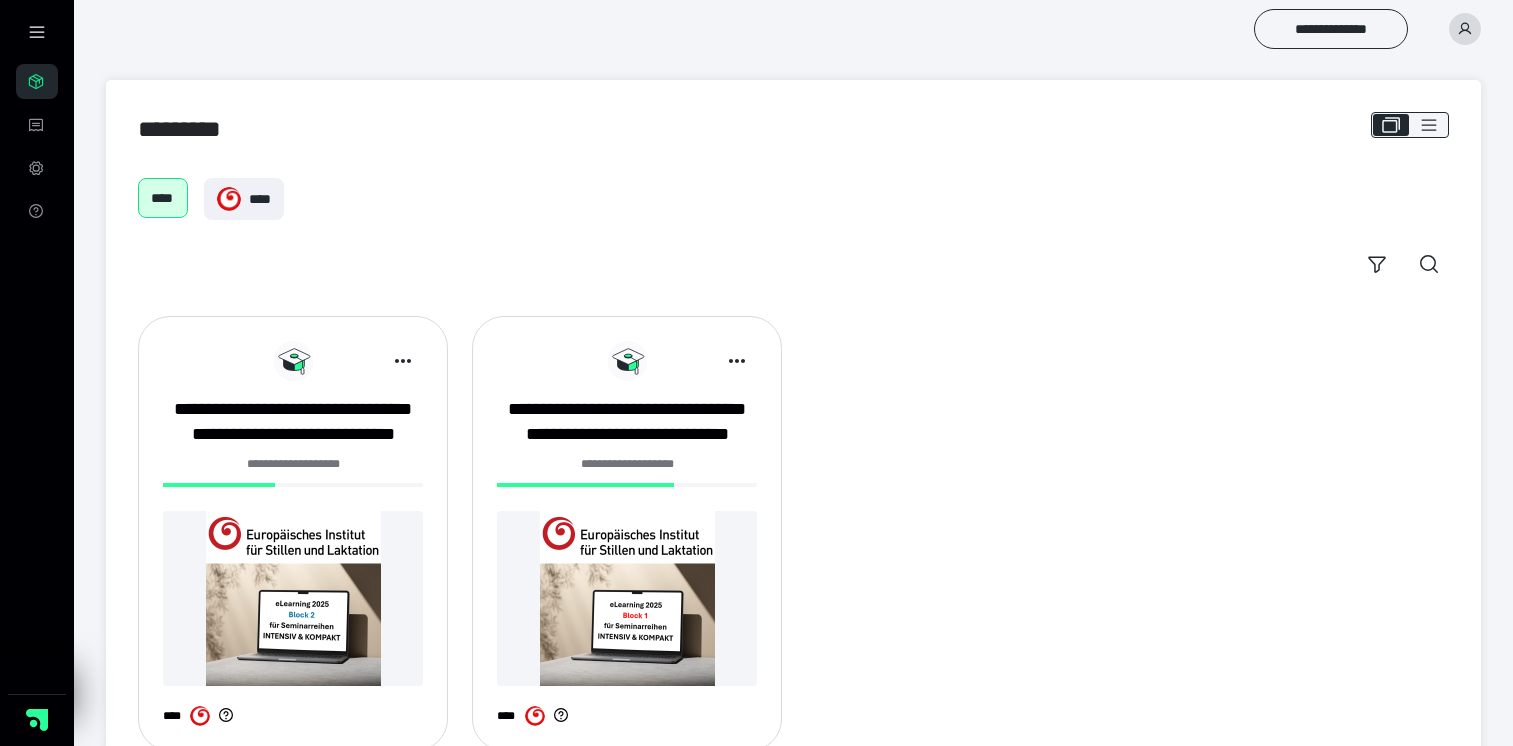 scroll, scrollTop: 60, scrollLeft: 0, axis: vertical 